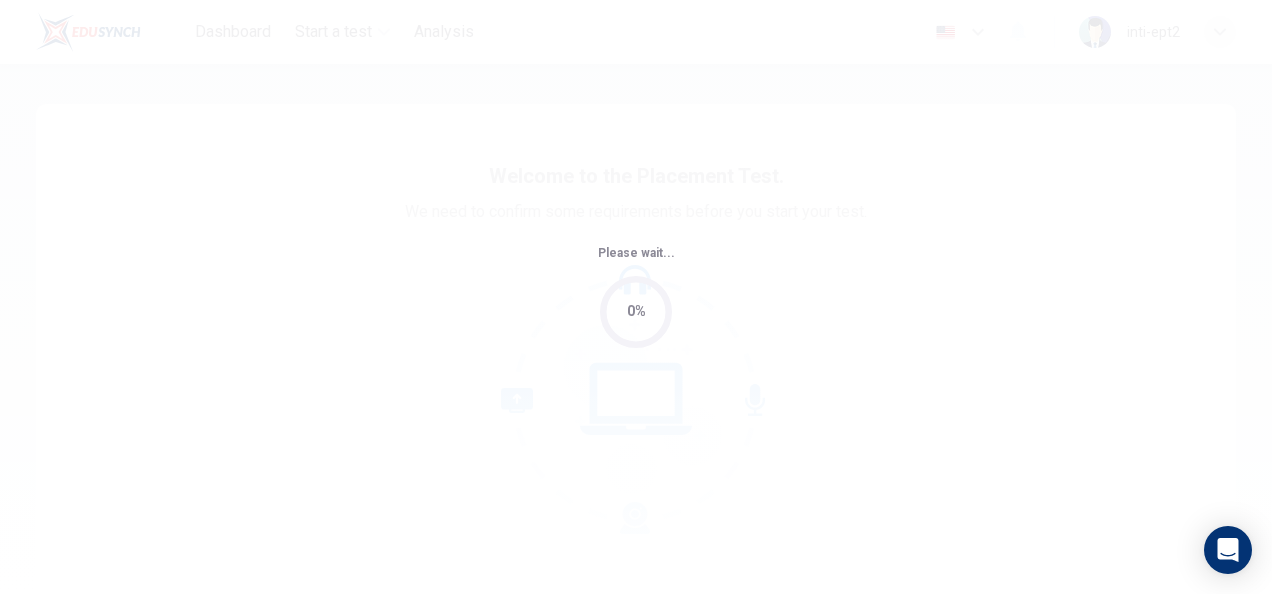 scroll, scrollTop: 0, scrollLeft: 0, axis: both 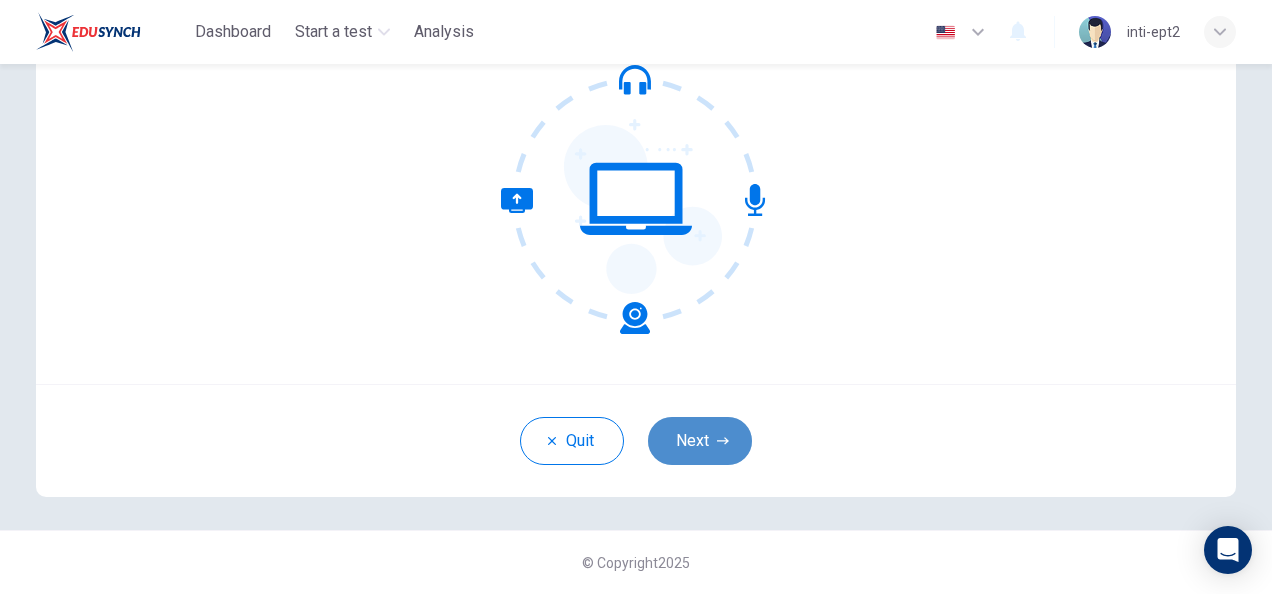 click on "Next" at bounding box center [700, 441] 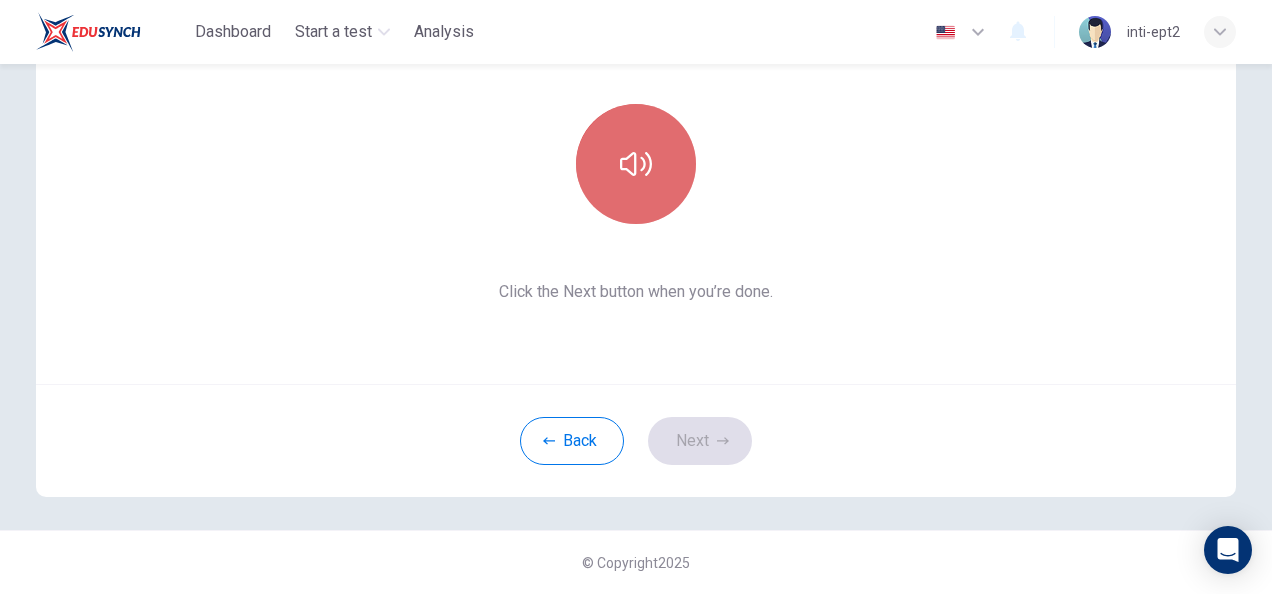 click at bounding box center (636, 164) 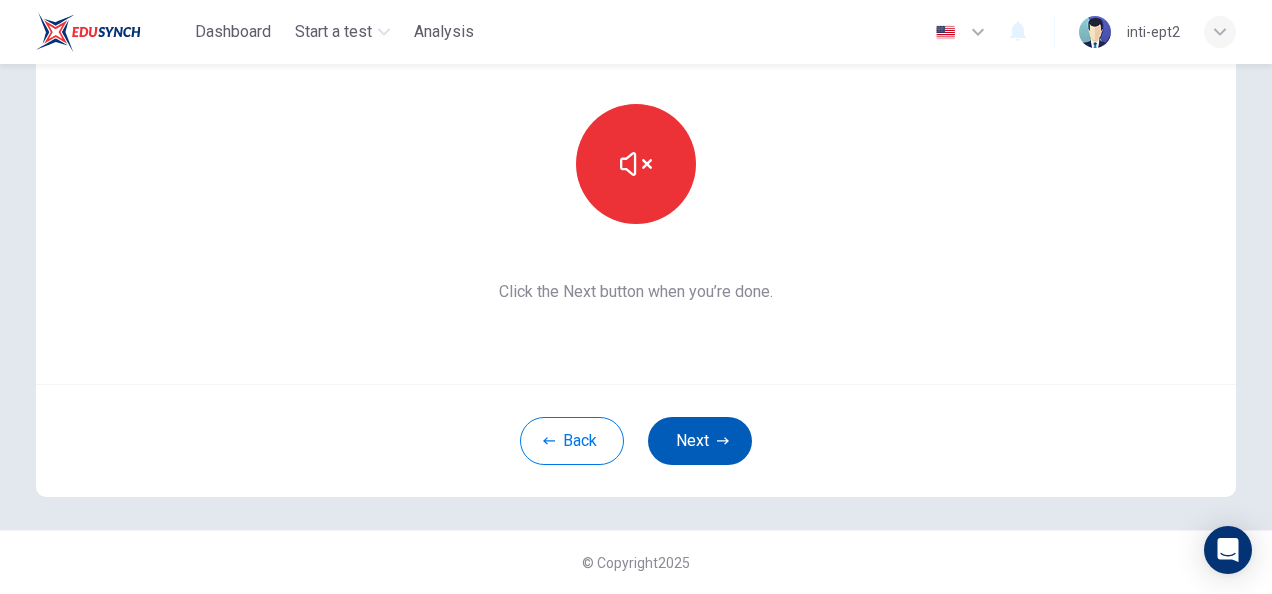 click on "Next" at bounding box center (700, 441) 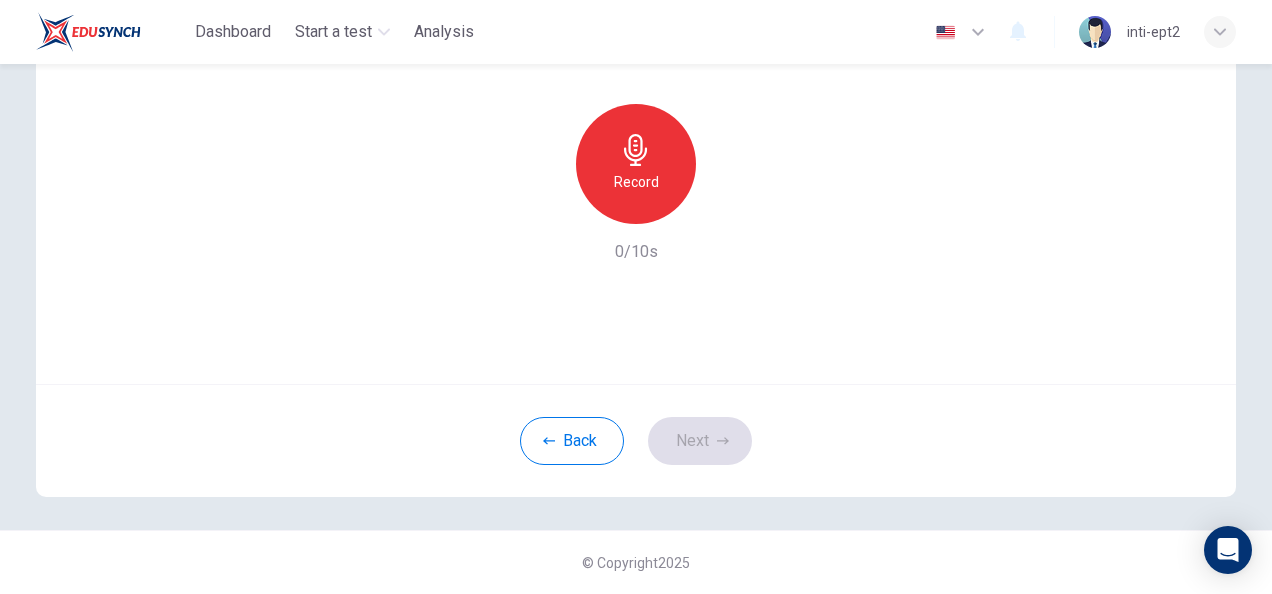 scroll, scrollTop: 0, scrollLeft: 0, axis: both 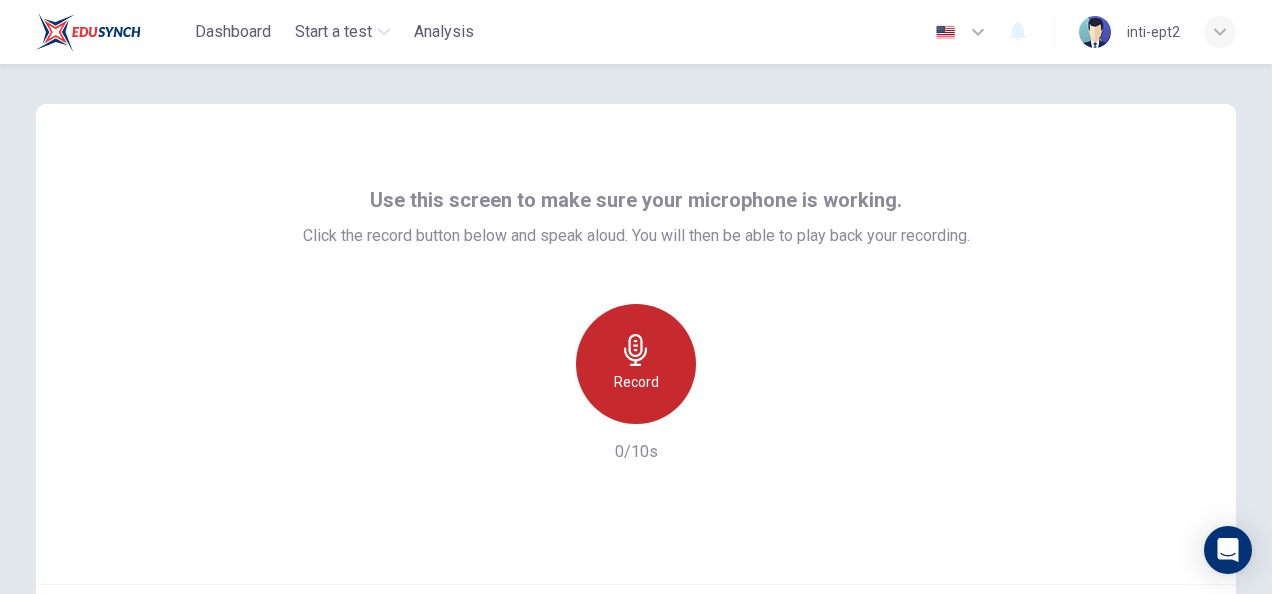 click 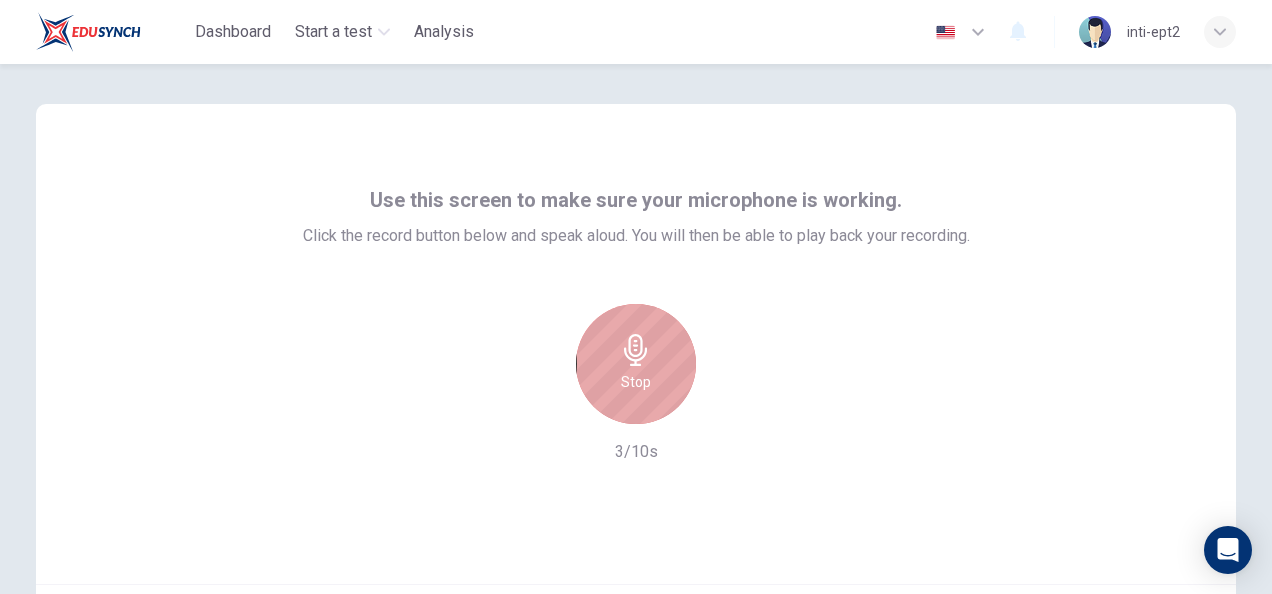 click on "Stop" at bounding box center [636, 364] 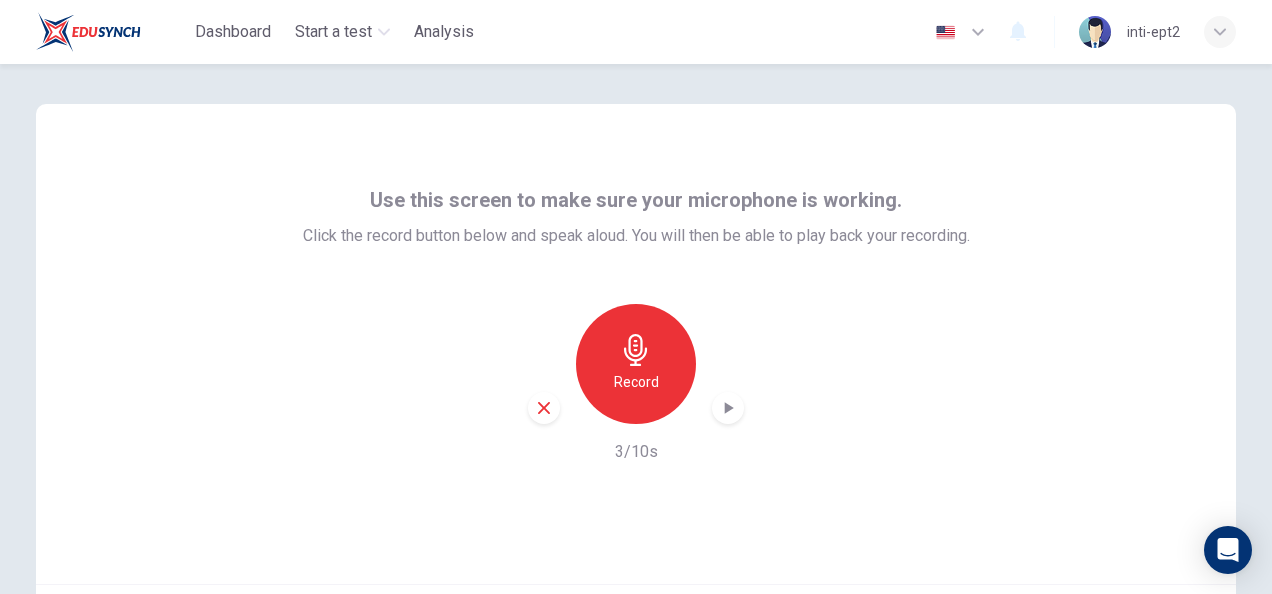 scroll, scrollTop: 200, scrollLeft: 0, axis: vertical 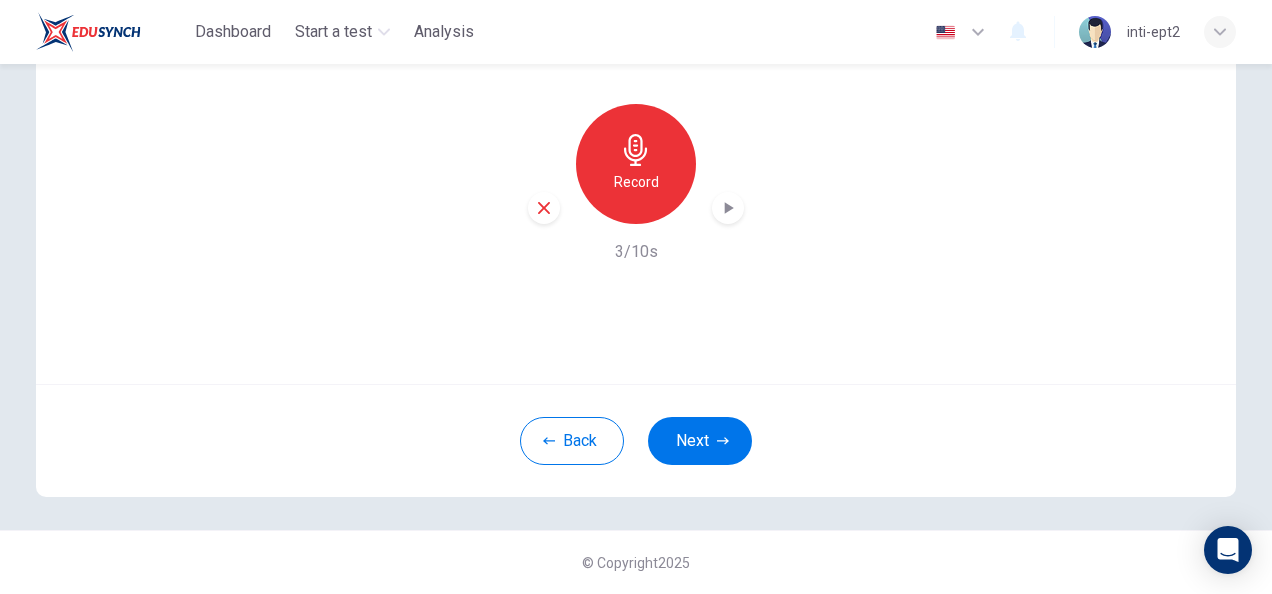 click on "Record" at bounding box center (636, 182) 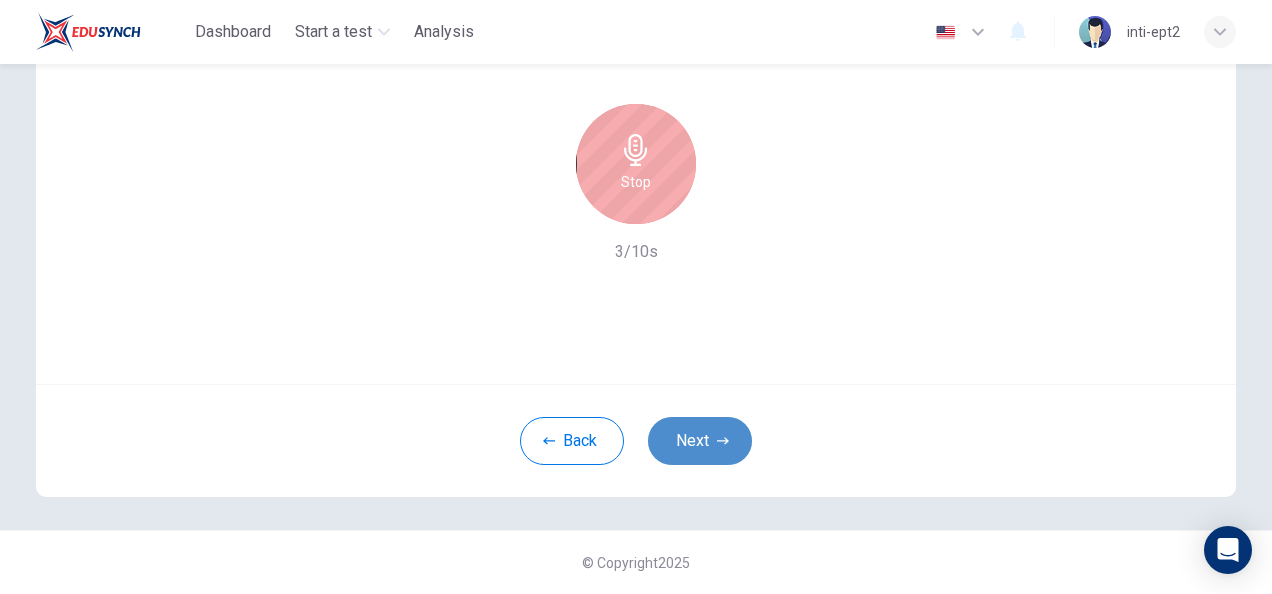 click on "Next" at bounding box center [700, 441] 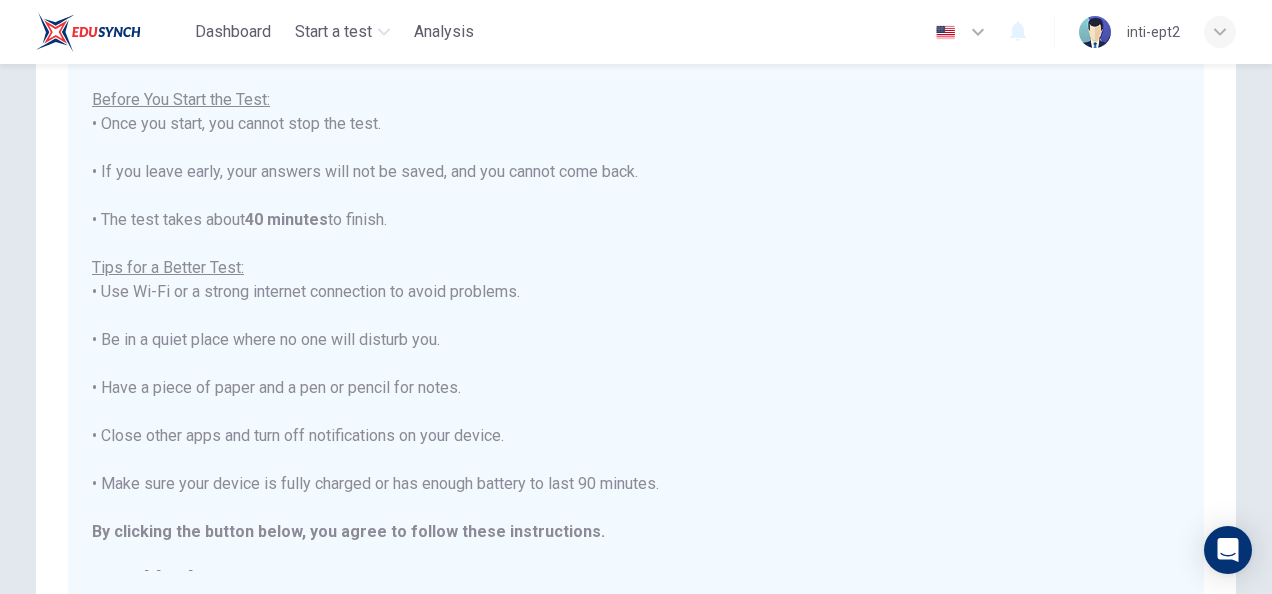 scroll, scrollTop: 0, scrollLeft: 0, axis: both 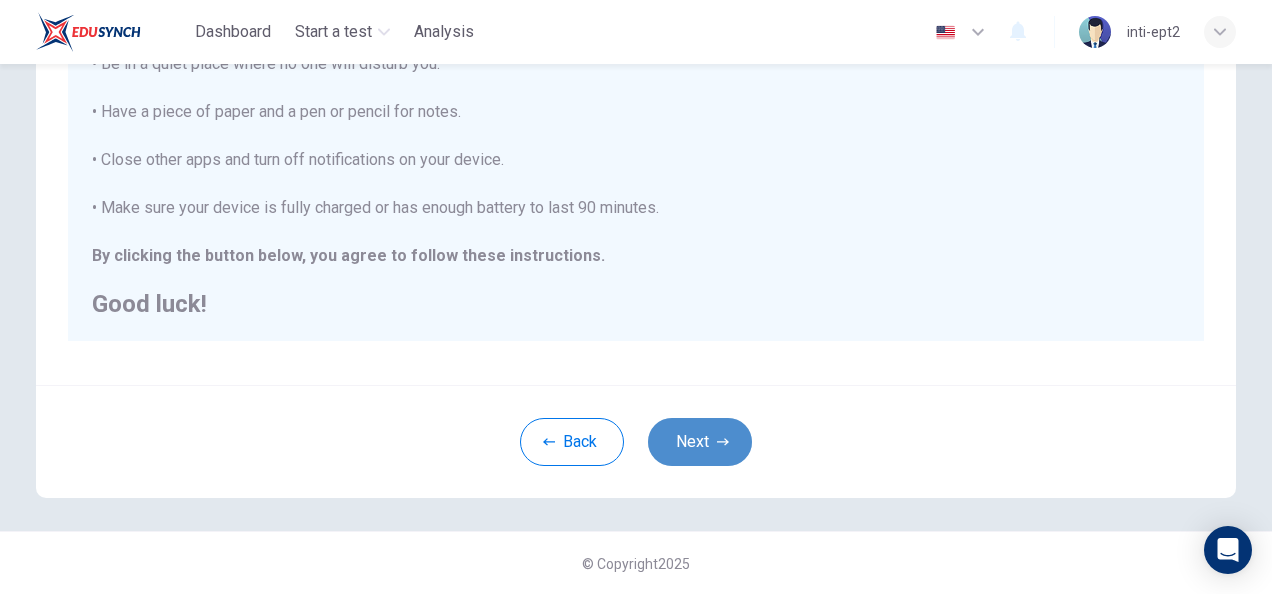 click 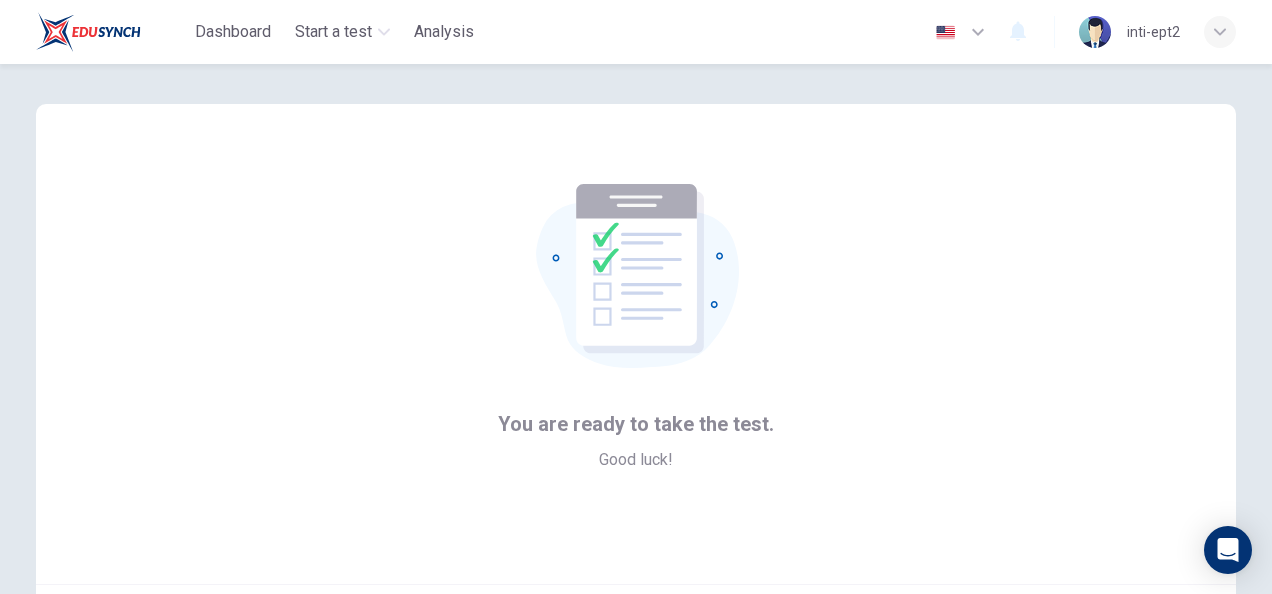 scroll, scrollTop: 200, scrollLeft: 0, axis: vertical 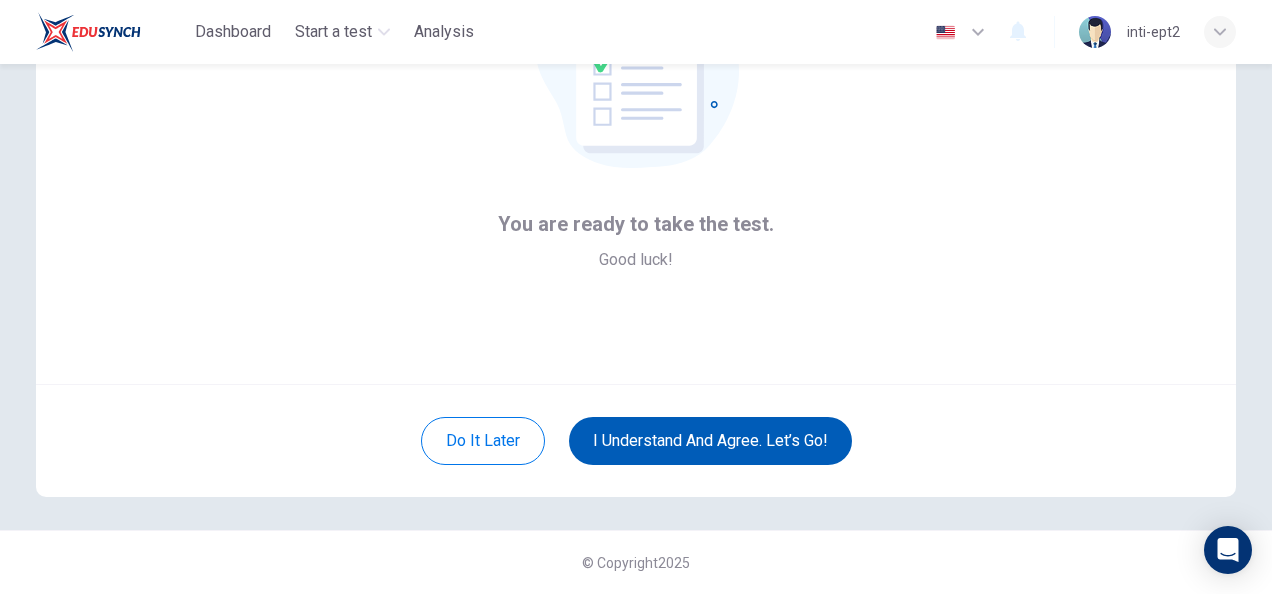 click on "I understand and agree. Let’s go!" at bounding box center (710, 441) 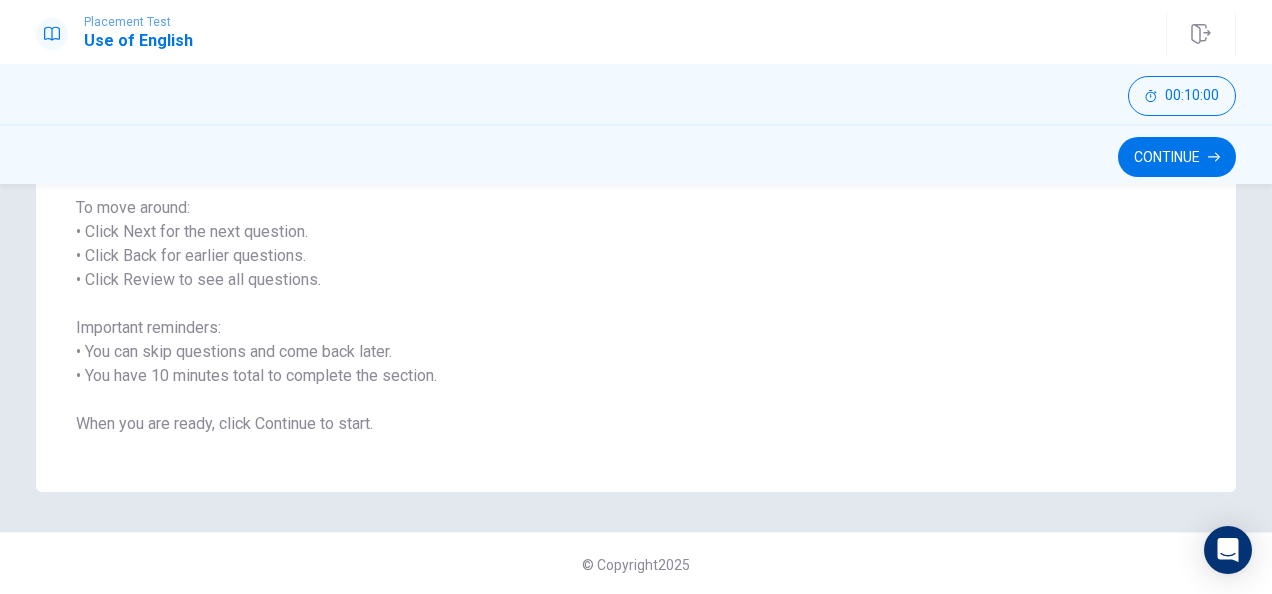 scroll, scrollTop: 302, scrollLeft: 0, axis: vertical 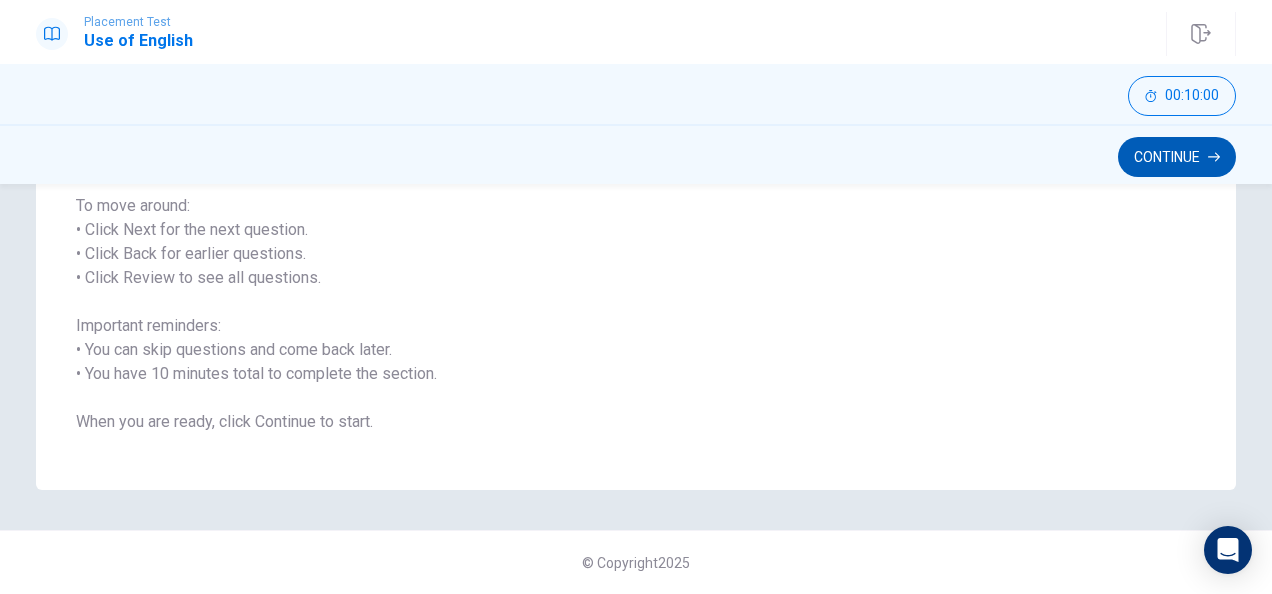 click on "Continue" at bounding box center (1177, 157) 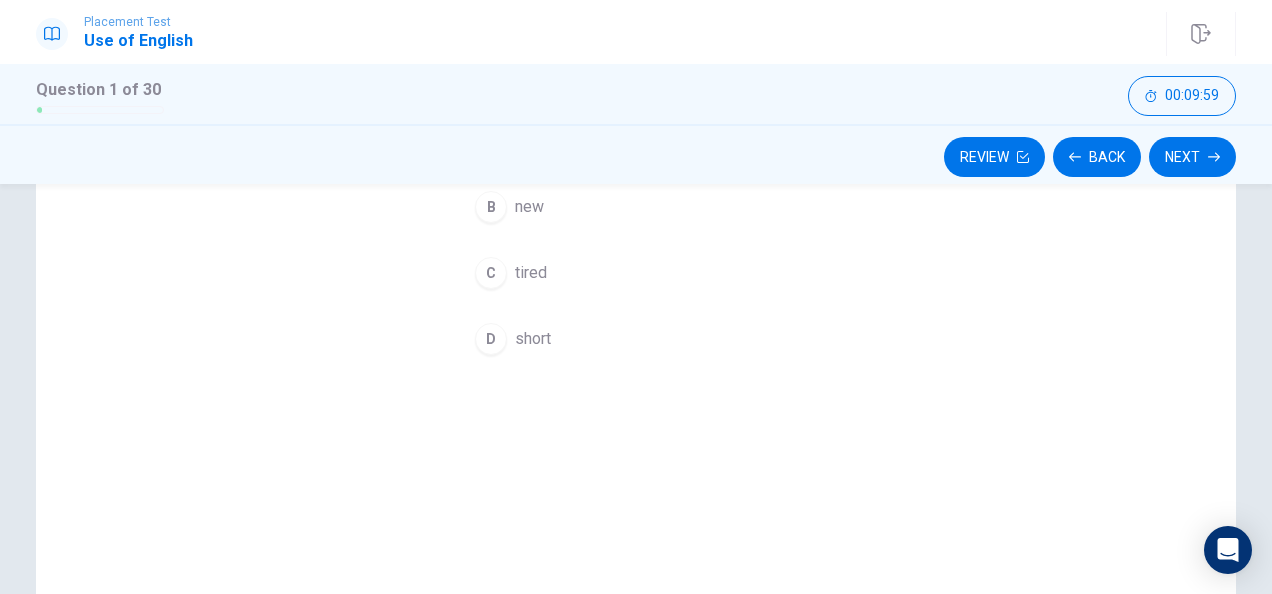 scroll, scrollTop: 102, scrollLeft: 0, axis: vertical 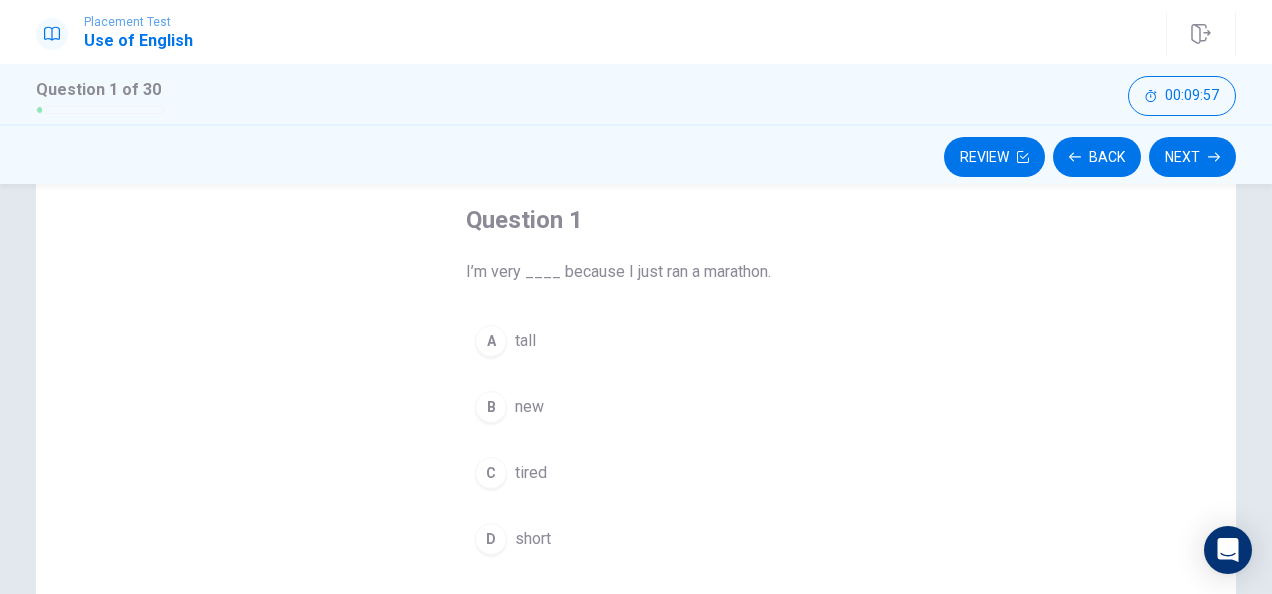 click on "C" at bounding box center (491, 473) 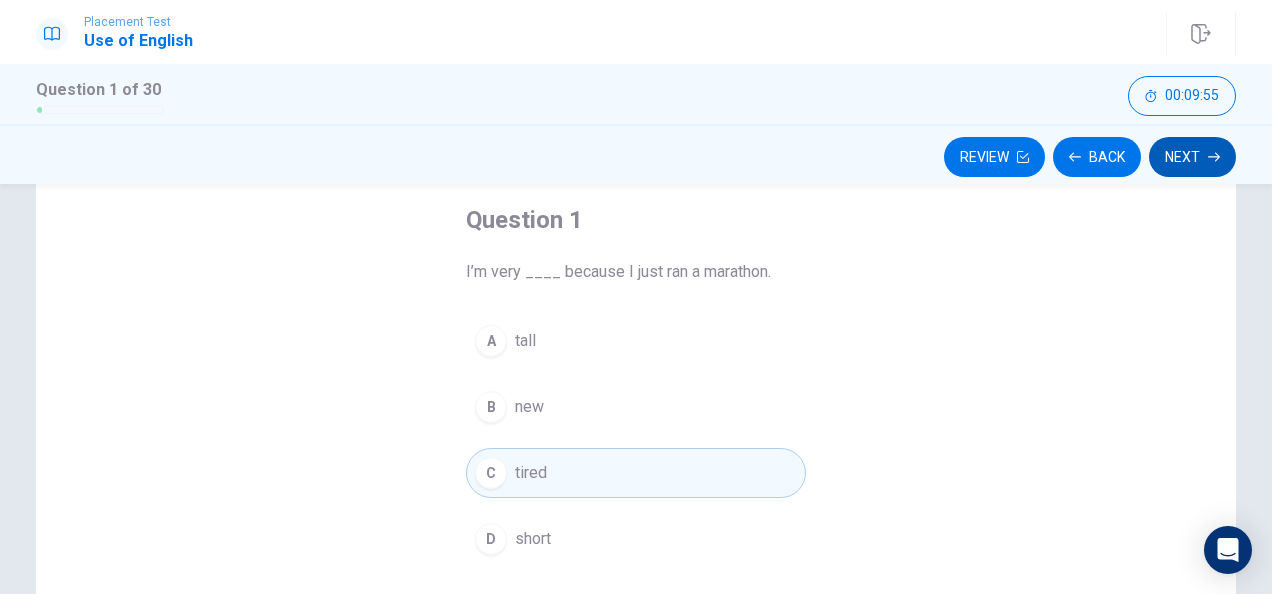 click on "Next" at bounding box center [1192, 157] 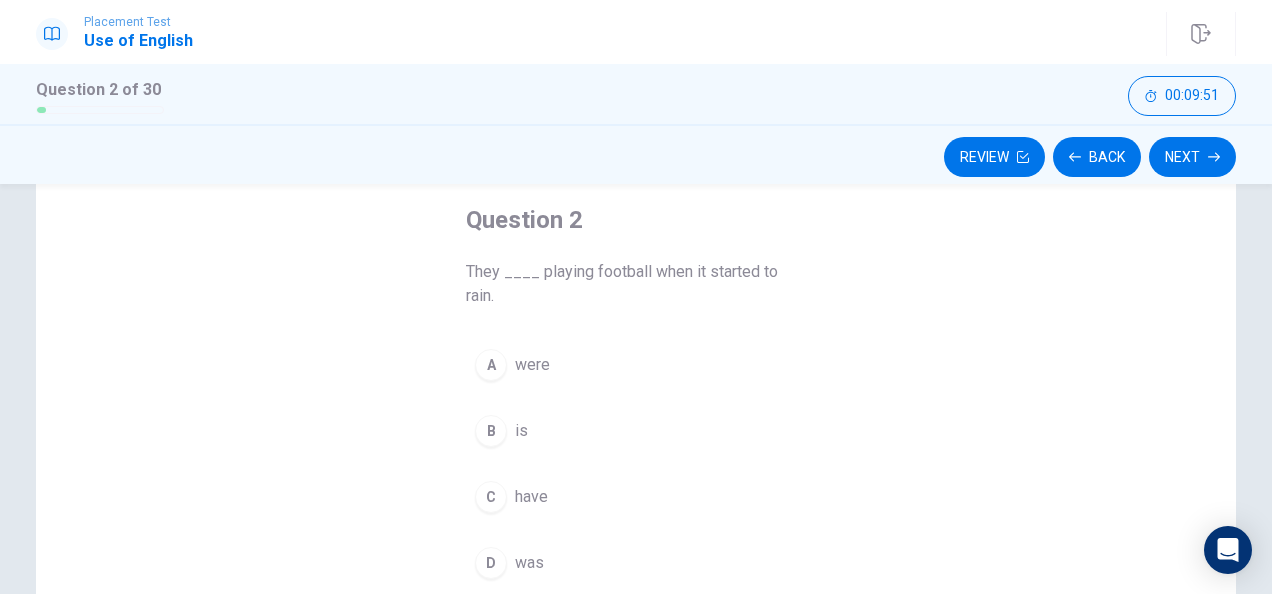 click on "were" at bounding box center (532, 365) 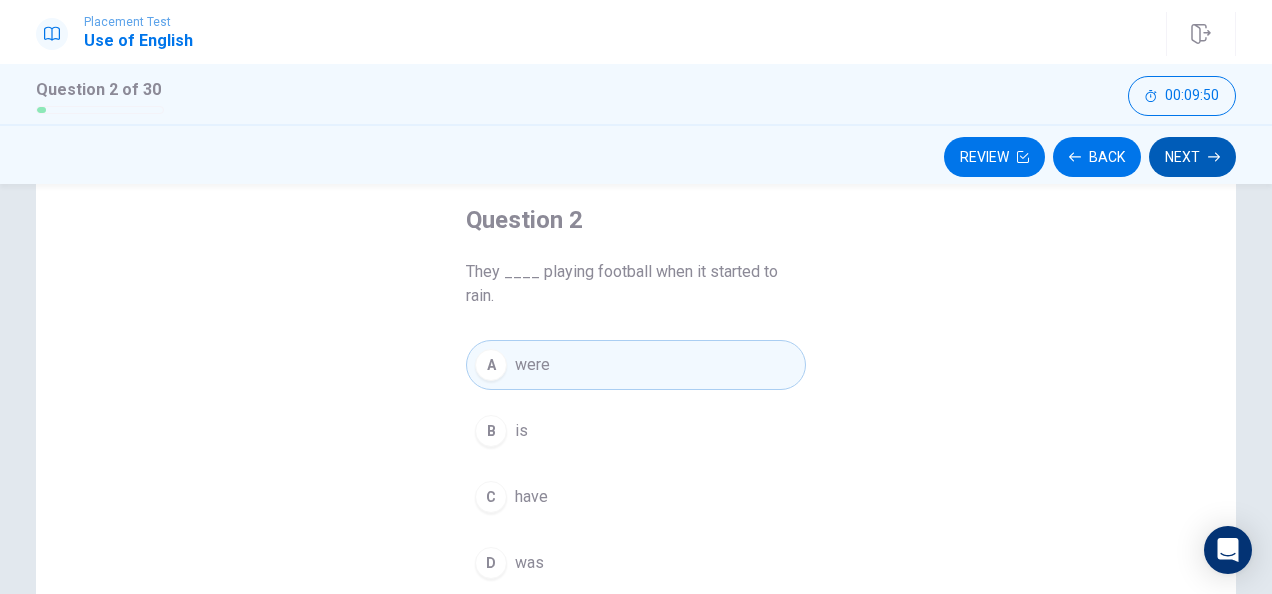 click on "Next" at bounding box center (1192, 157) 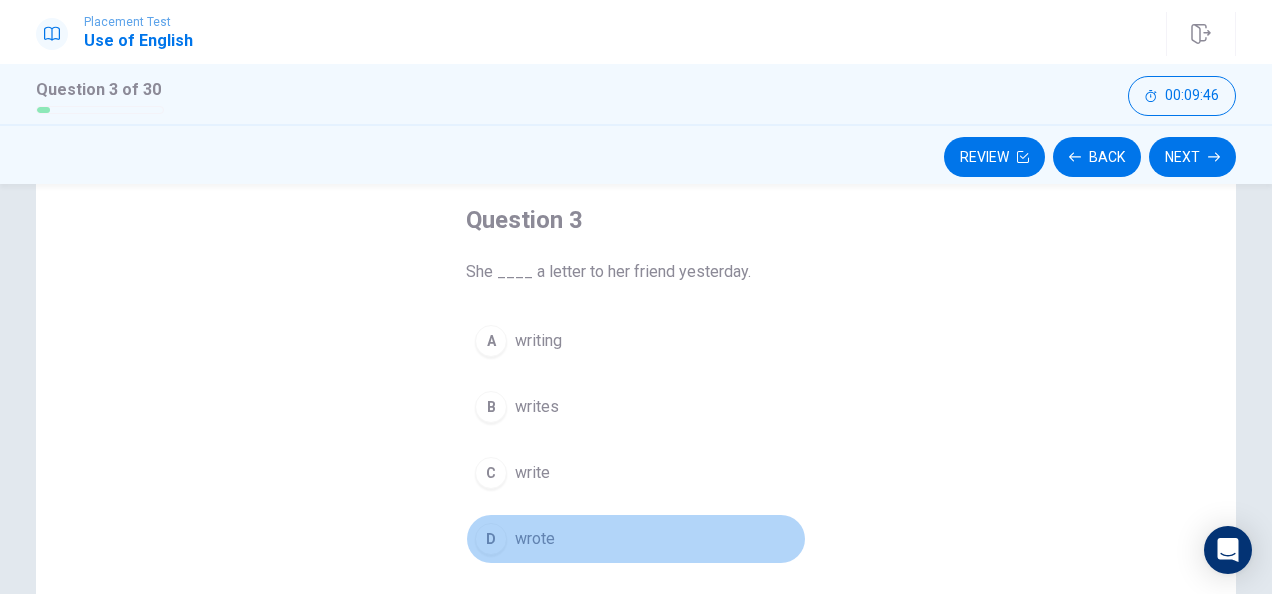 click on "wrote" at bounding box center [535, 539] 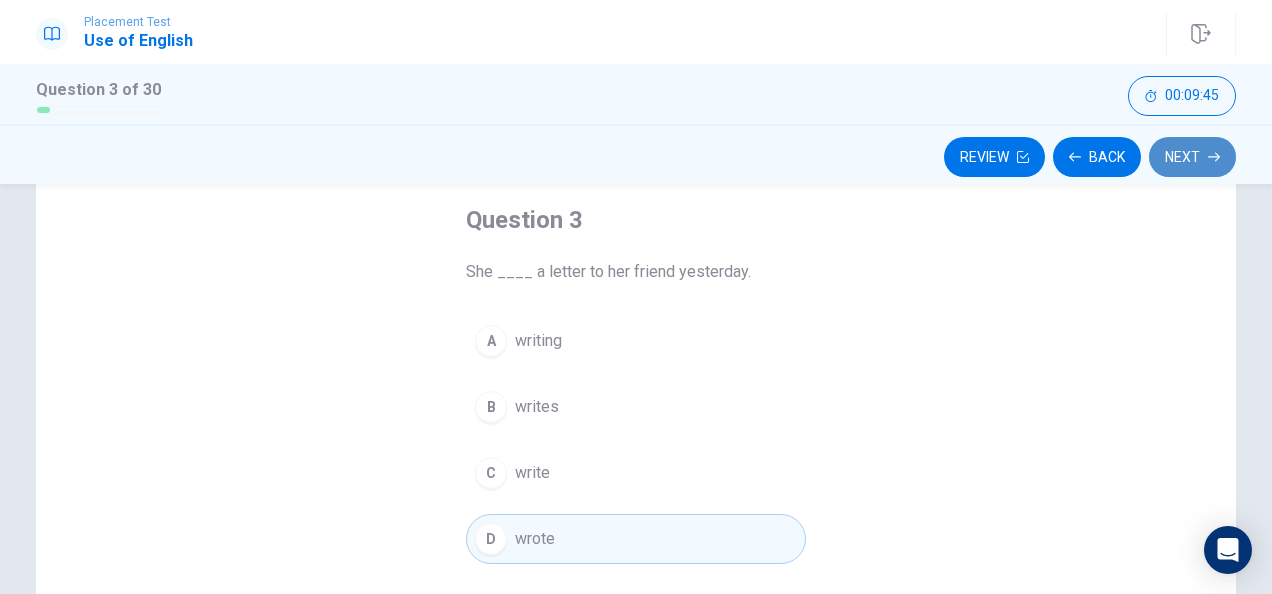 click on "Next" at bounding box center [1192, 157] 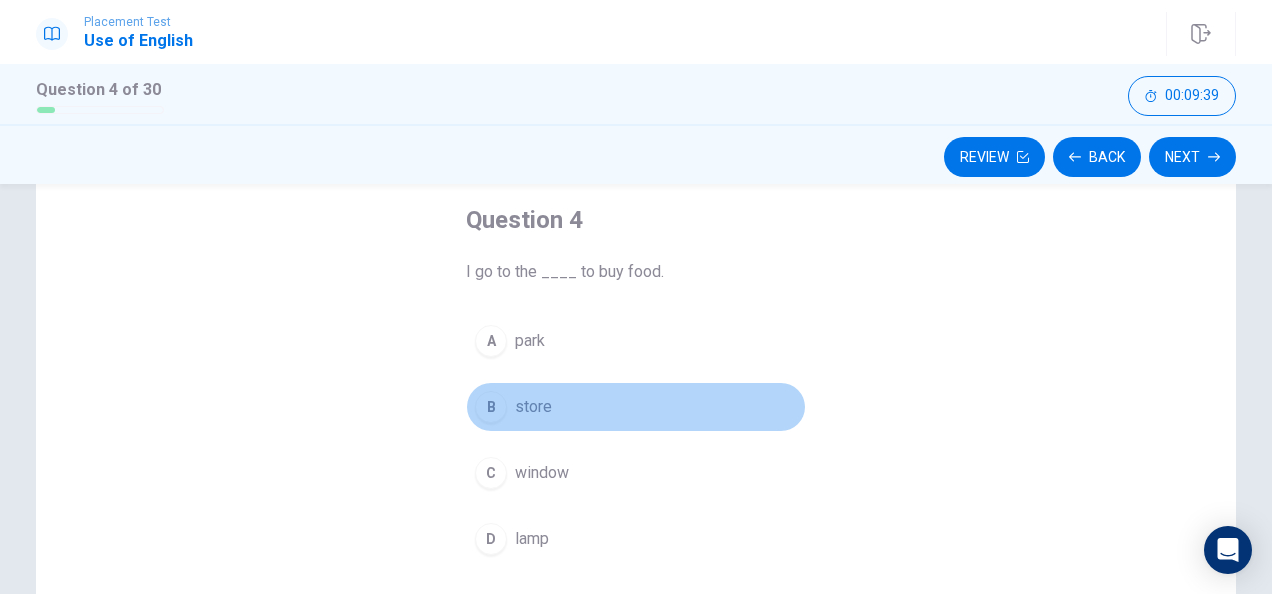 click on "store" at bounding box center (533, 407) 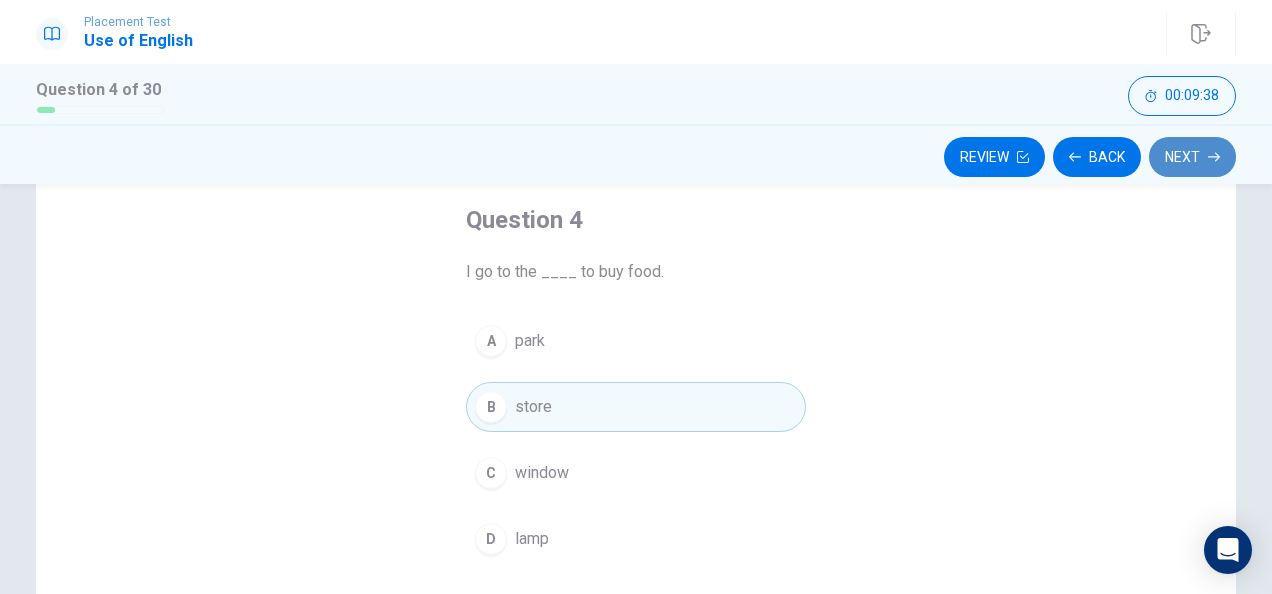 click on "Next" at bounding box center (1192, 157) 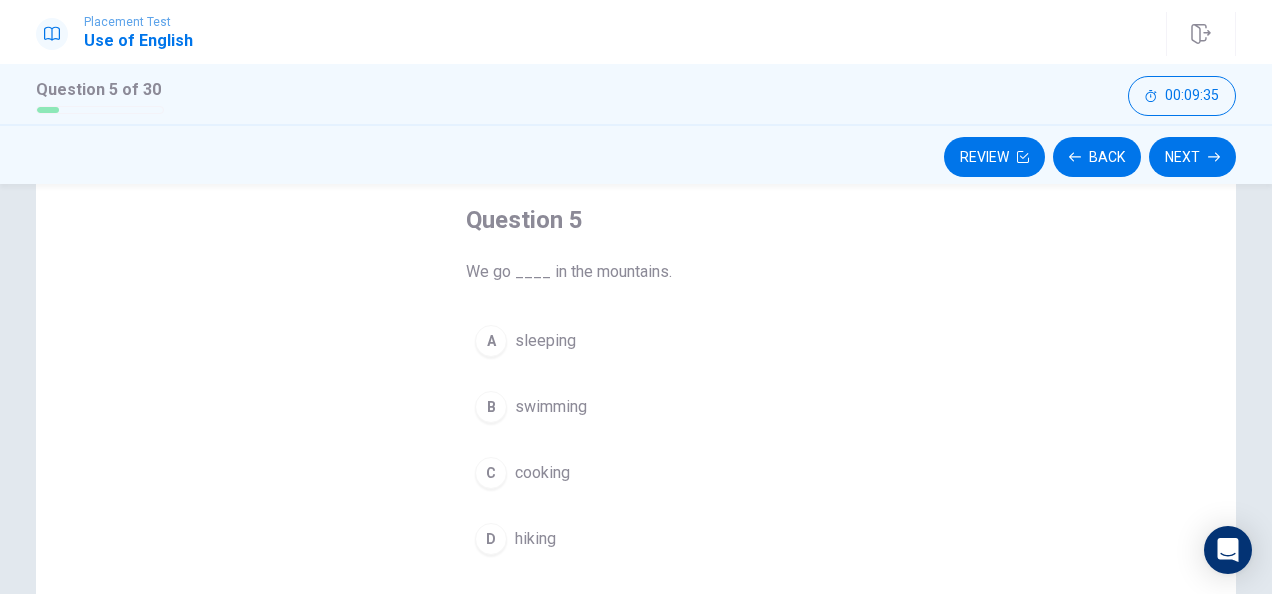 click on "hiking" at bounding box center (535, 539) 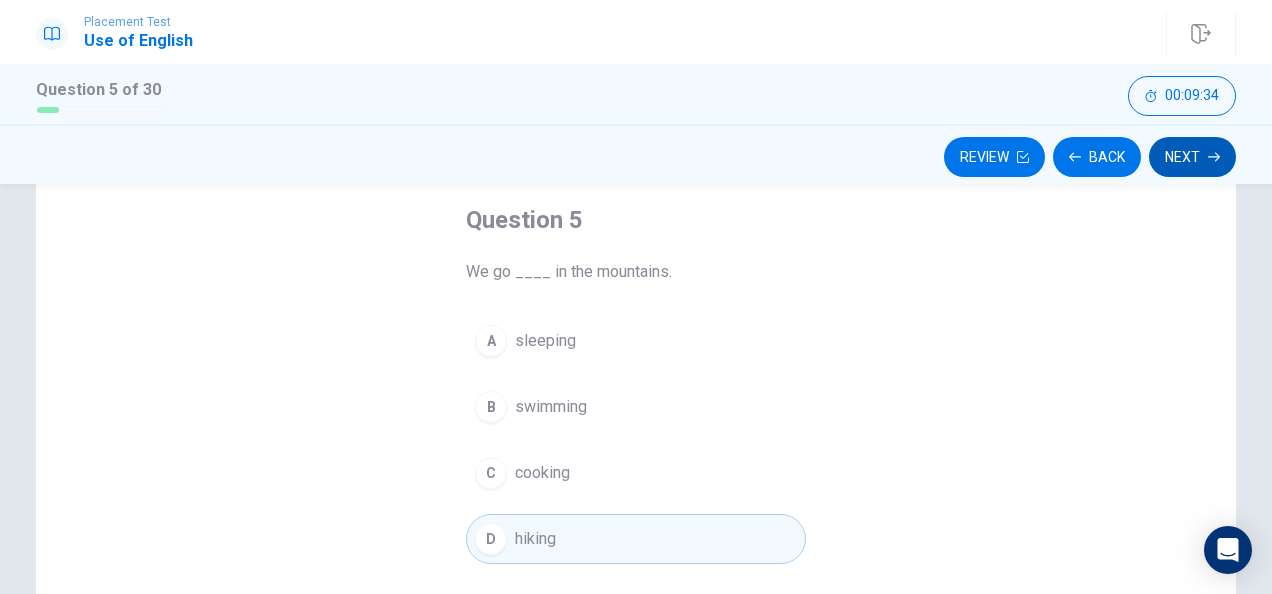 click on "Next" at bounding box center (1192, 157) 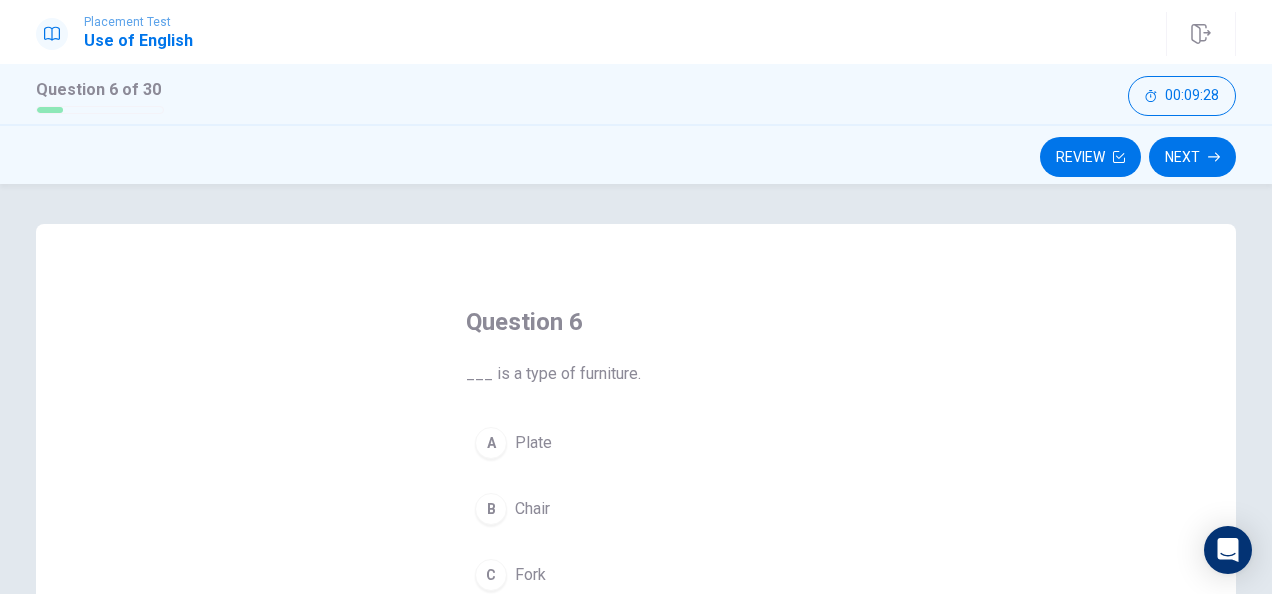 scroll, scrollTop: 100, scrollLeft: 0, axis: vertical 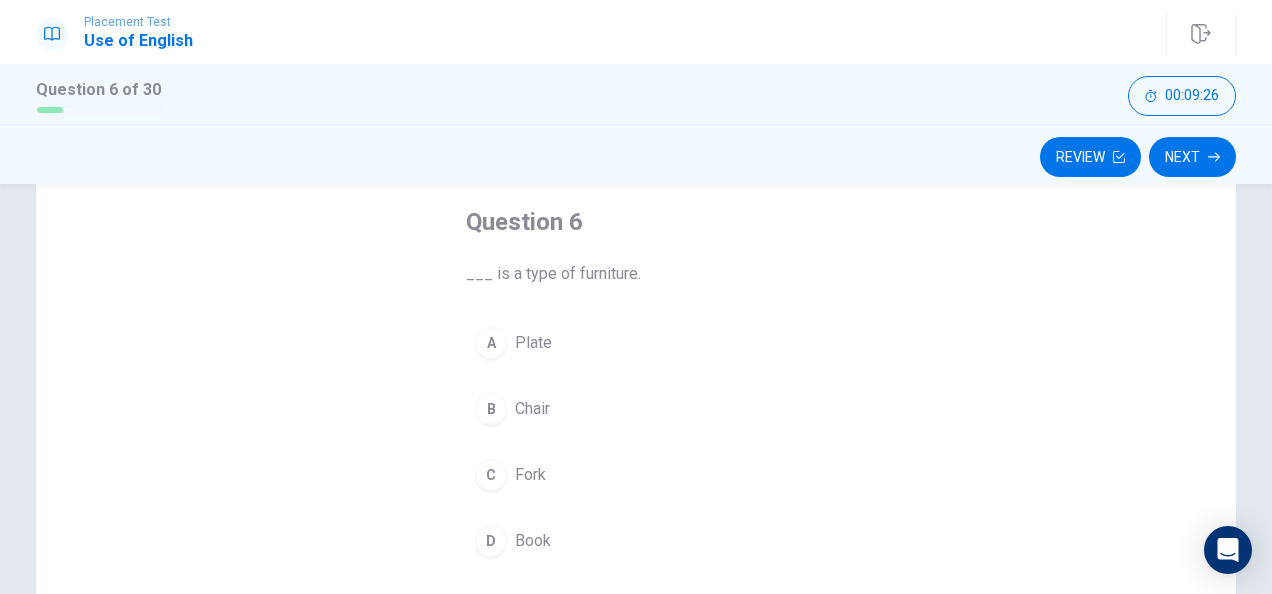 click on "B Chair" at bounding box center (636, 409) 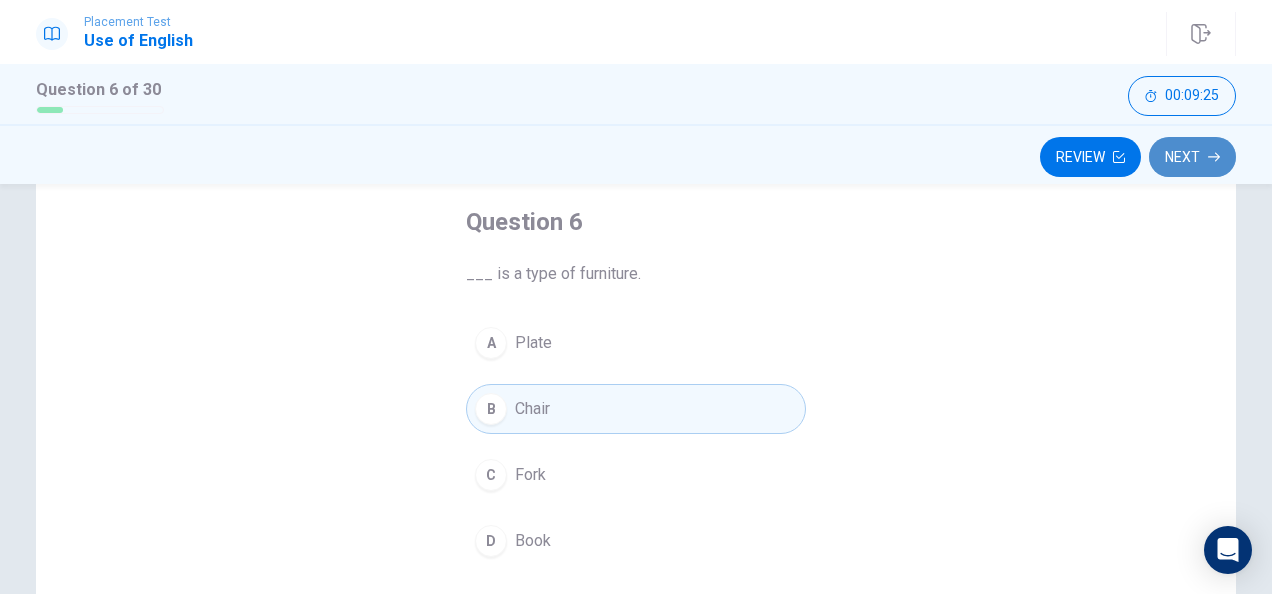 click on "Next" at bounding box center (1192, 157) 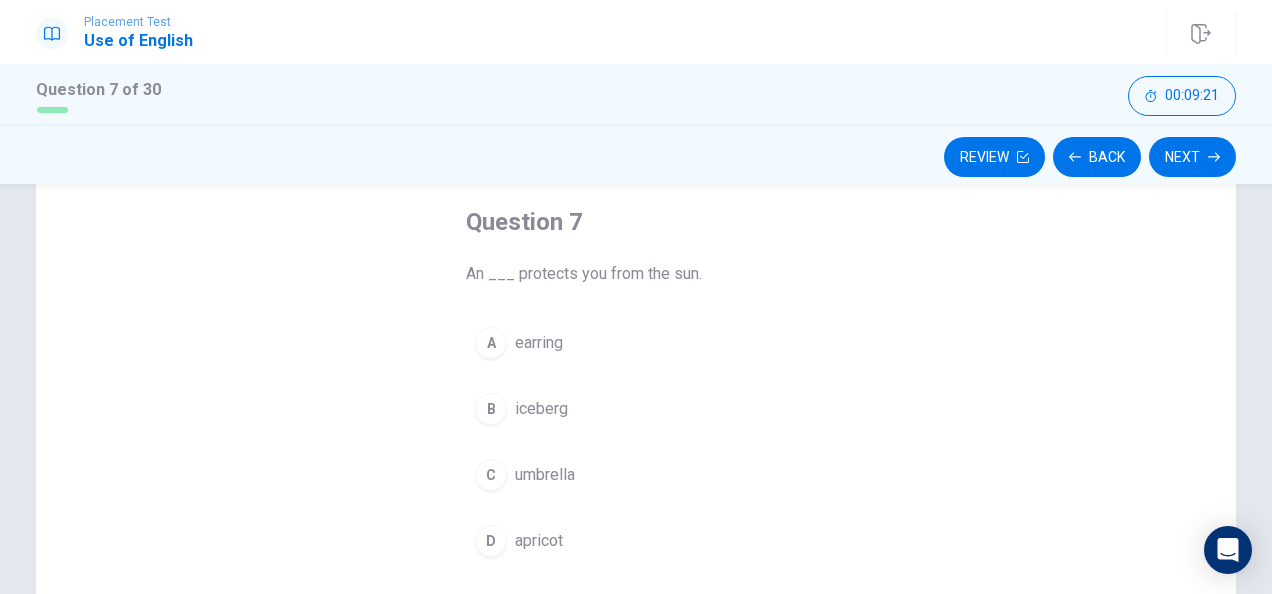 click on "umbrella" at bounding box center (545, 475) 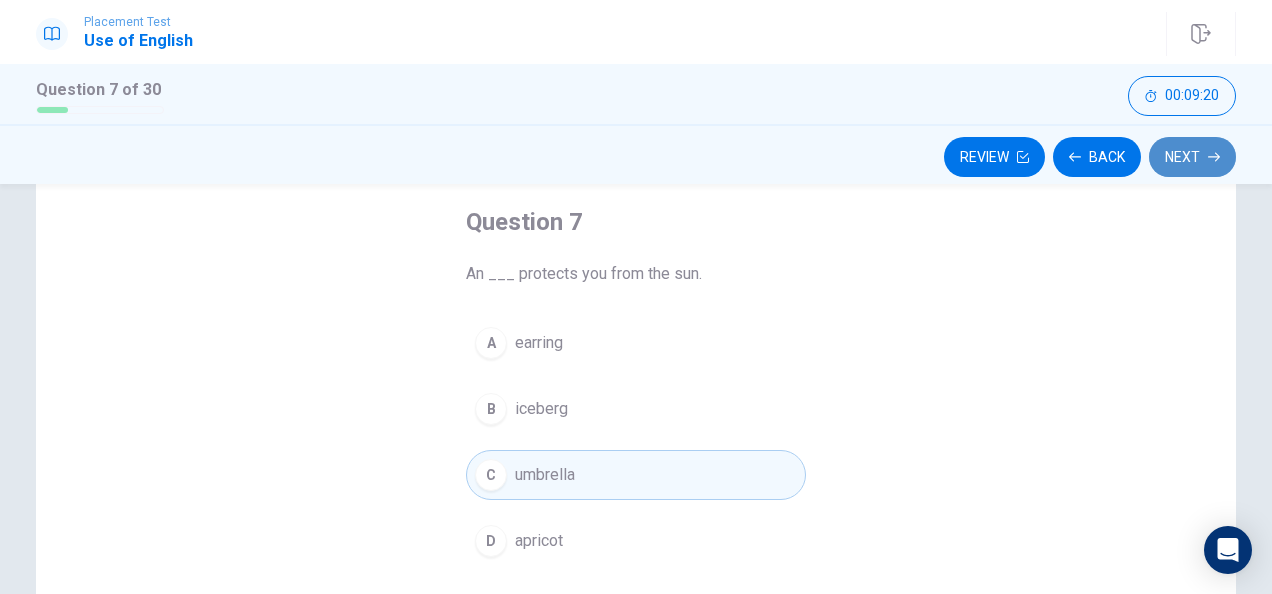 click on "Next" at bounding box center (1192, 157) 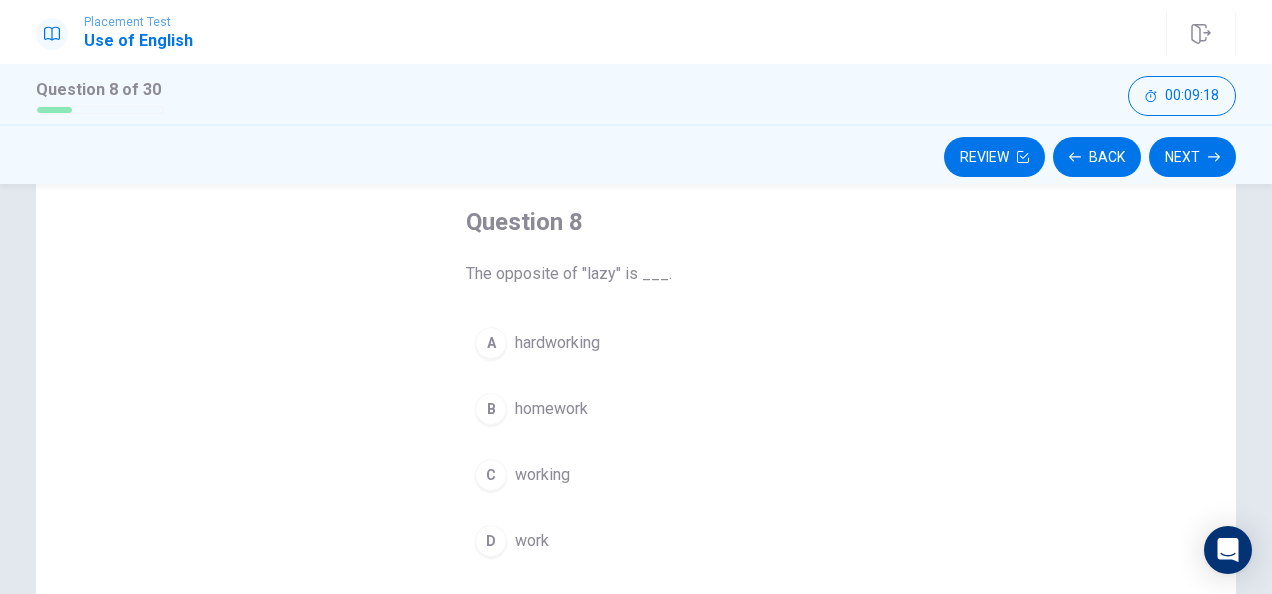 click on "hardworking" at bounding box center [557, 343] 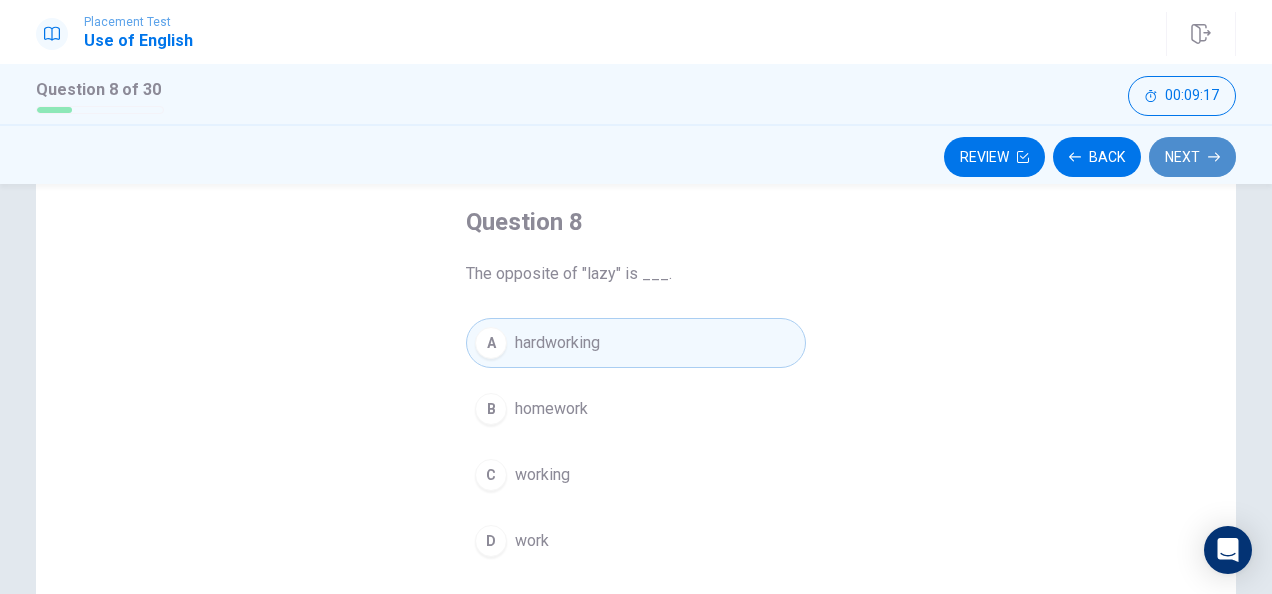 click 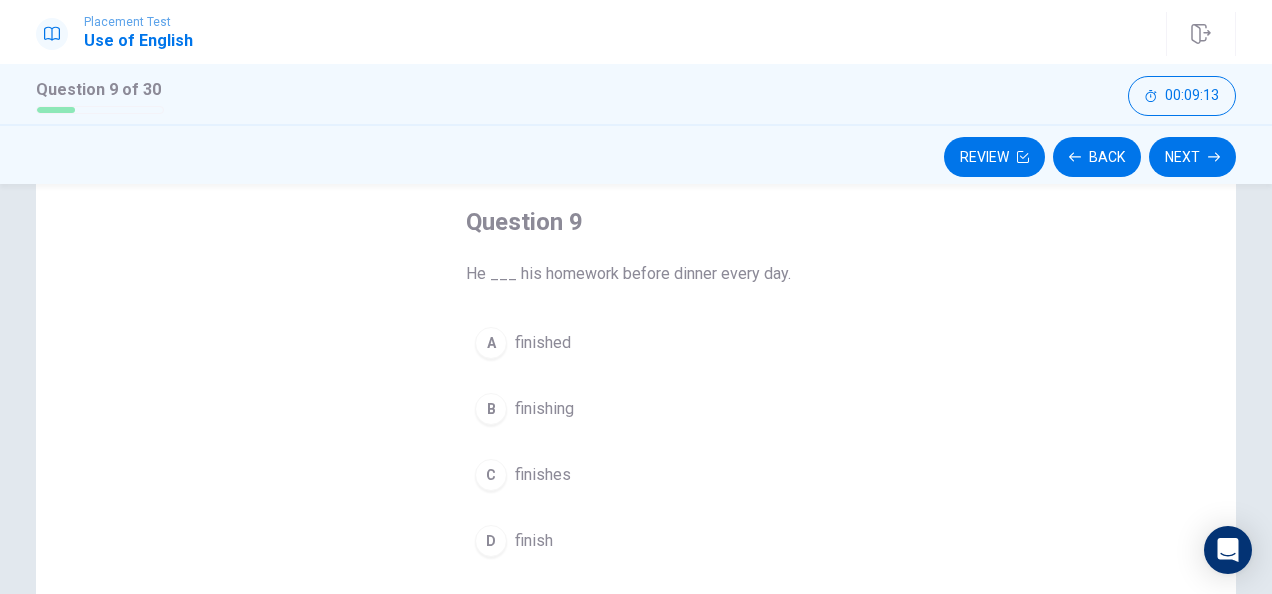 click on "finishes" at bounding box center [543, 475] 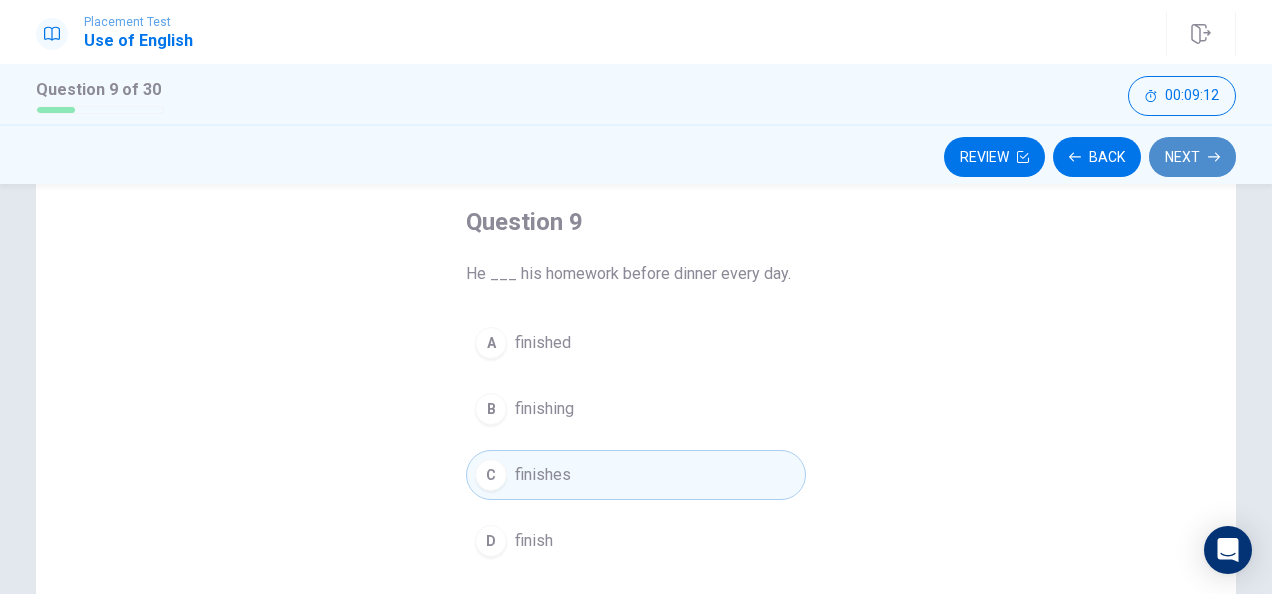 click on "Next" at bounding box center (1192, 157) 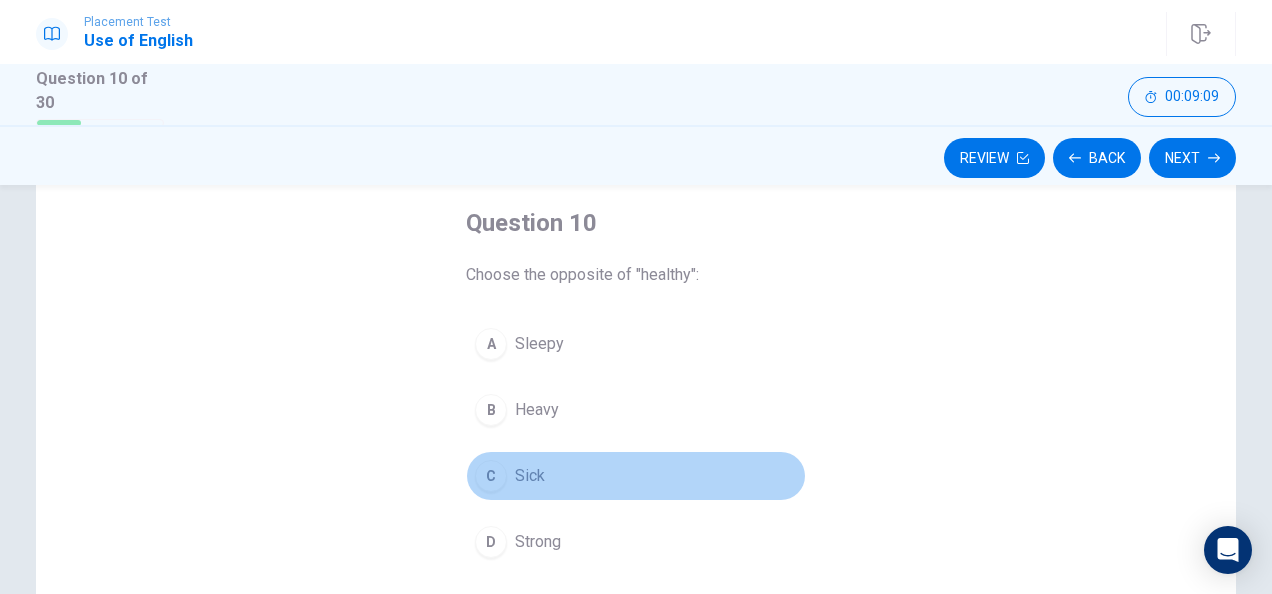 click on "Sick" at bounding box center (530, 476) 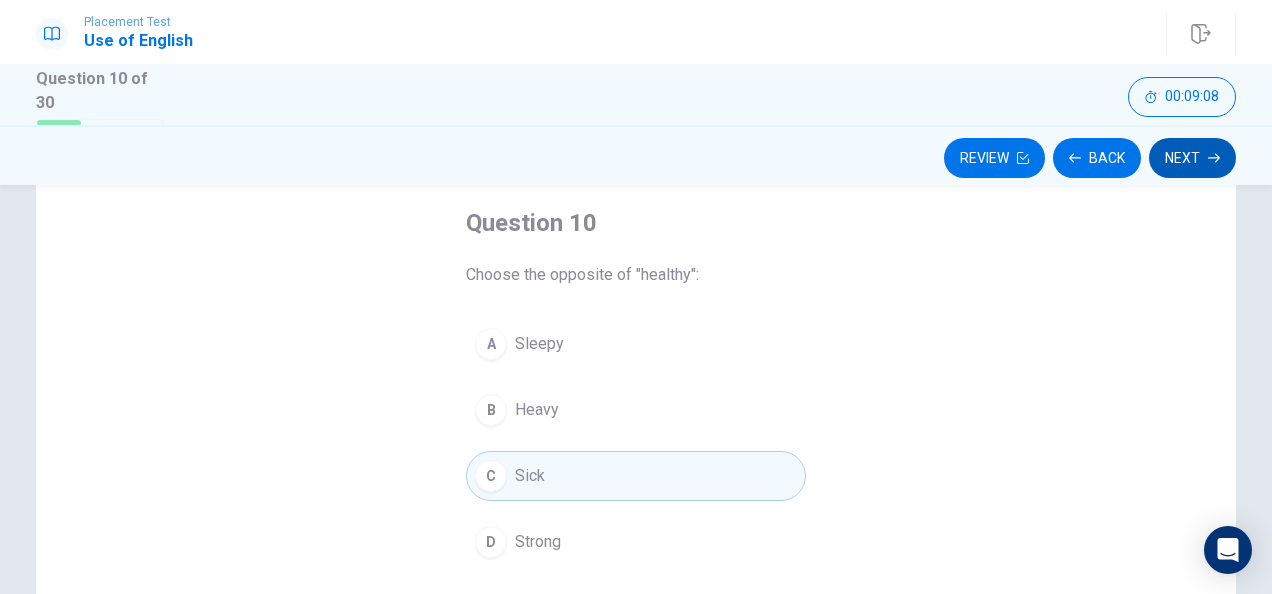 click on "Next" at bounding box center [1192, 158] 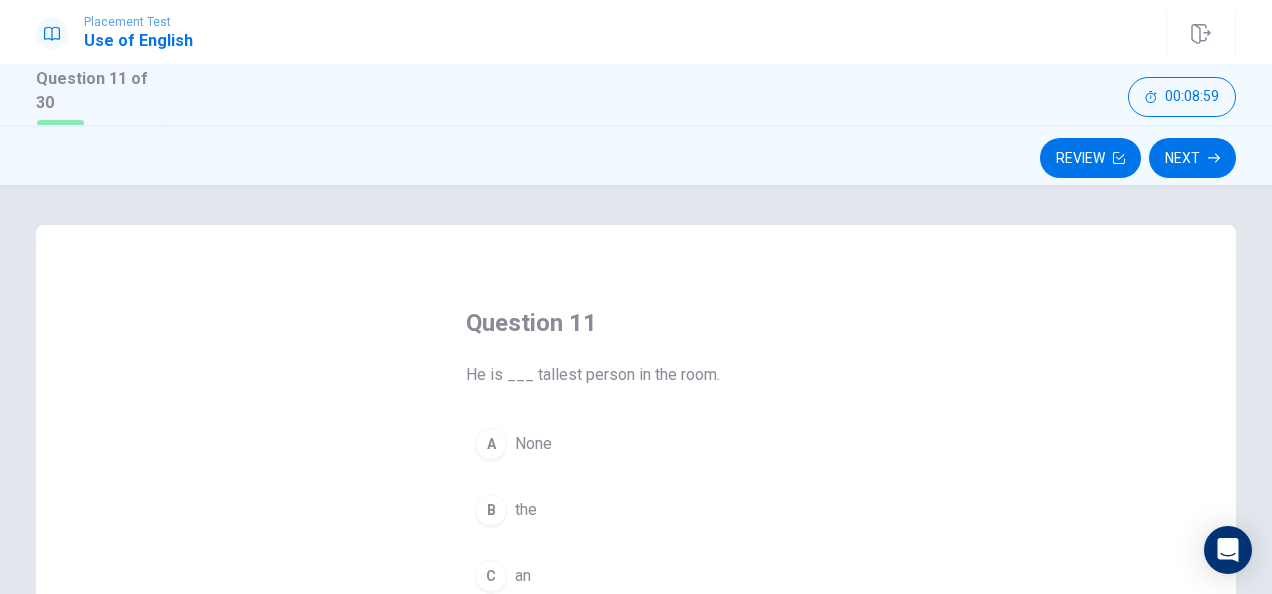 scroll, scrollTop: 100, scrollLeft: 0, axis: vertical 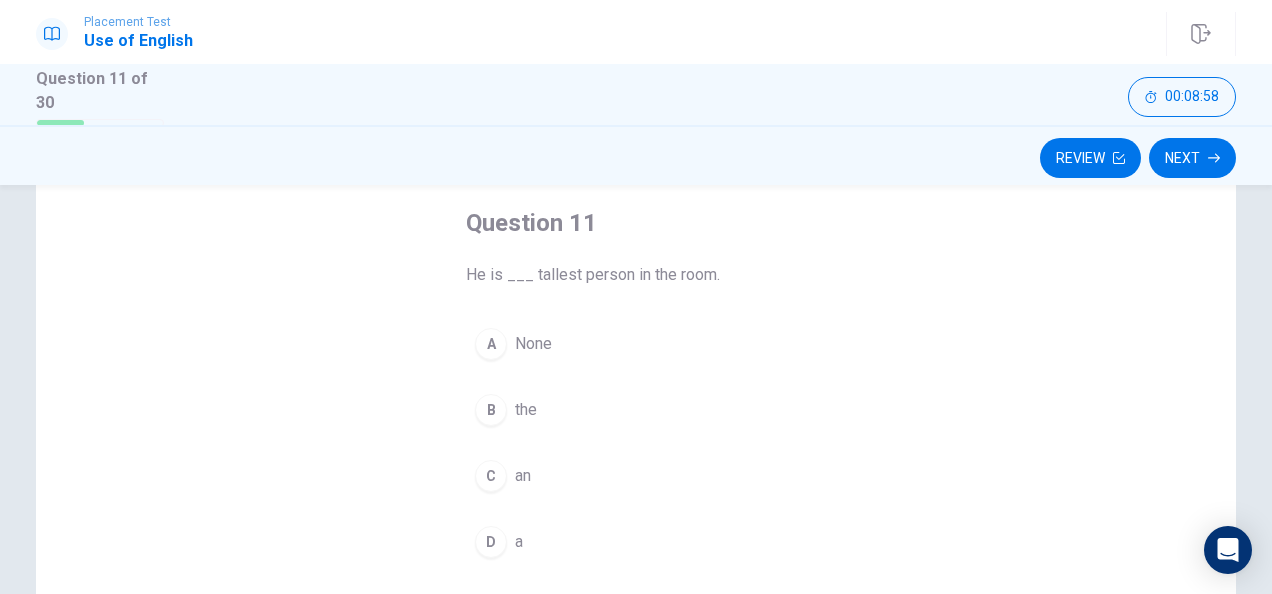 click on "the" at bounding box center (526, 410) 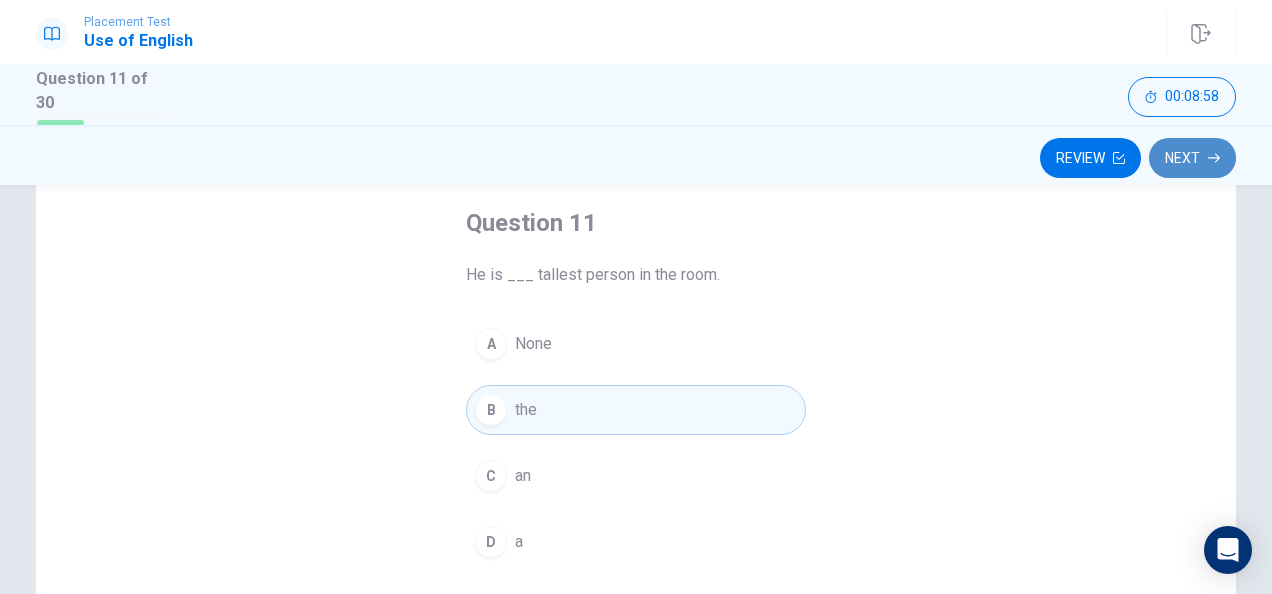 click on "Next" at bounding box center [1192, 158] 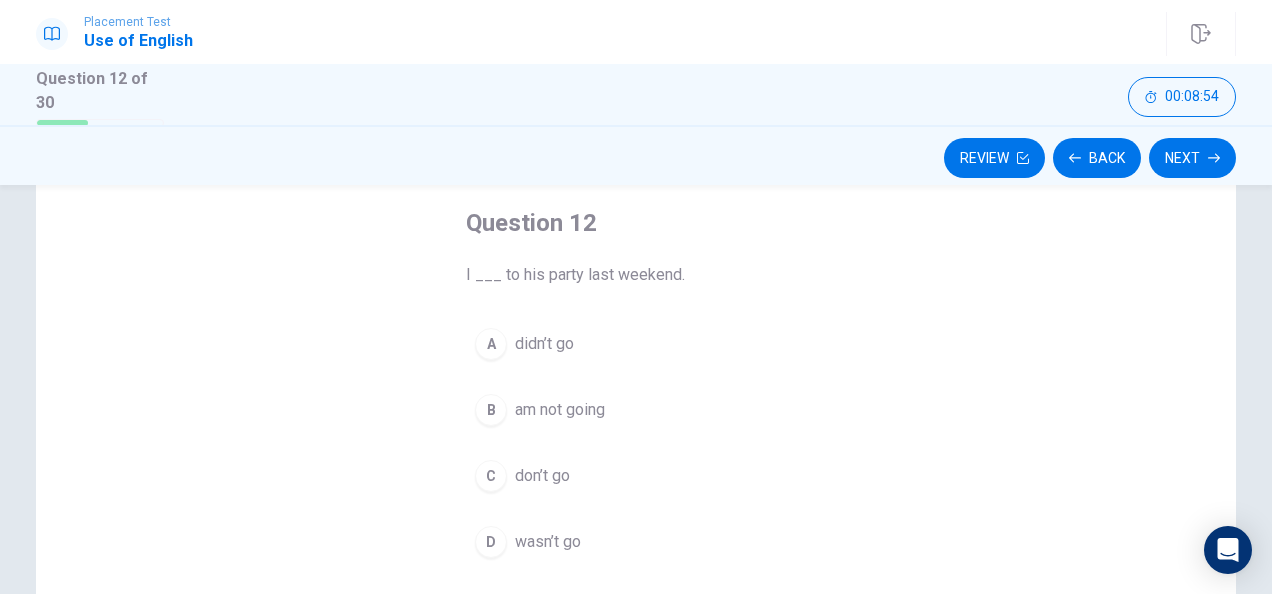 click on "didn’t go" at bounding box center [544, 344] 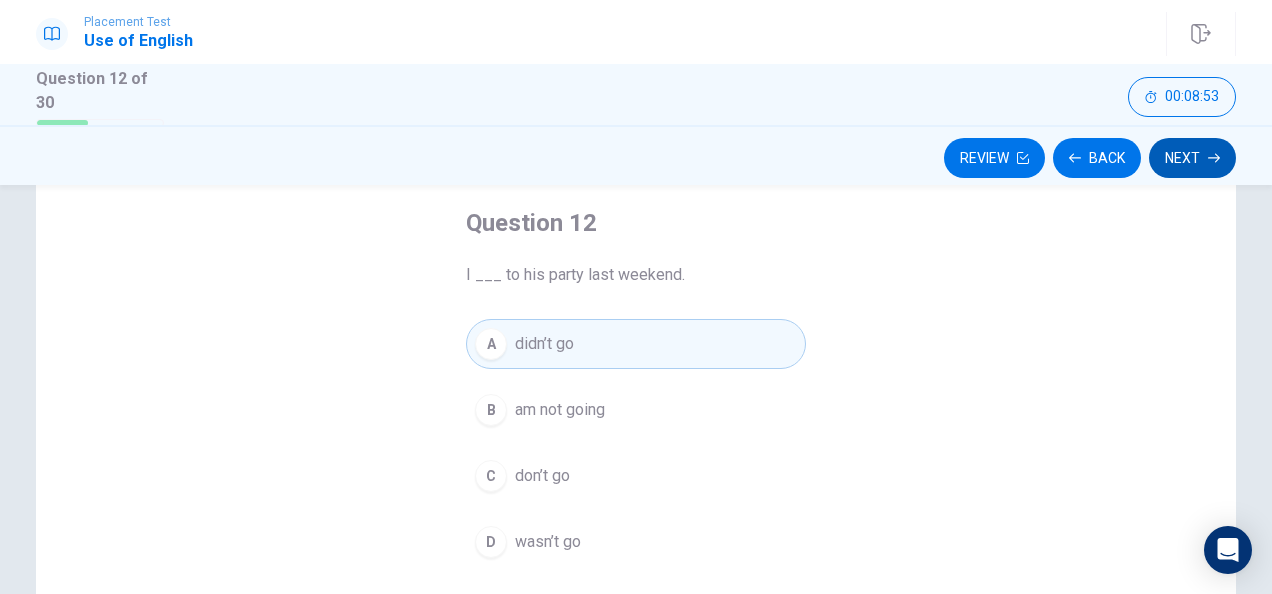 click on "Next" at bounding box center (1192, 158) 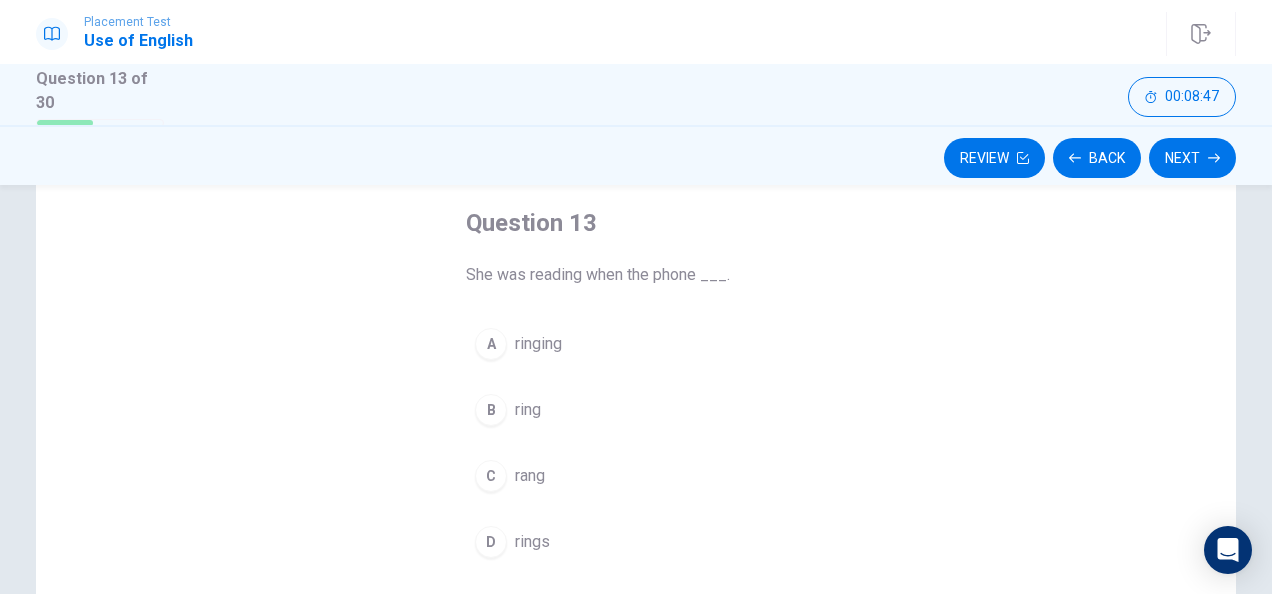 click on "C" at bounding box center [491, 476] 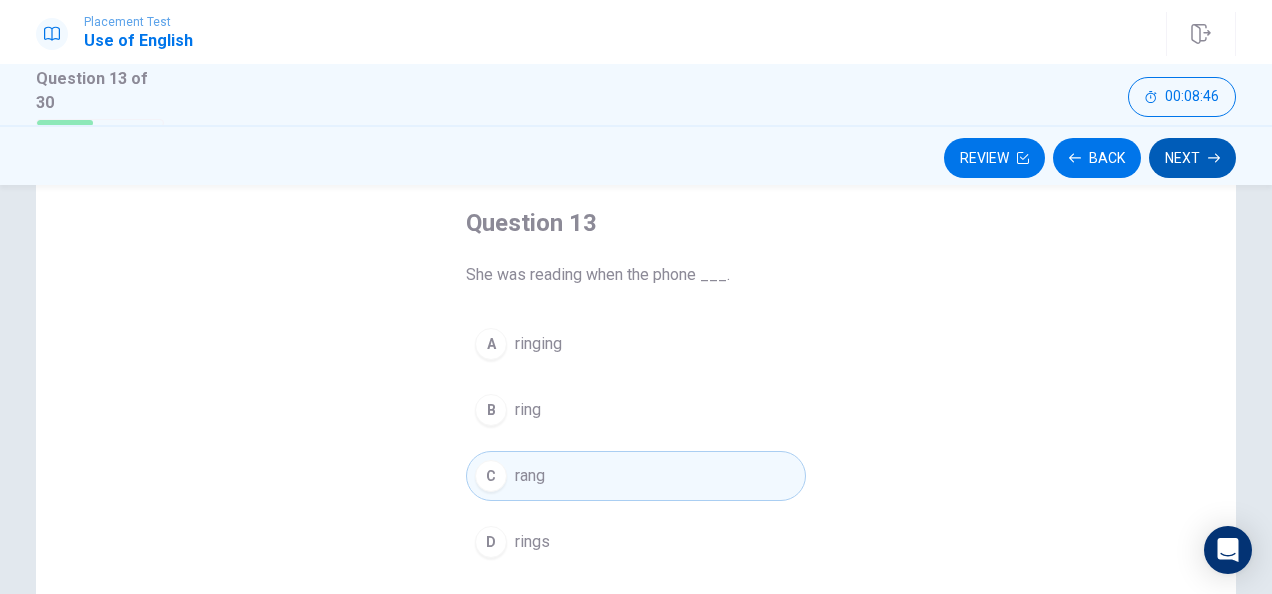 click on "Next" at bounding box center [1192, 158] 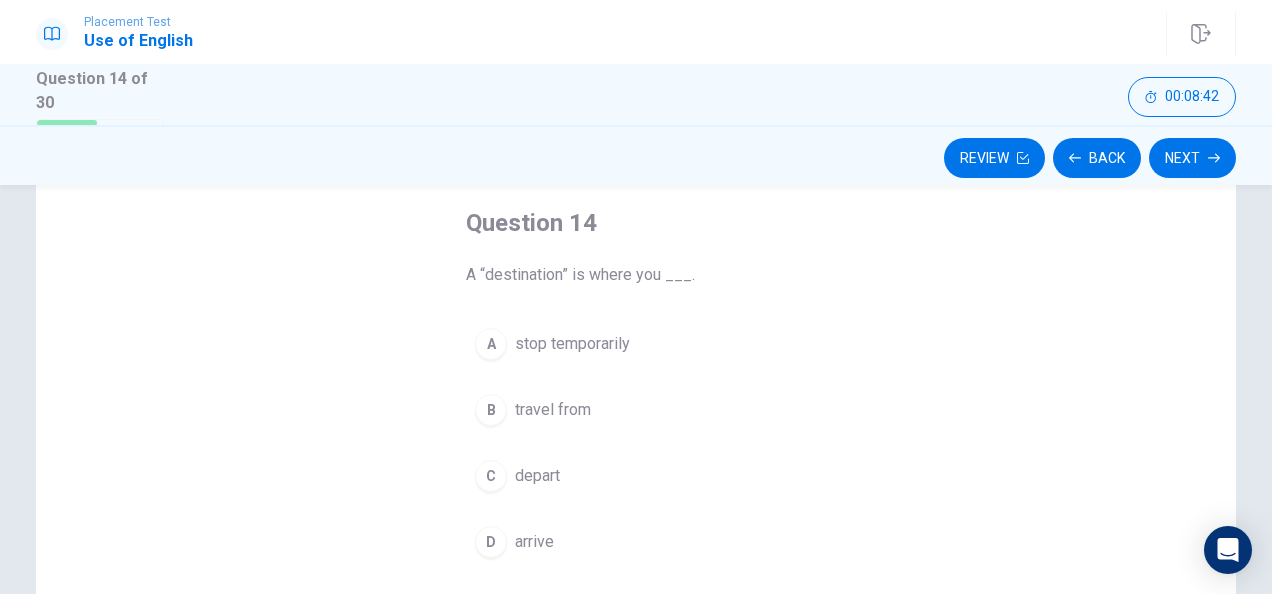 click on "D arrive" at bounding box center (636, 542) 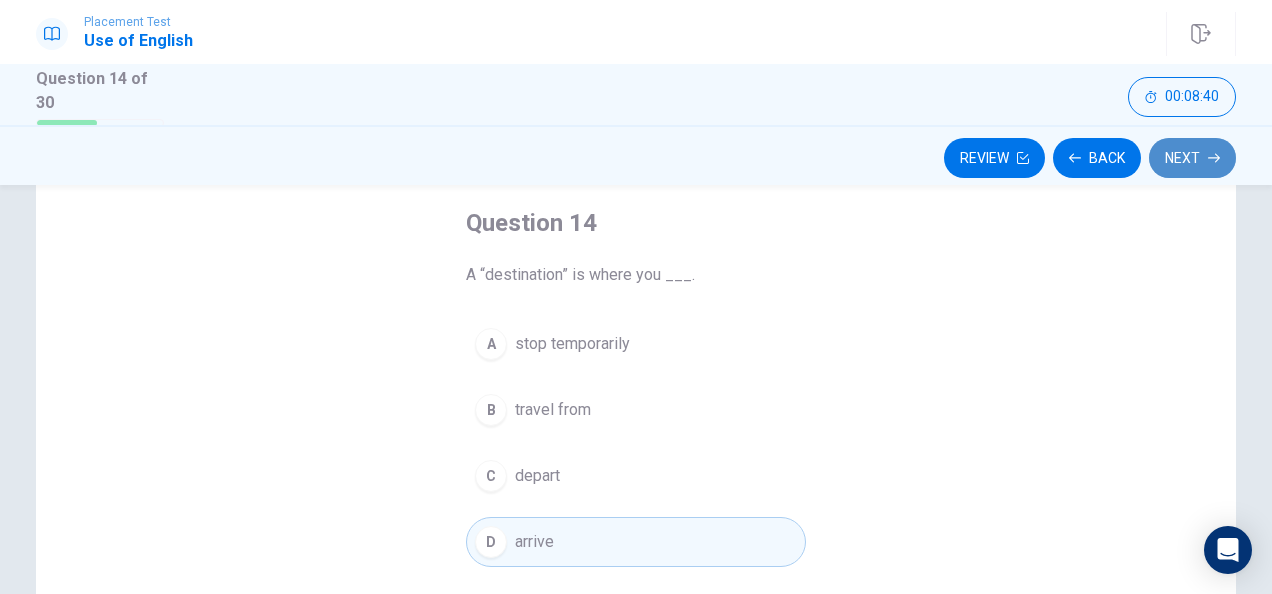 click on "Next" at bounding box center (1192, 158) 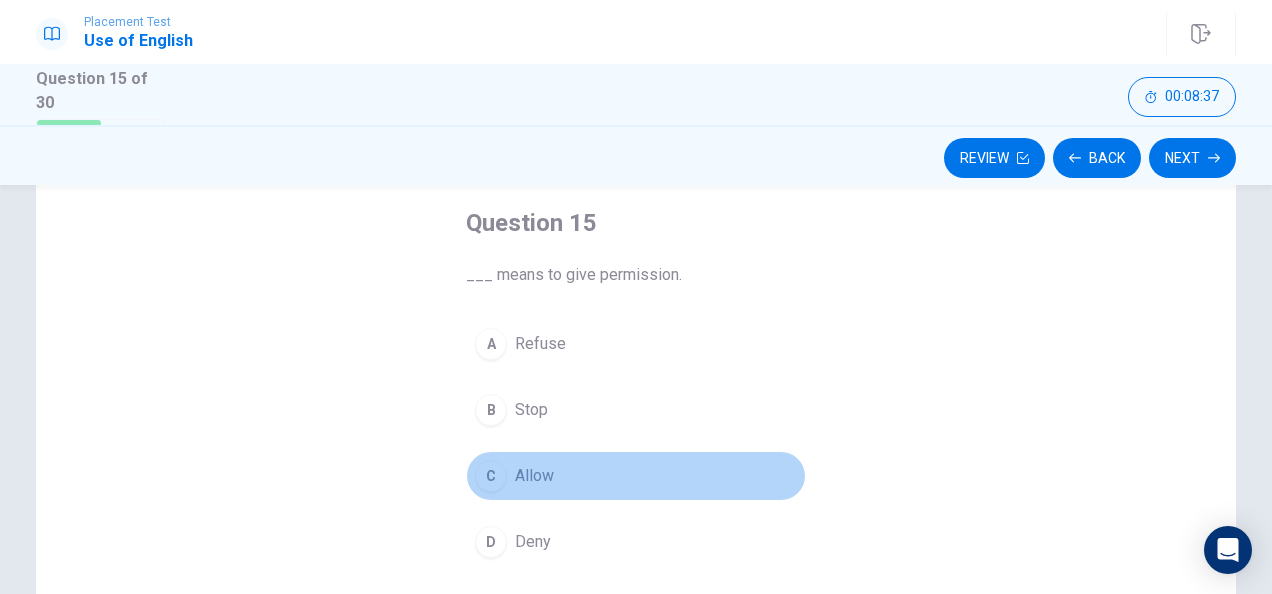 drag, startPoint x: 546, startPoint y: 472, endPoint x: 1172, endPoint y: 98, distance: 729.21326 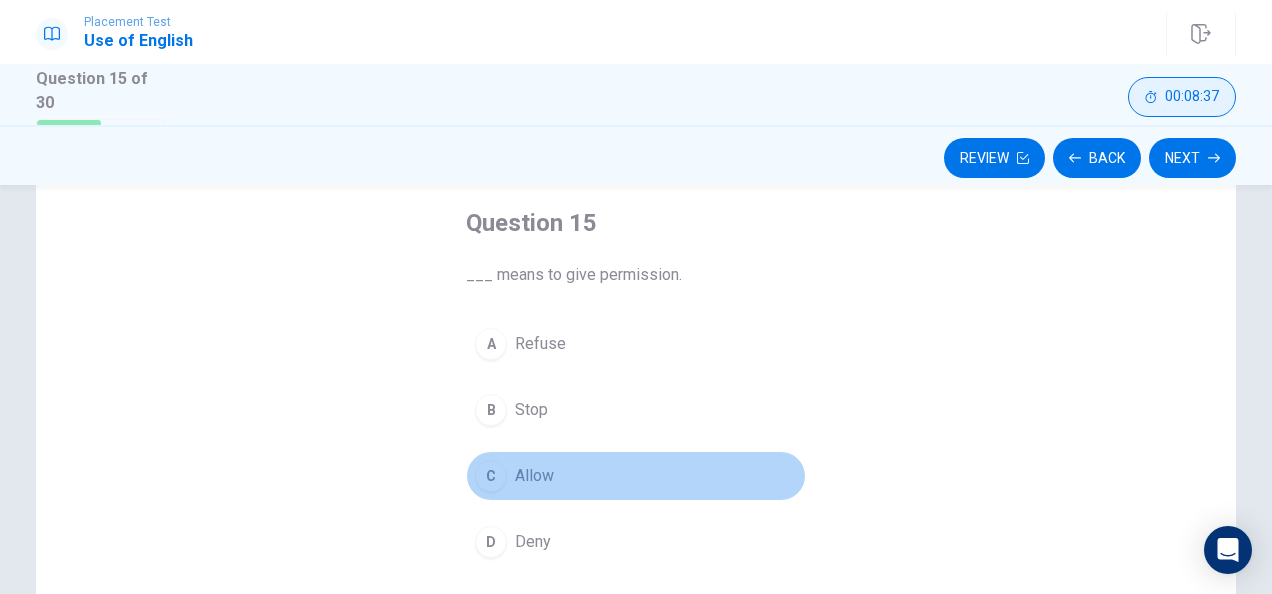 click on "Allow" at bounding box center (534, 476) 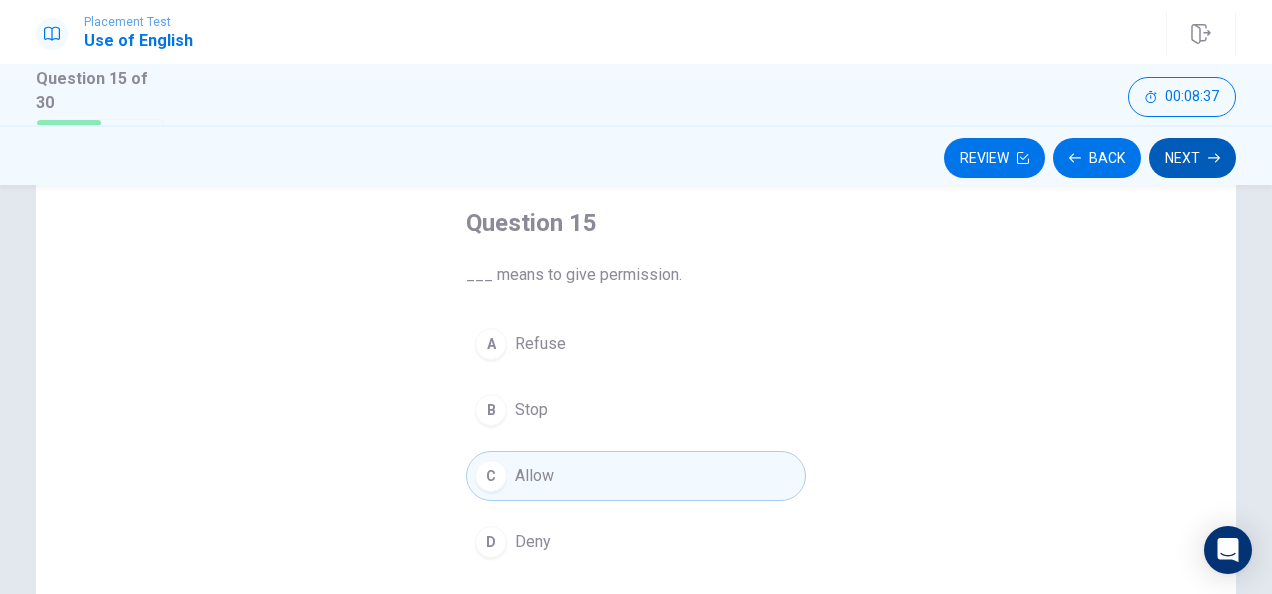 click on "Next" at bounding box center (1192, 158) 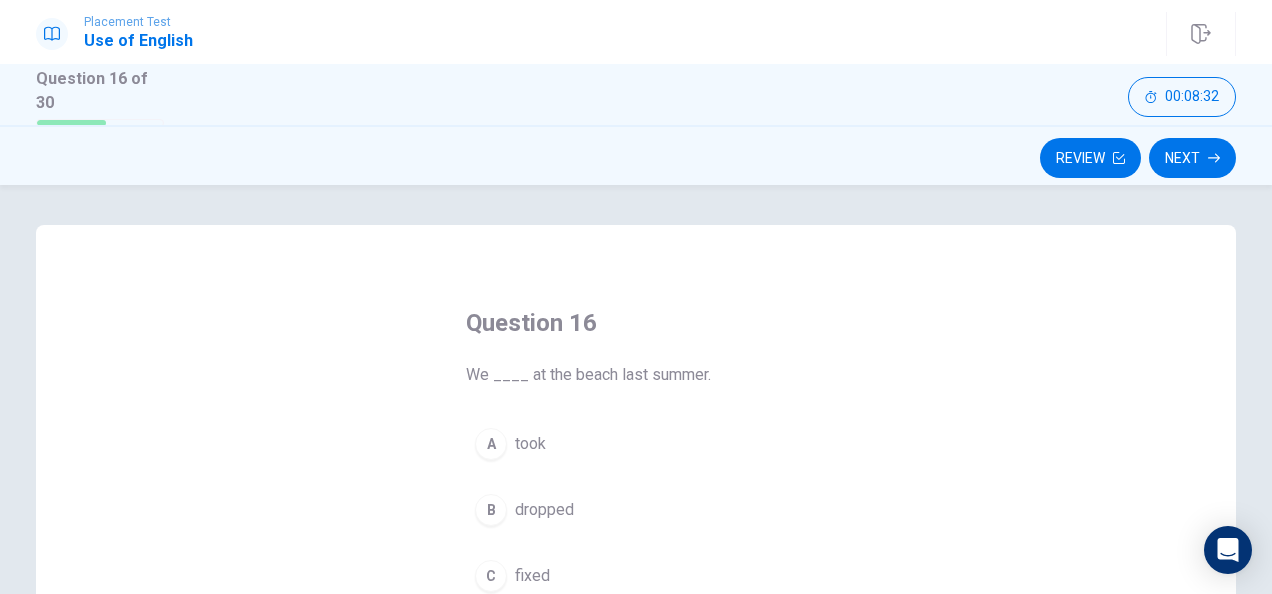 scroll, scrollTop: 100, scrollLeft: 0, axis: vertical 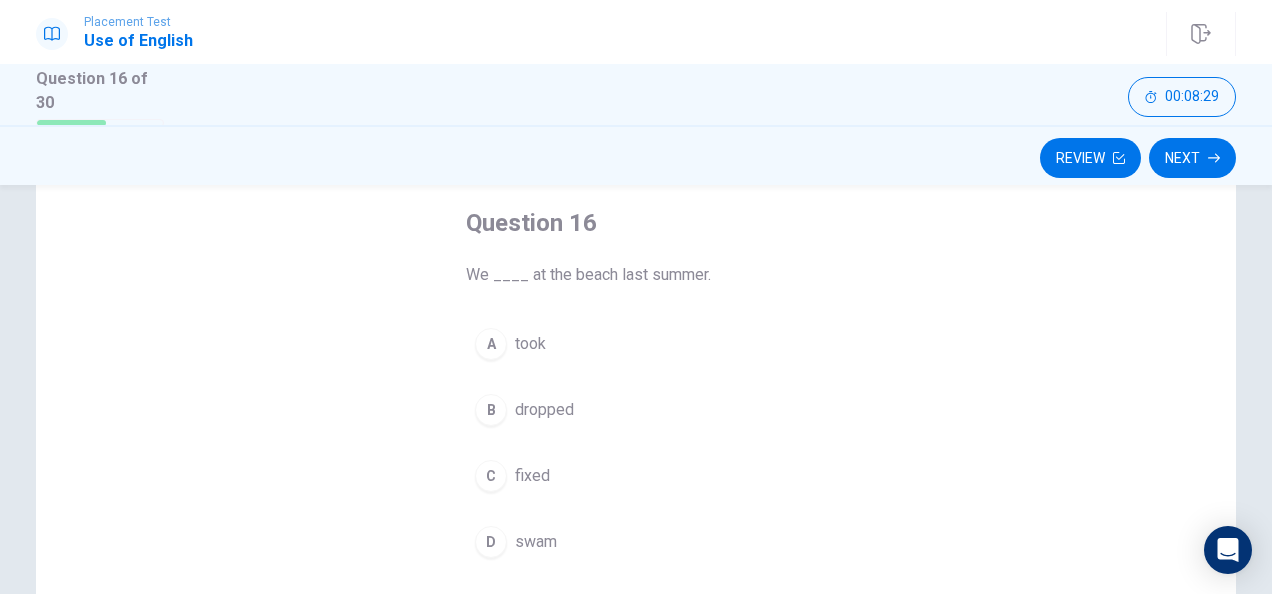 click on "swam" at bounding box center (536, 542) 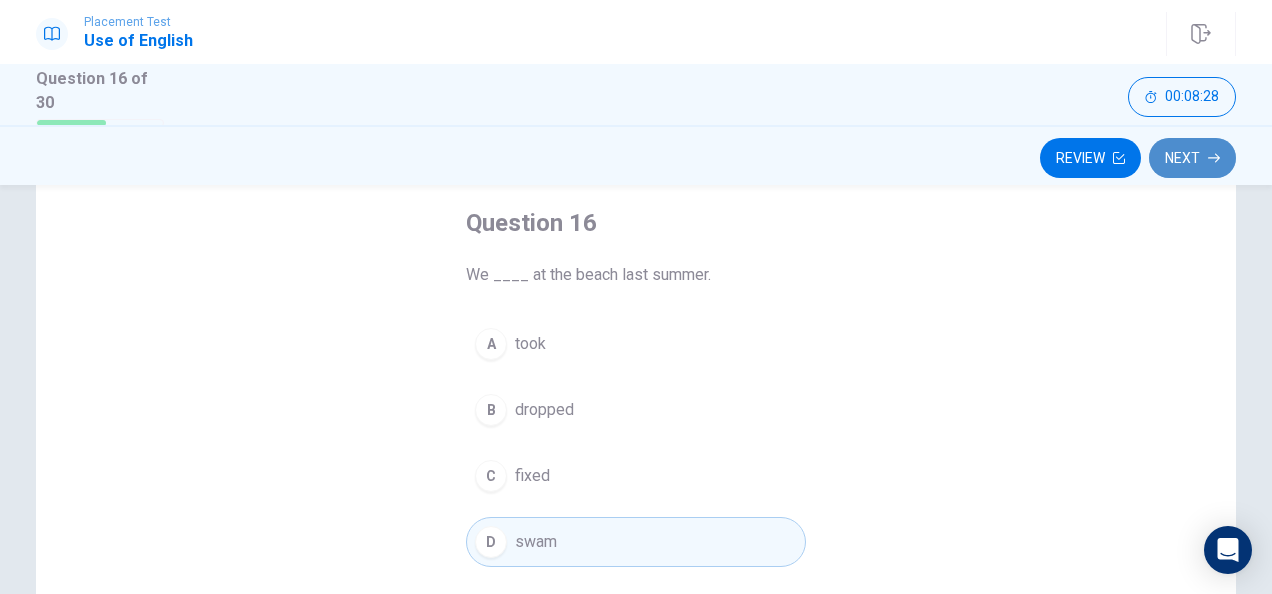 click on "Next" at bounding box center [1192, 158] 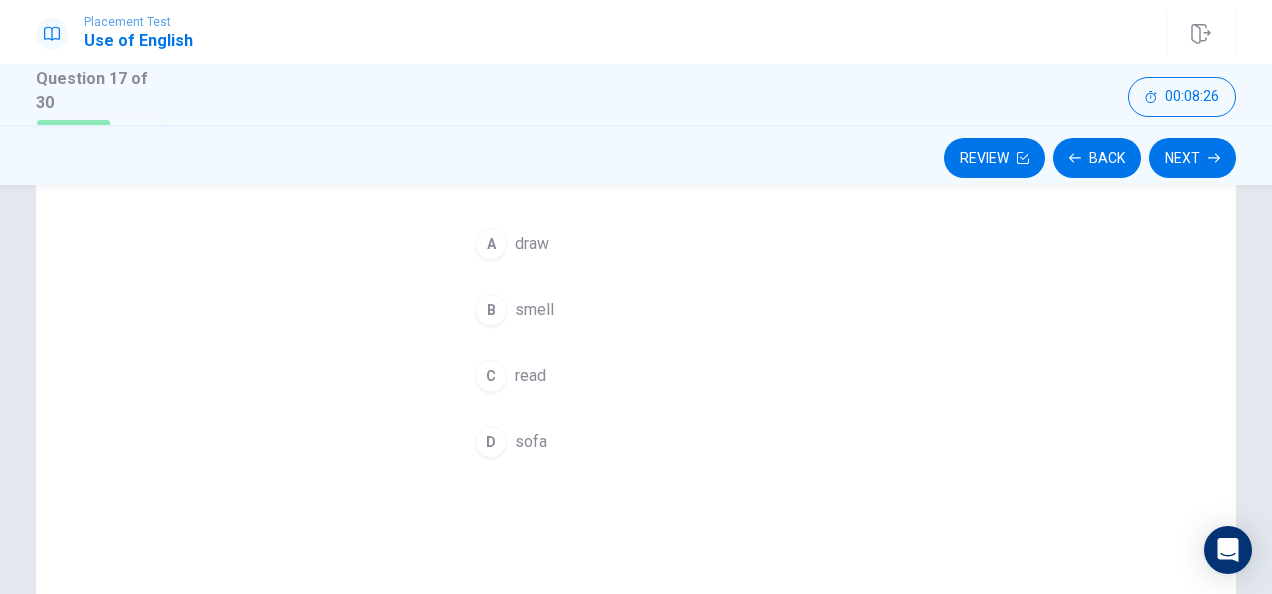 scroll, scrollTop: 100, scrollLeft: 0, axis: vertical 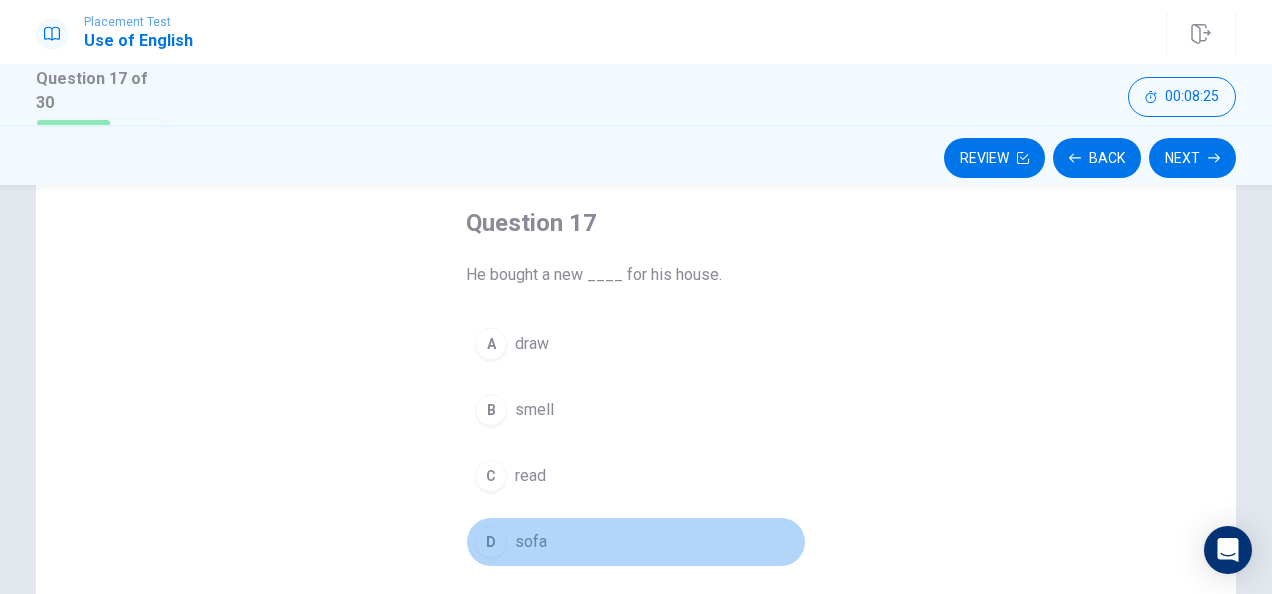 click on "D sofa" at bounding box center [636, 542] 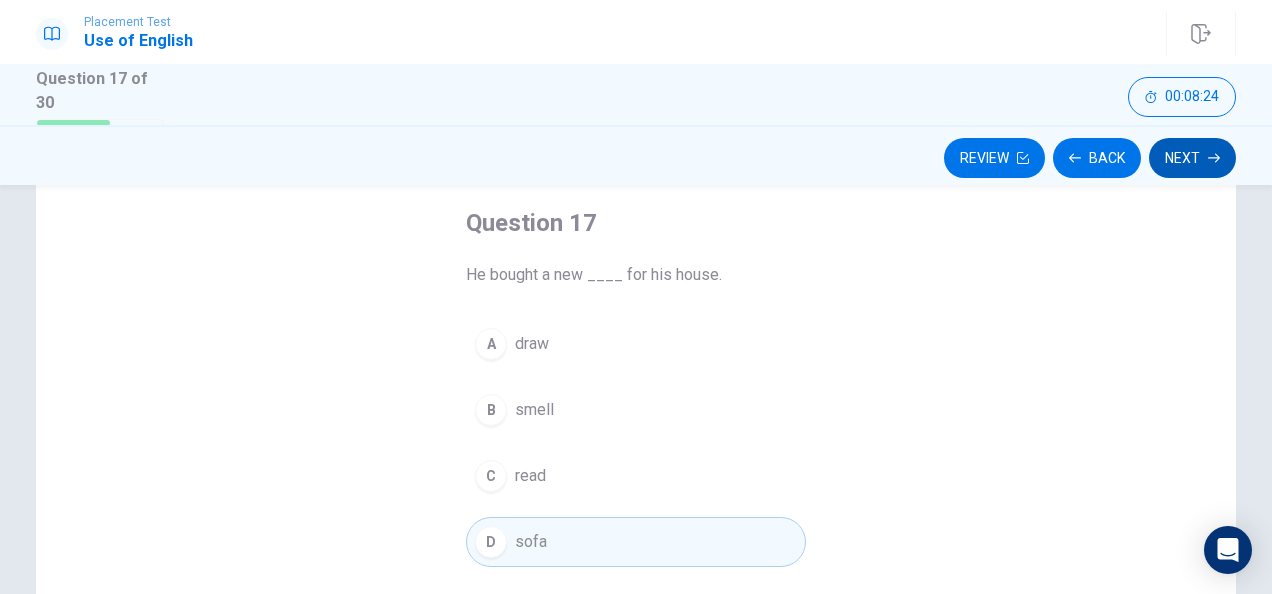 click on "Next" at bounding box center (1192, 158) 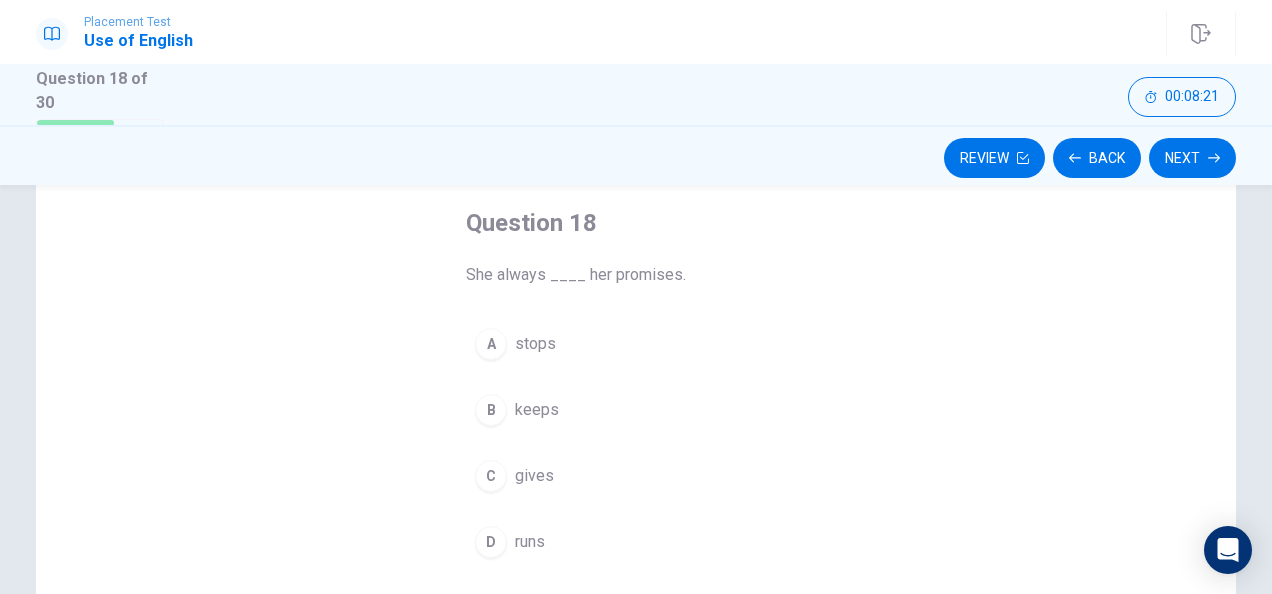 click on "keeps" at bounding box center [537, 410] 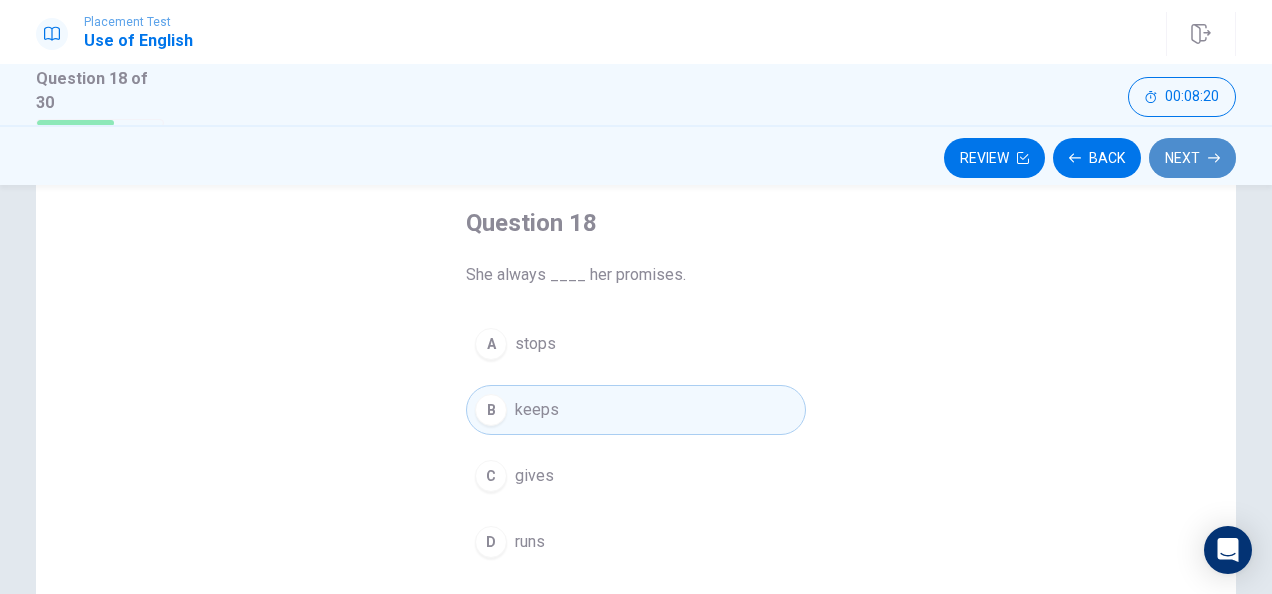 click on "Next" at bounding box center (1192, 158) 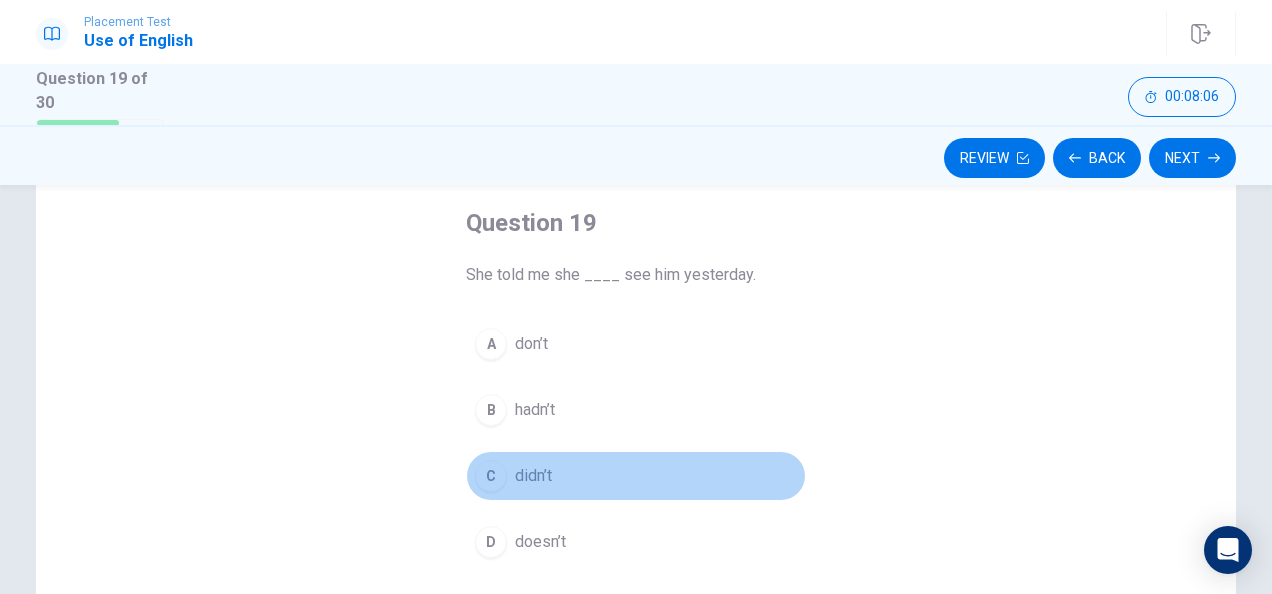 click on "C" at bounding box center [491, 476] 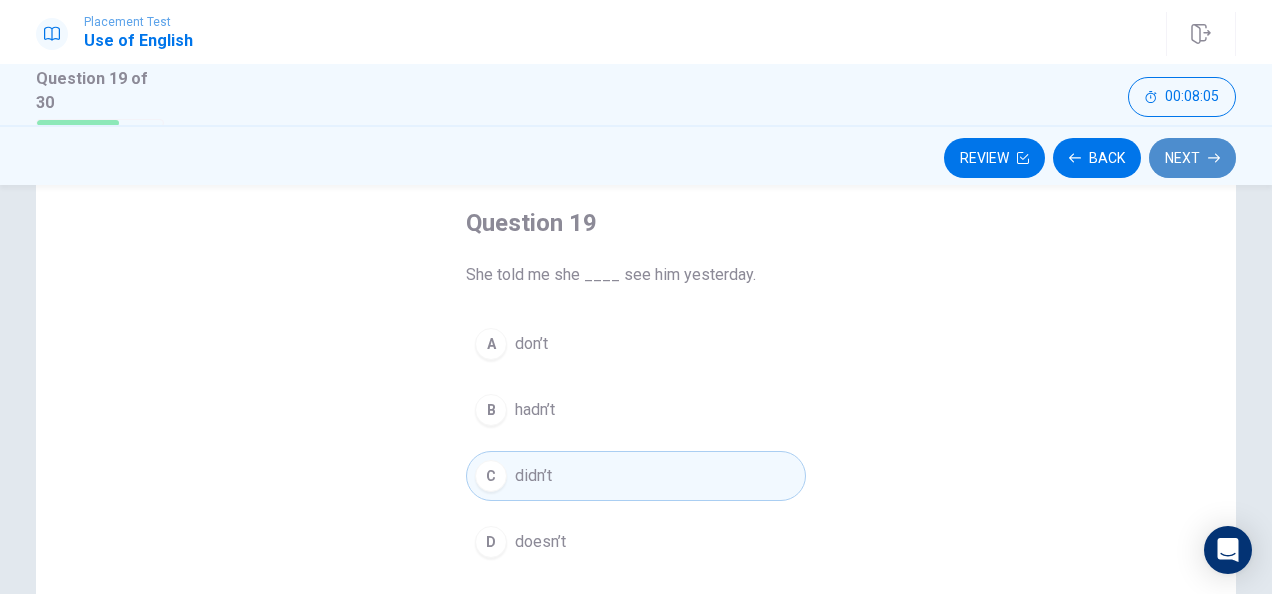 click 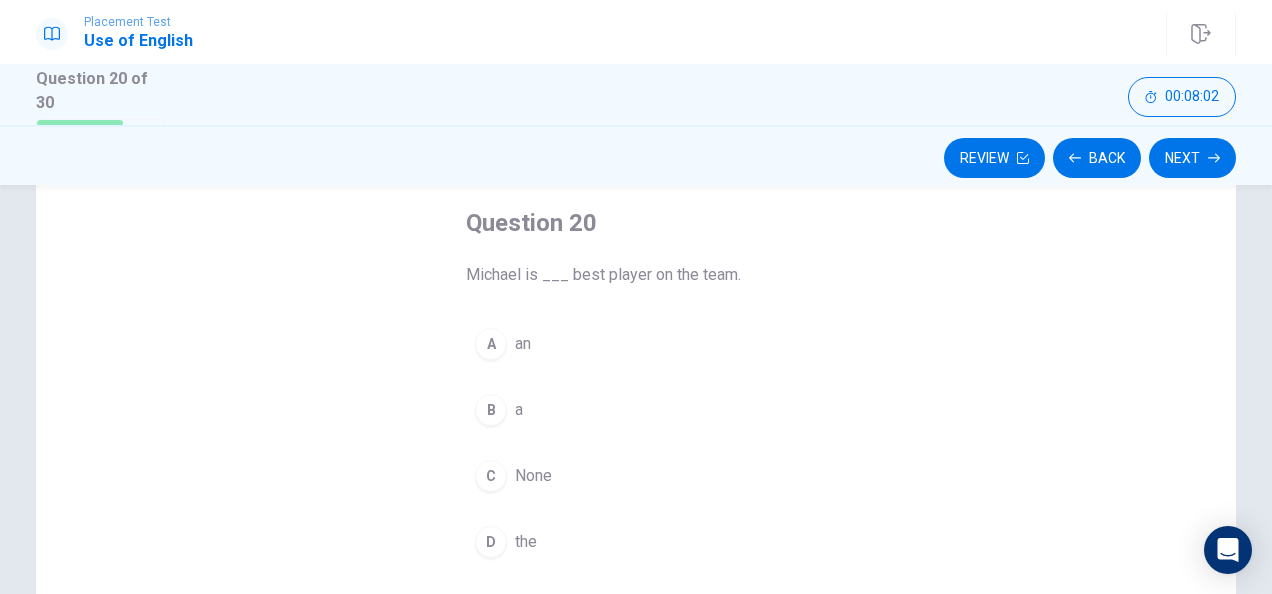 click on "D the" at bounding box center [636, 542] 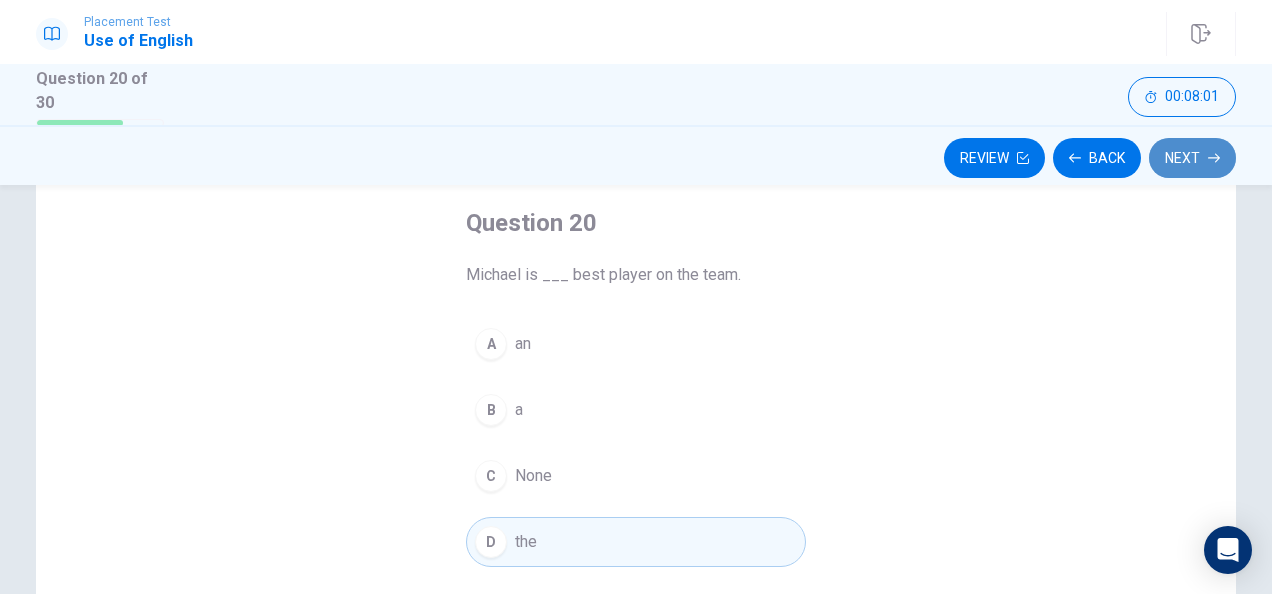 click on "Next" at bounding box center (1192, 158) 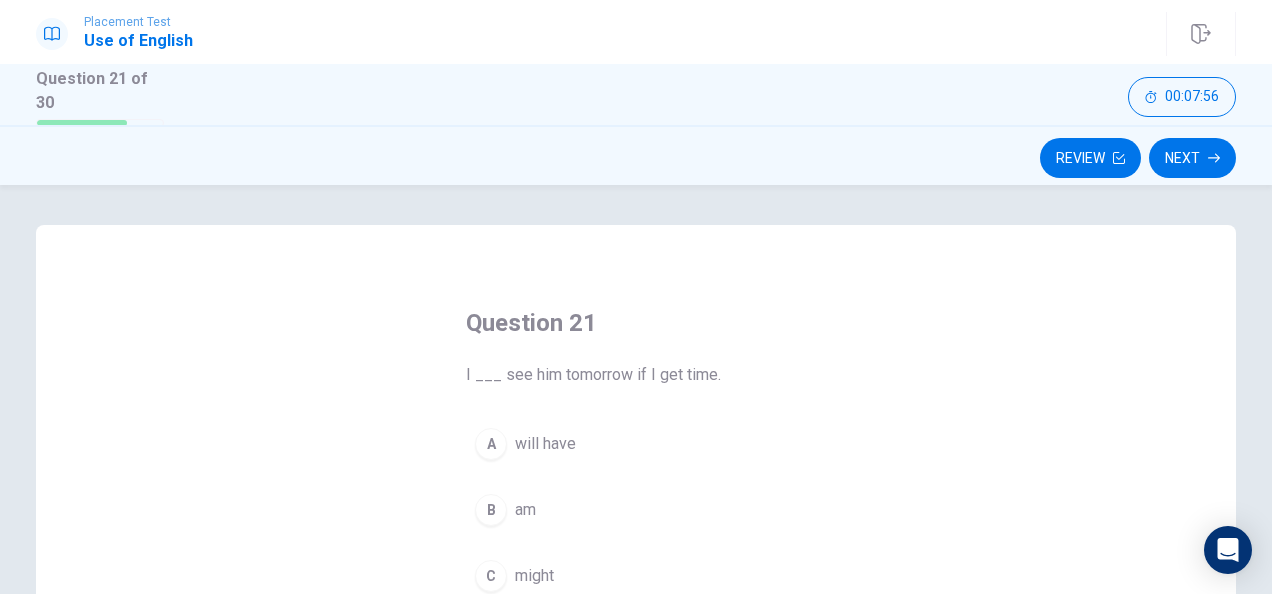 scroll, scrollTop: 100, scrollLeft: 0, axis: vertical 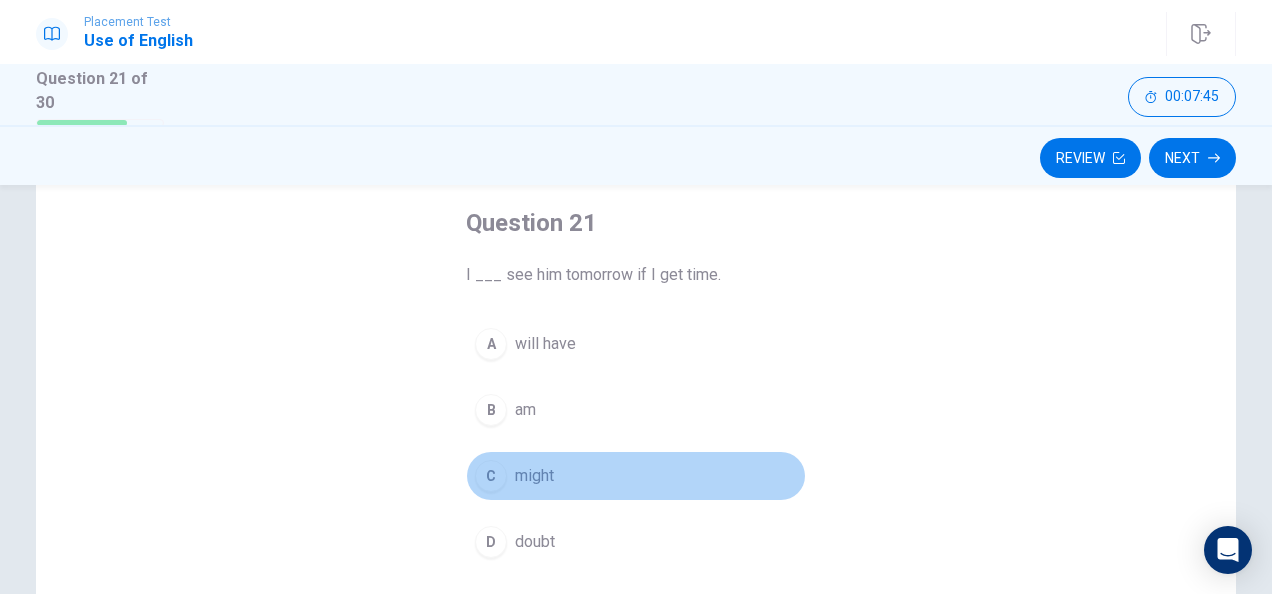 click on "C" at bounding box center (491, 476) 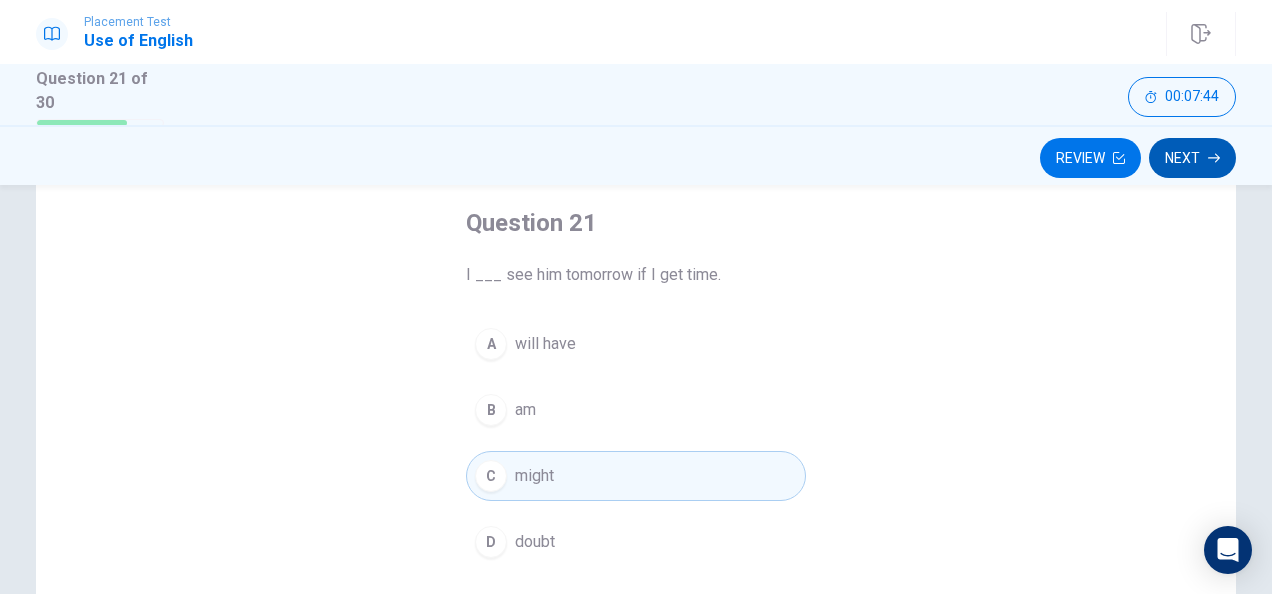 click on "Next" at bounding box center (1192, 158) 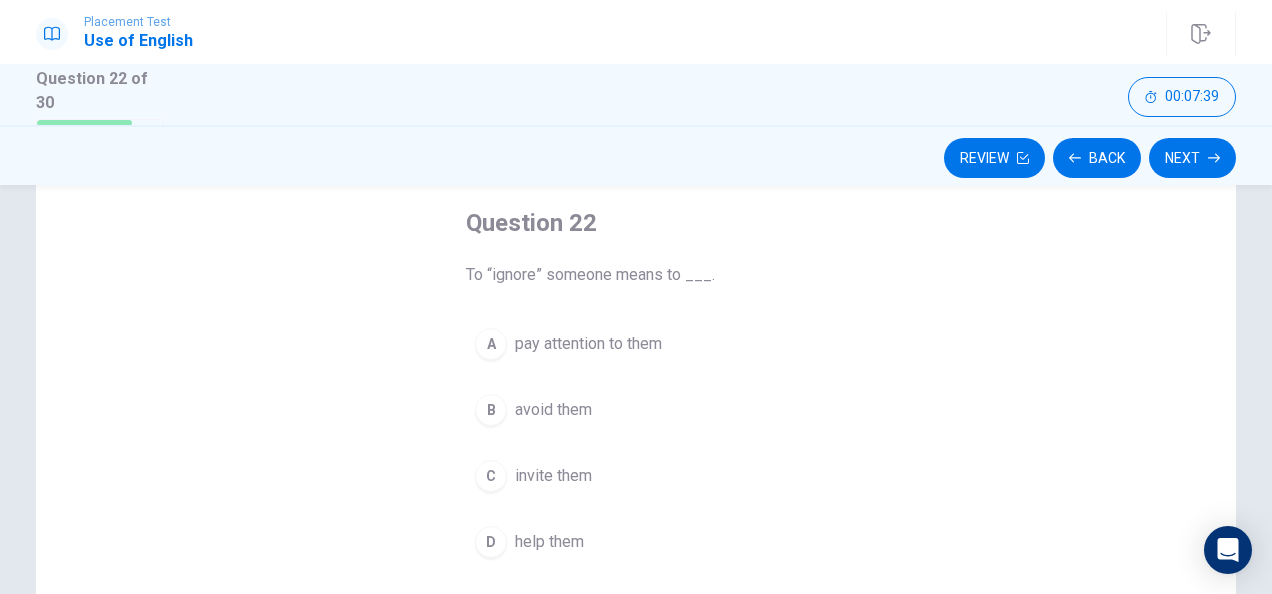 click on "B avoid them" at bounding box center (636, 410) 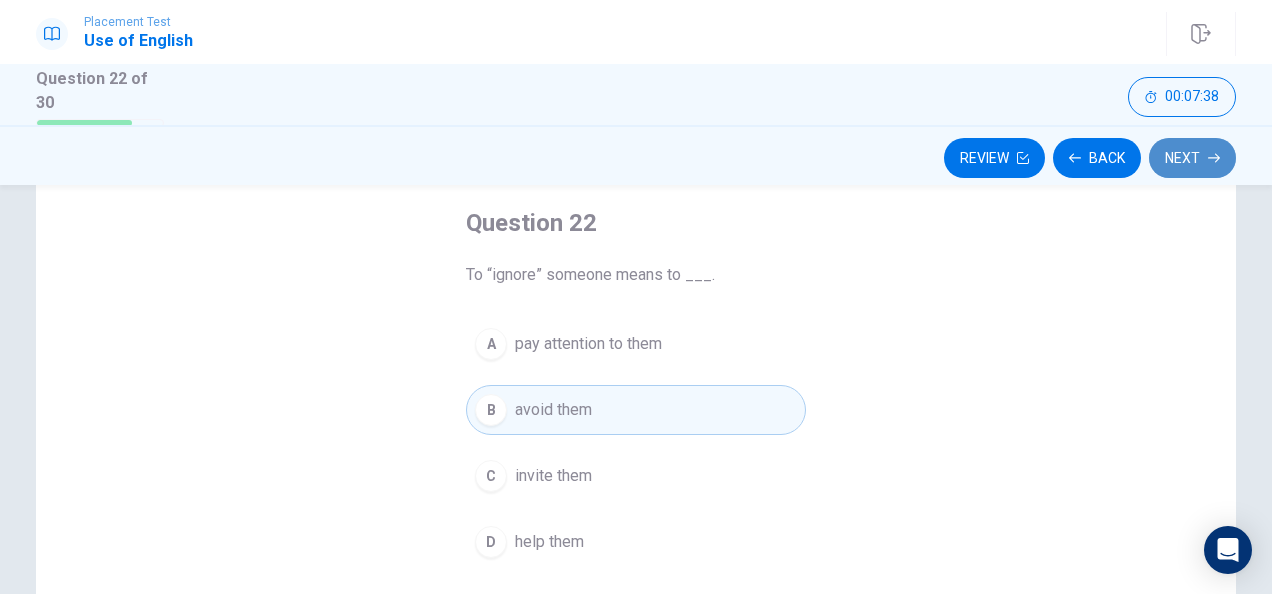 click on "Next" at bounding box center [1192, 158] 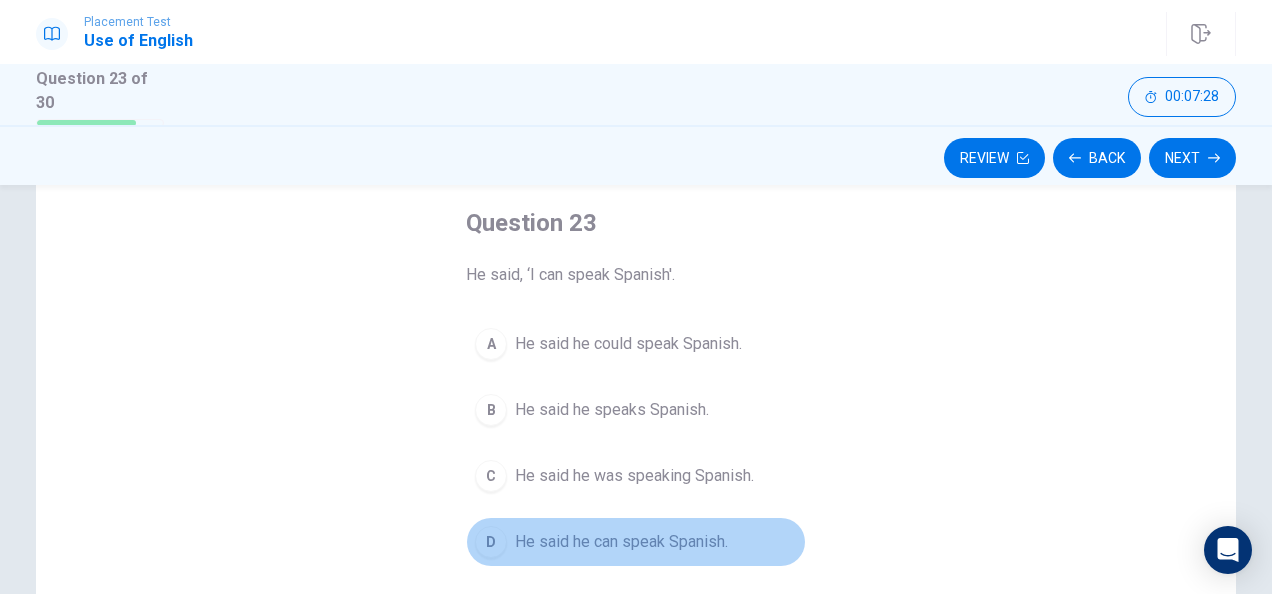 click on "D" at bounding box center [491, 542] 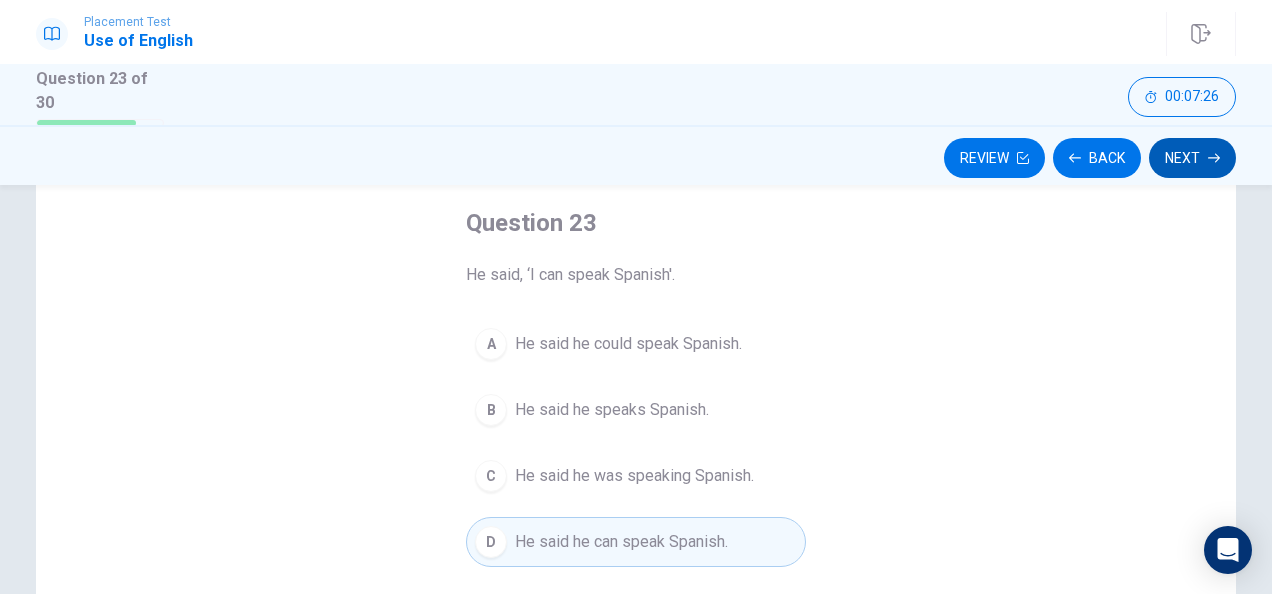 click on "Next" at bounding box center (1192, 158) 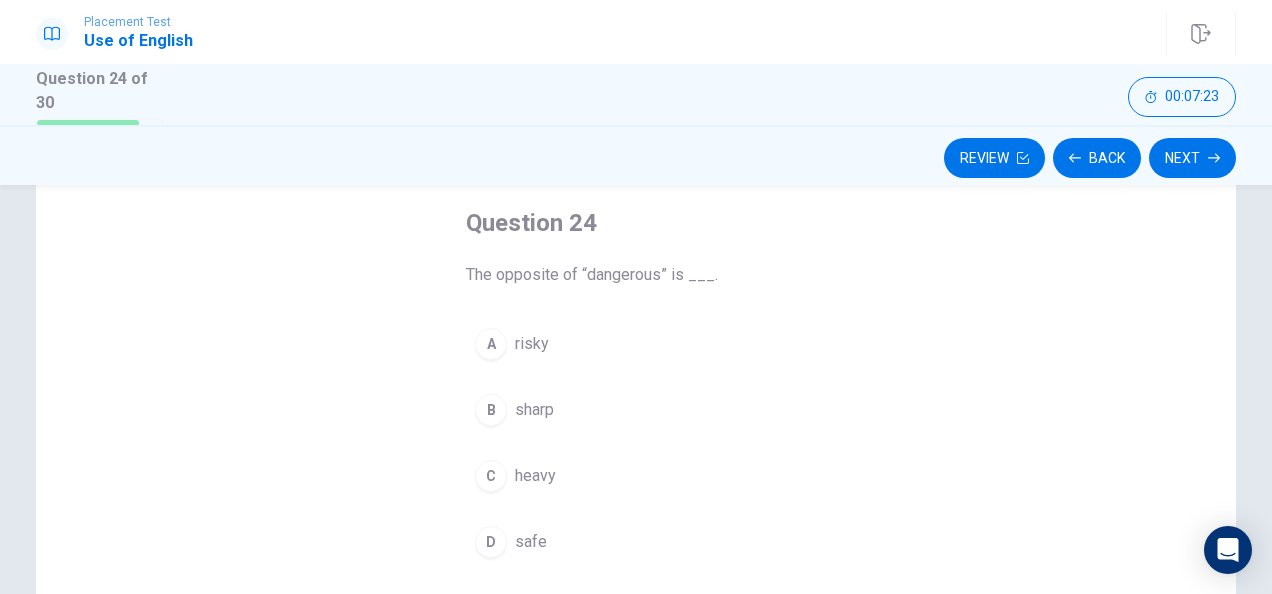 drag, startPoint x: 484, startPoint y: 530, endPoint x: 900, endPoint y: 309, distance: 471.05945 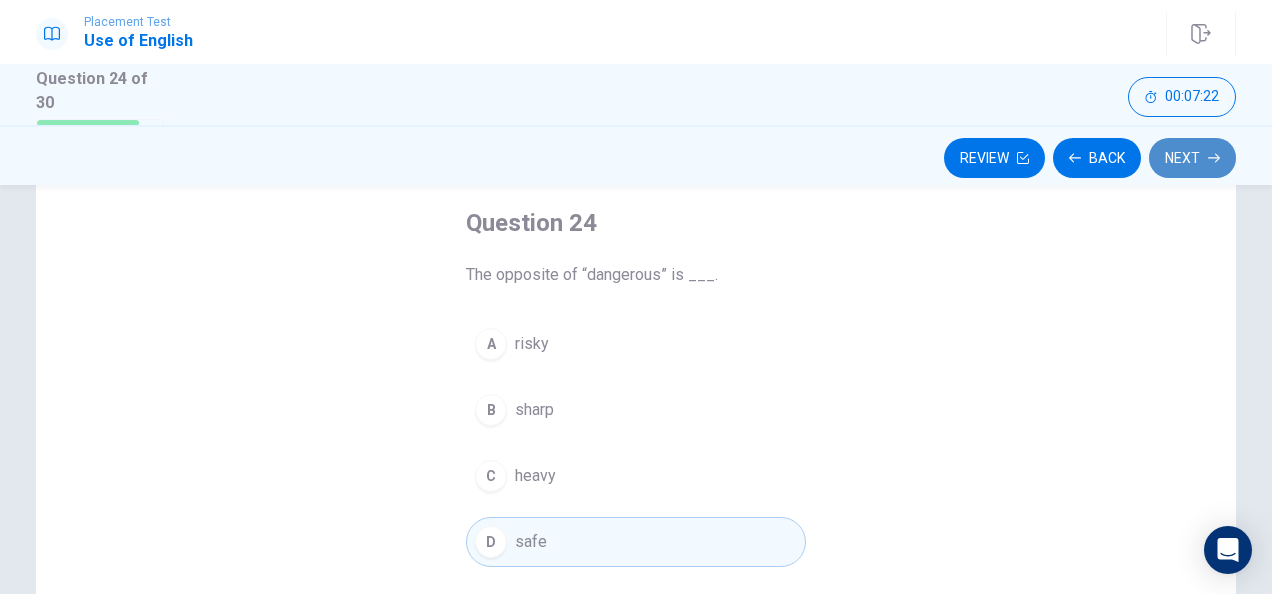 click on "Next" at bounding box center (1192, 158) 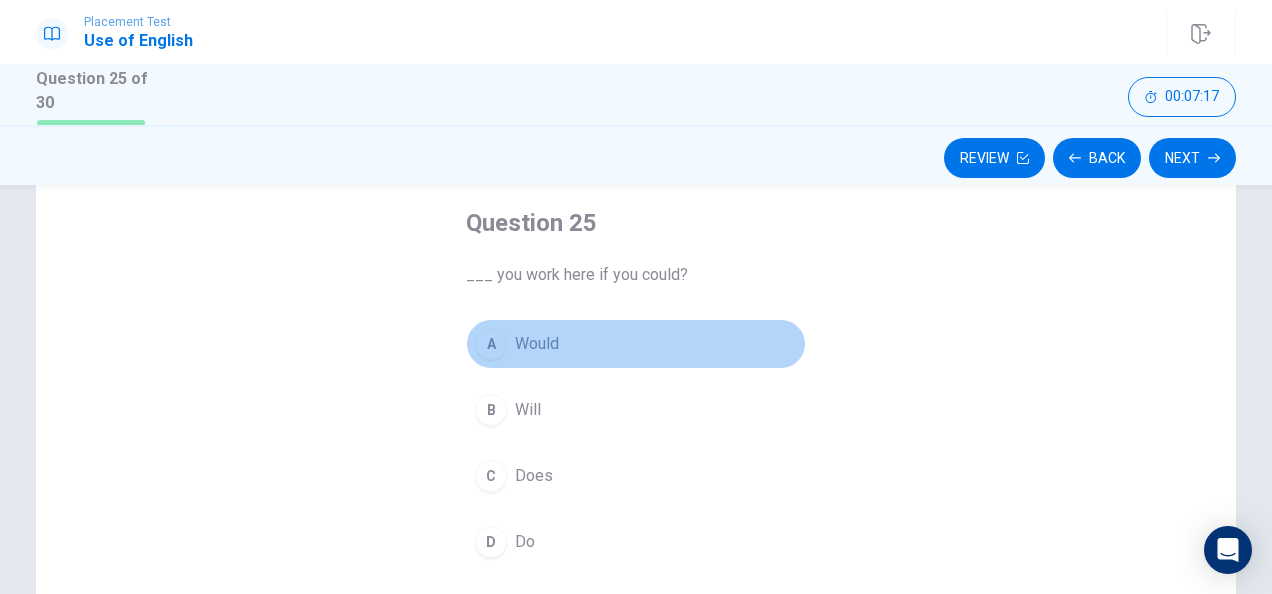 click on "A" at bounding box center [491, 344] 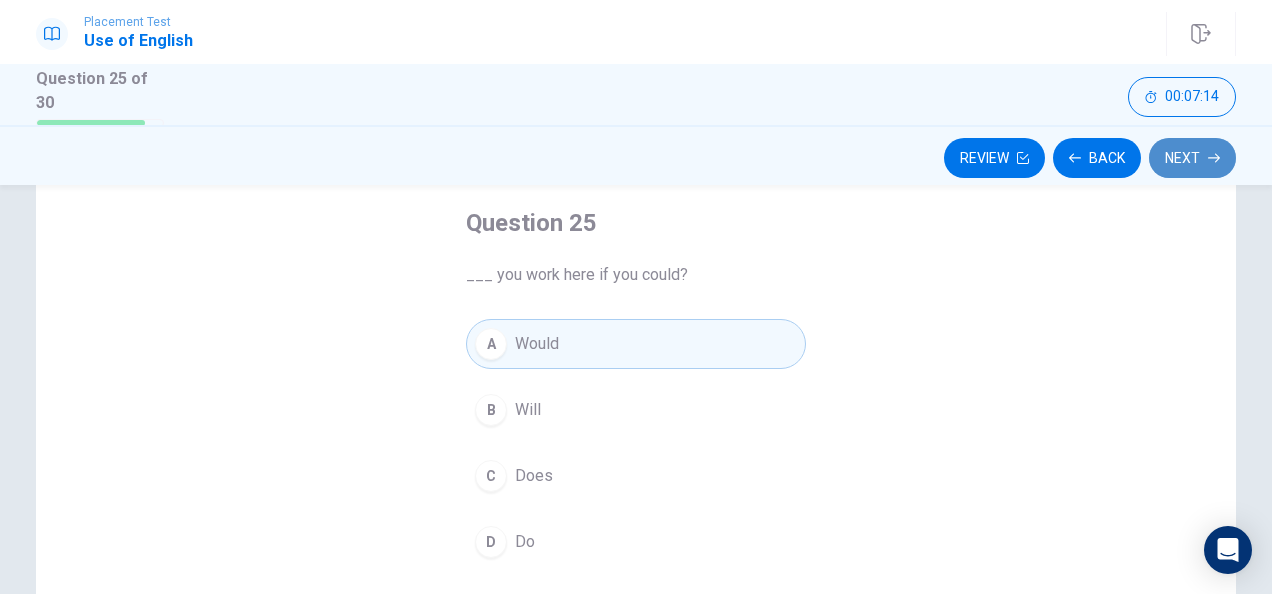 click on "Next" at bounding box center (1192, 158) 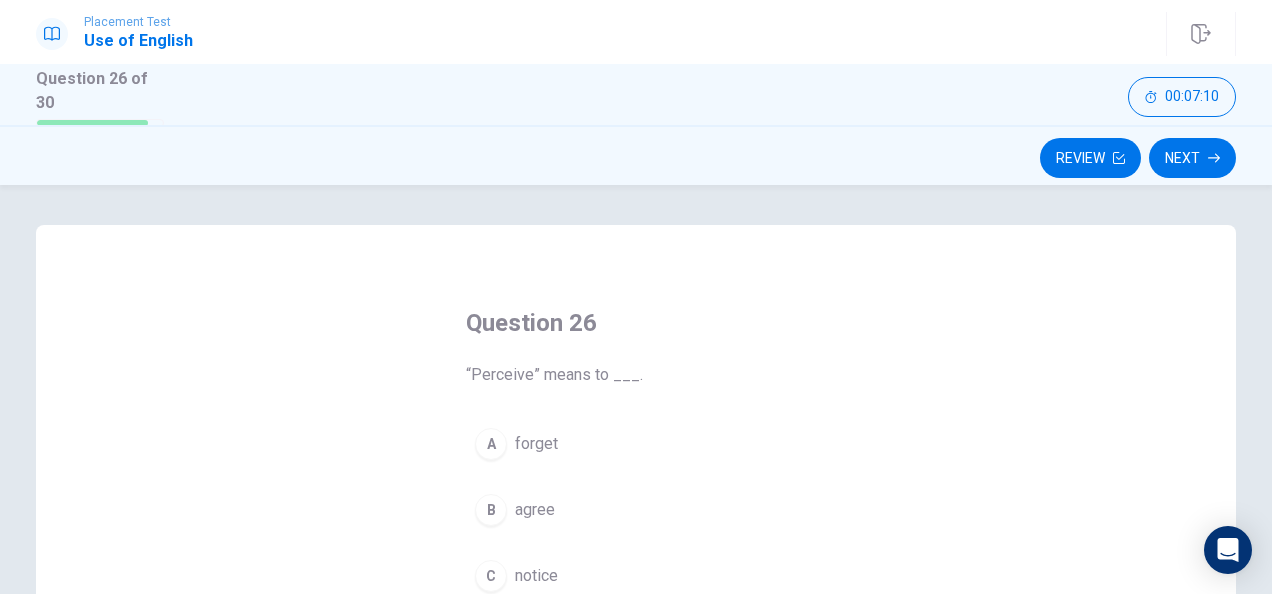 scroll, scrollTop: 100, scrollLeft: 0, axis: vertical 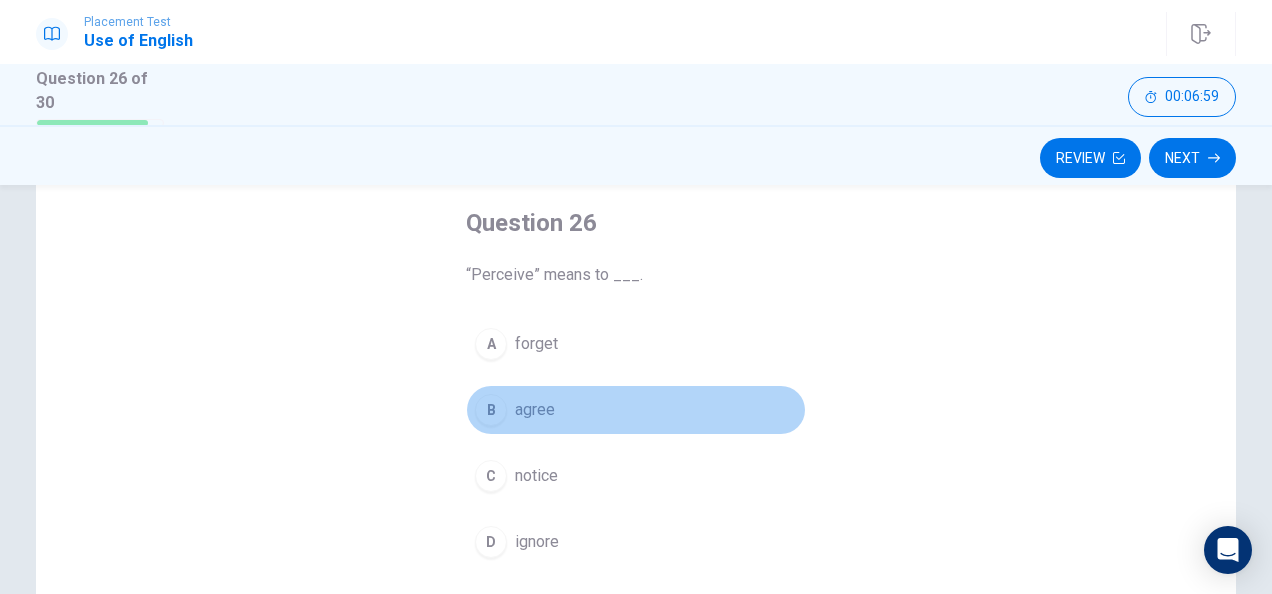 click on "B agree" at bounding box center [636, 410] 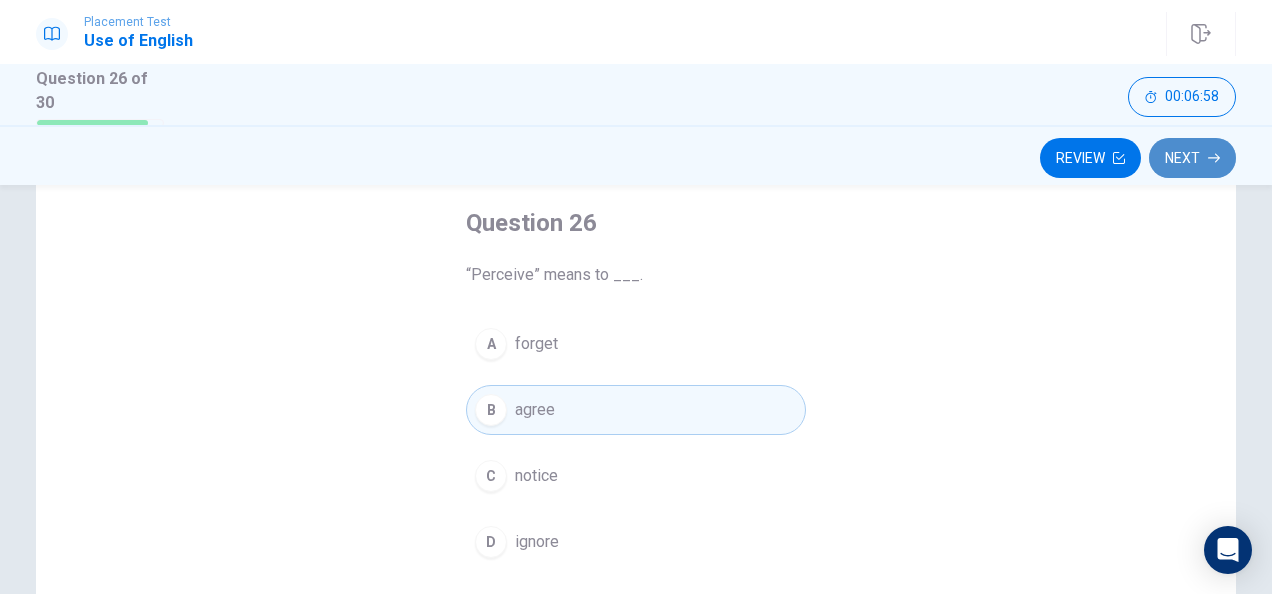 click on "Next" at bounding box center (1192, 158) 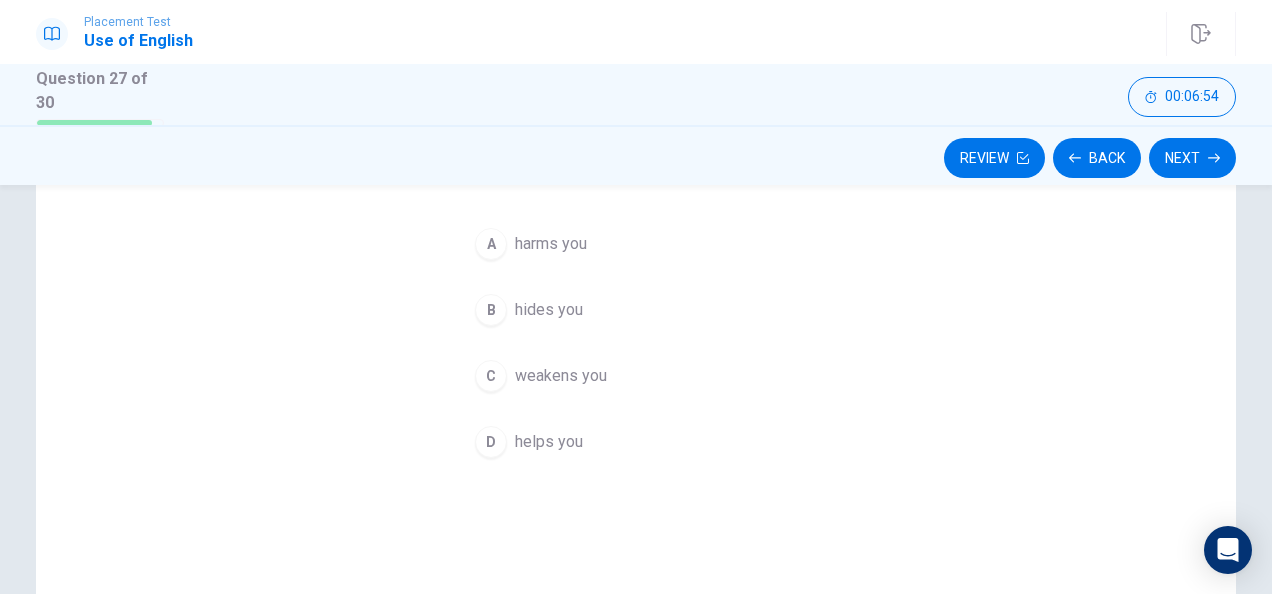 scroll, scrollTop: 100, scrollLeft: 0, axis: vertical 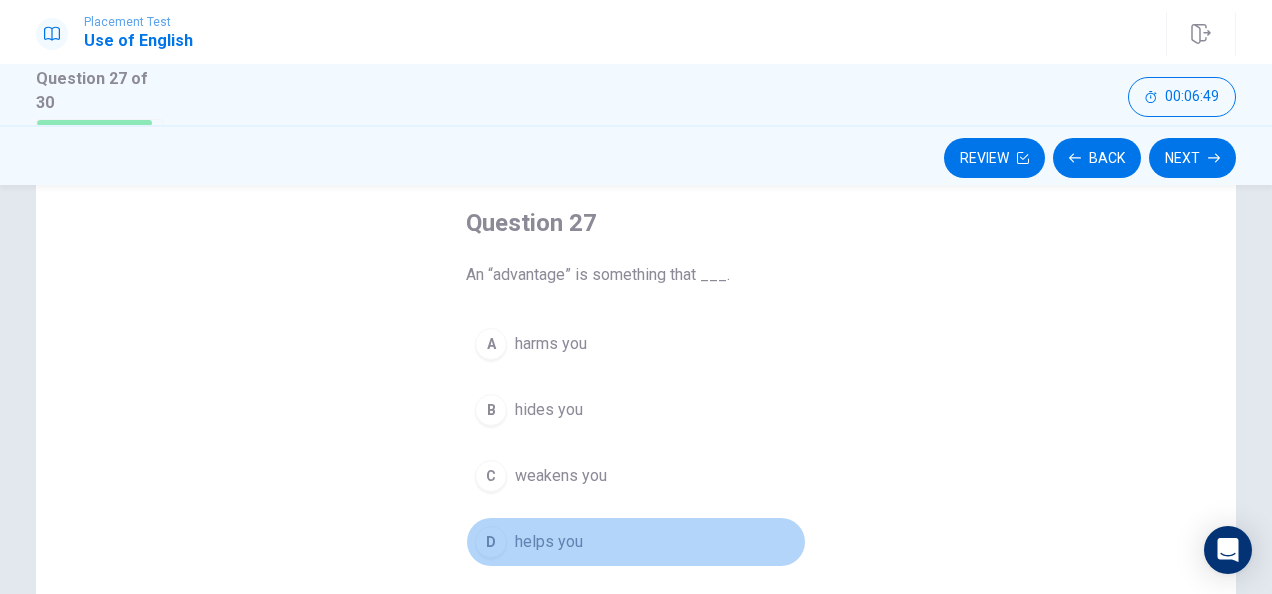click on "helps you" at bounding box center (549, 542) 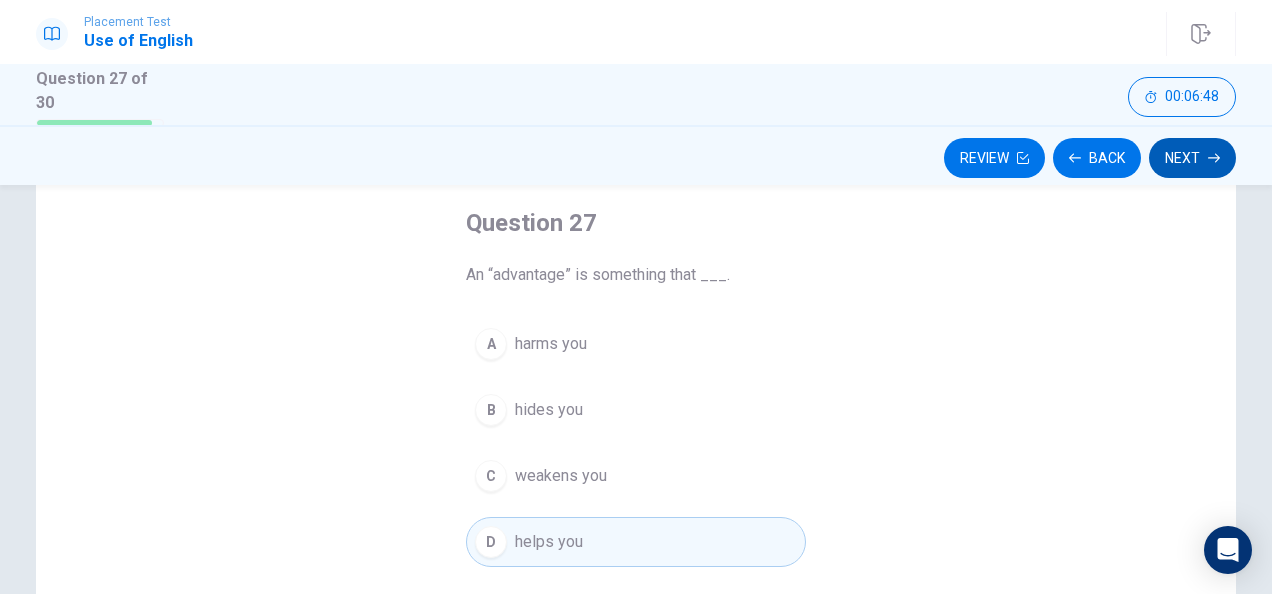 click on "Next" at bounding box center (1192, 158) 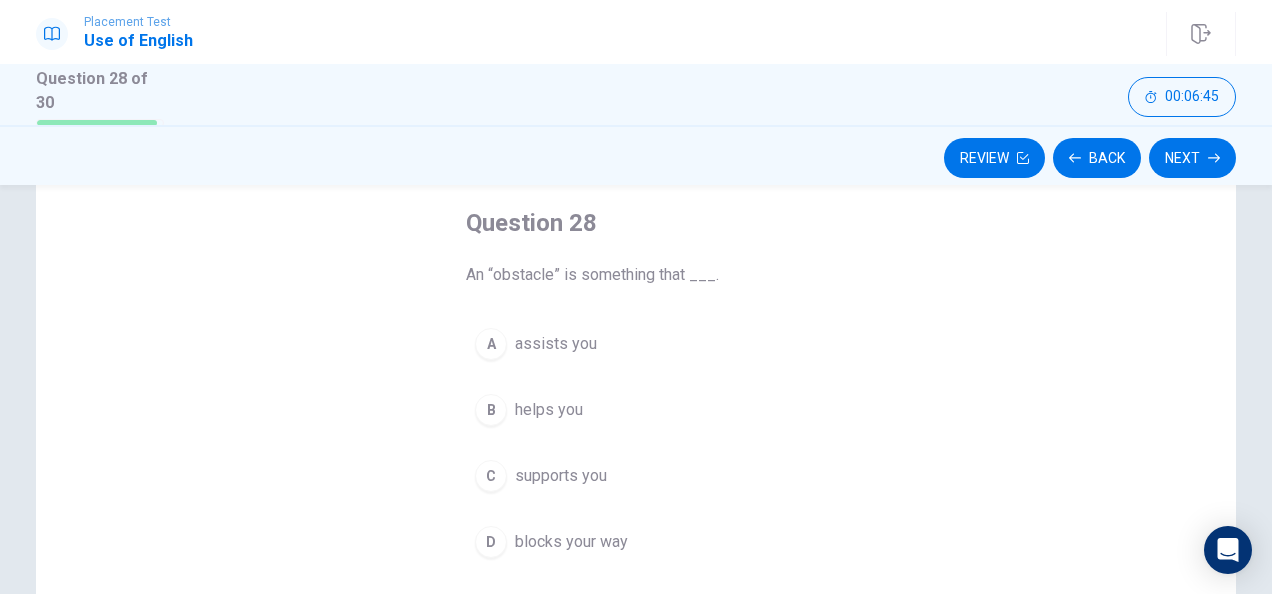 click on "blocks your way" at bounding box center (571, 542) 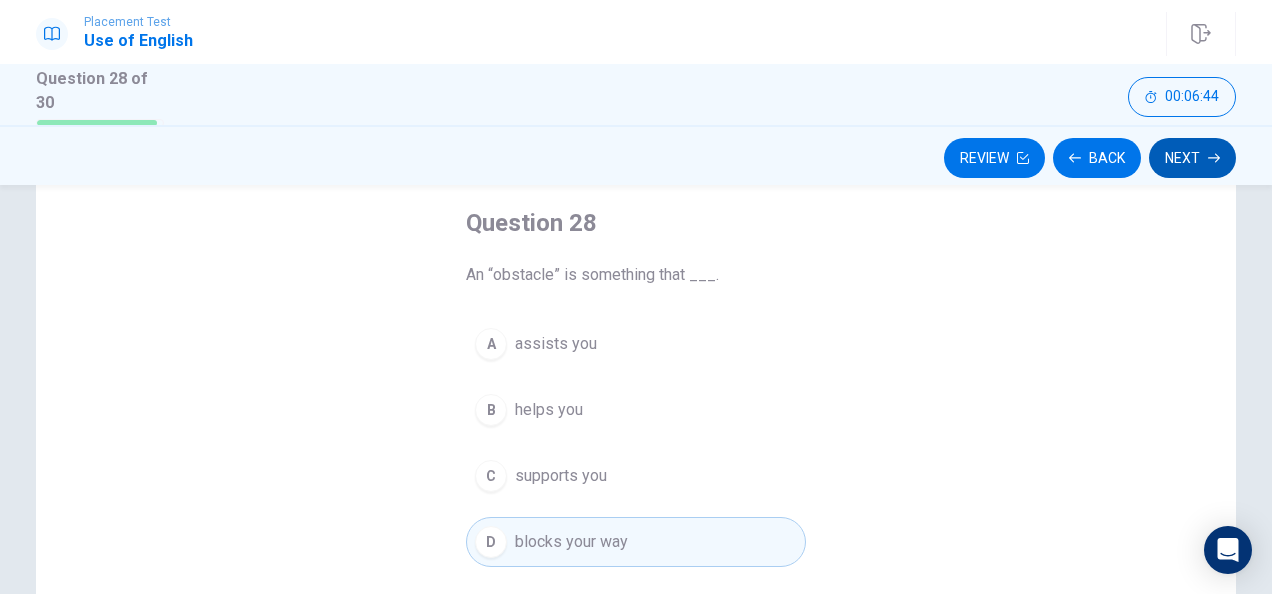 click on "Next" at bounding box center (1192, 158) 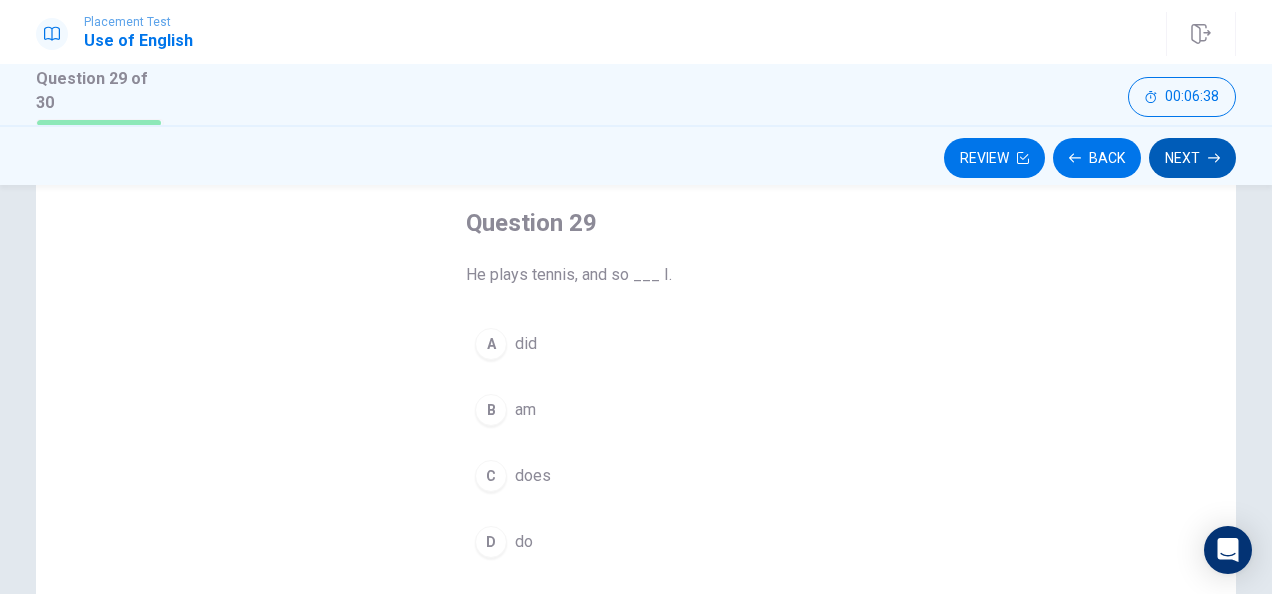 click 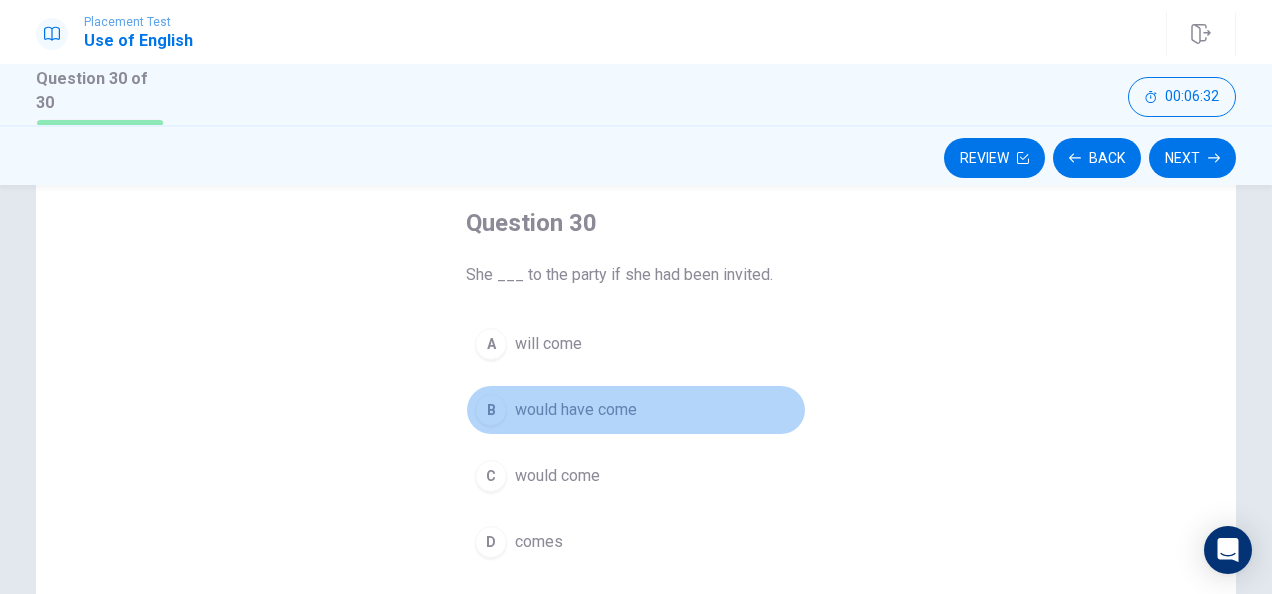 click on "would have come" at bounding box center (576, 410) 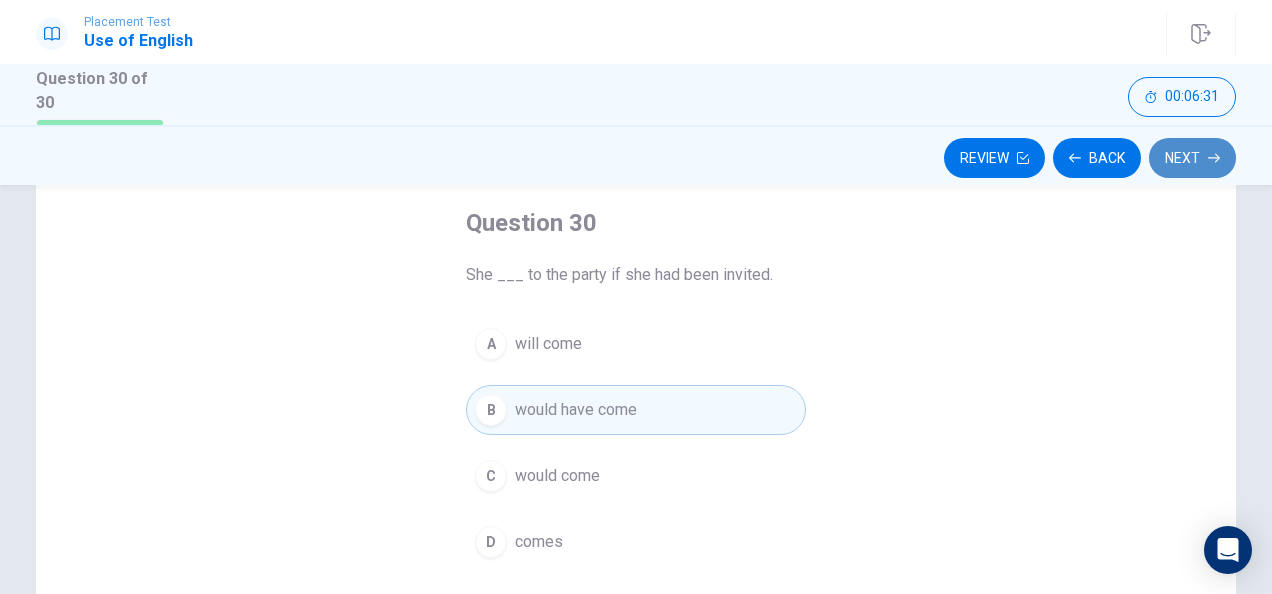 click on "Next" at bounding box center [1192, 158] 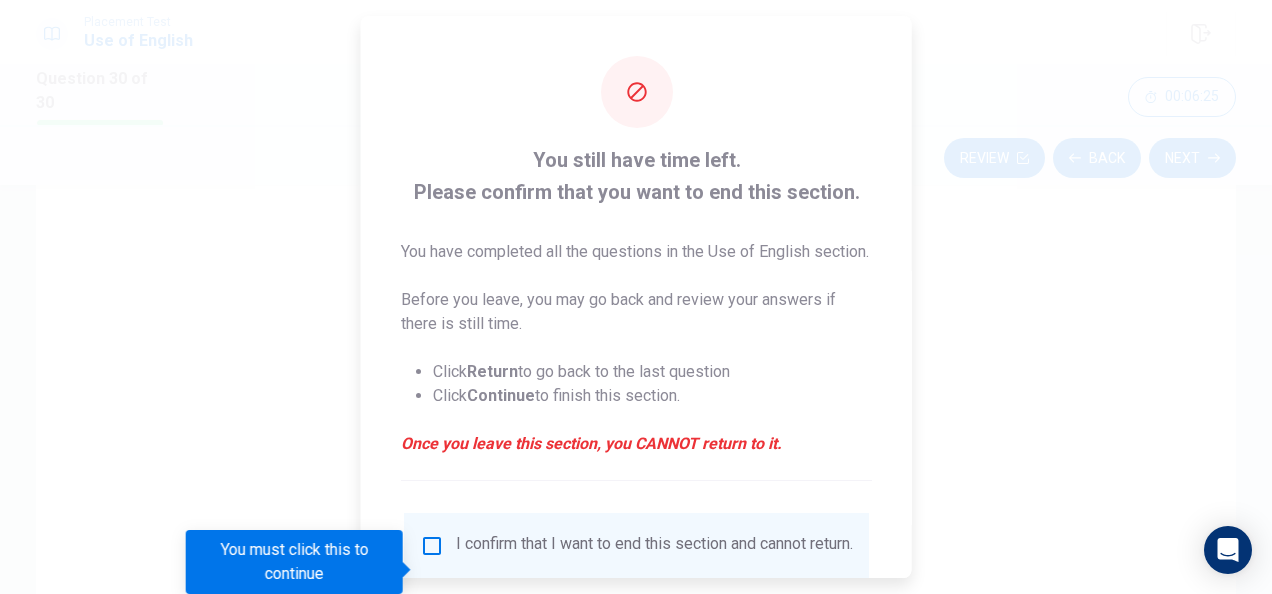 scroll, scrollTop: 100, scrollLeft: 0, axis: vertical 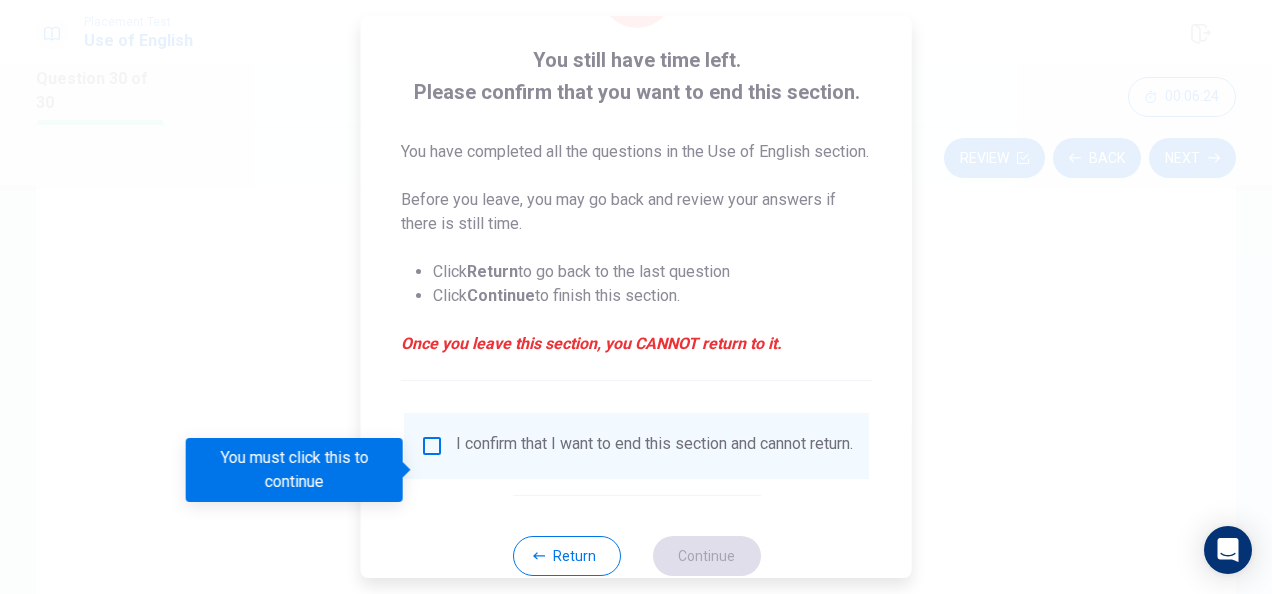 click at bounding box center (432, 446) 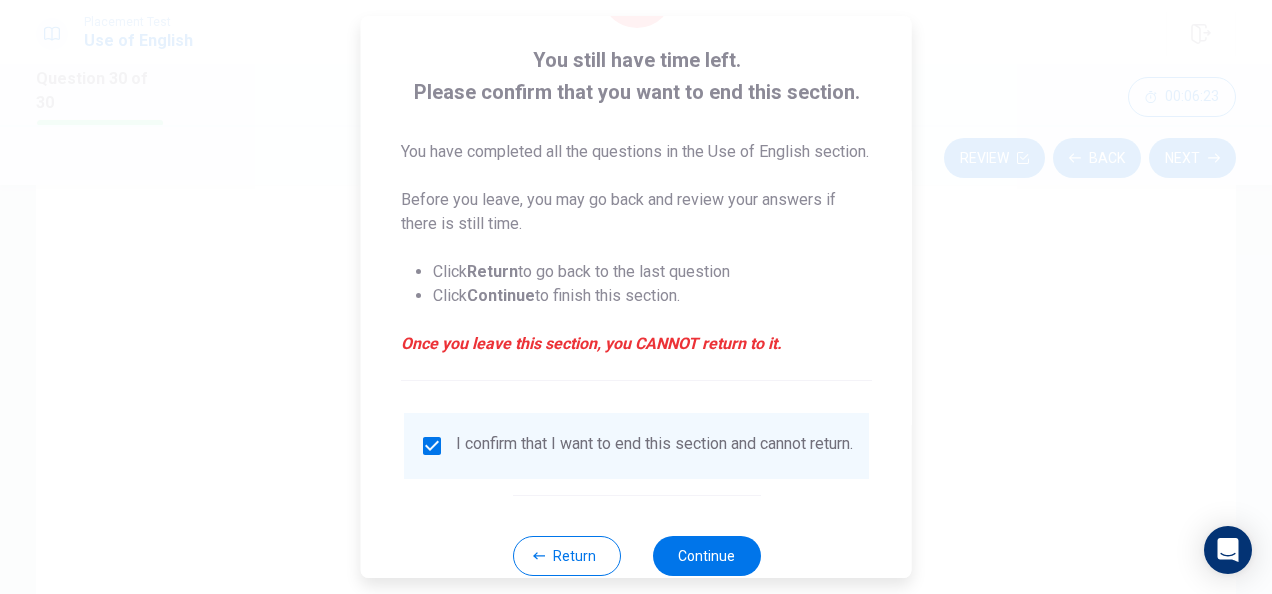 scroll, scrollTop: 176, scrollLeft: 0, axis: vertical 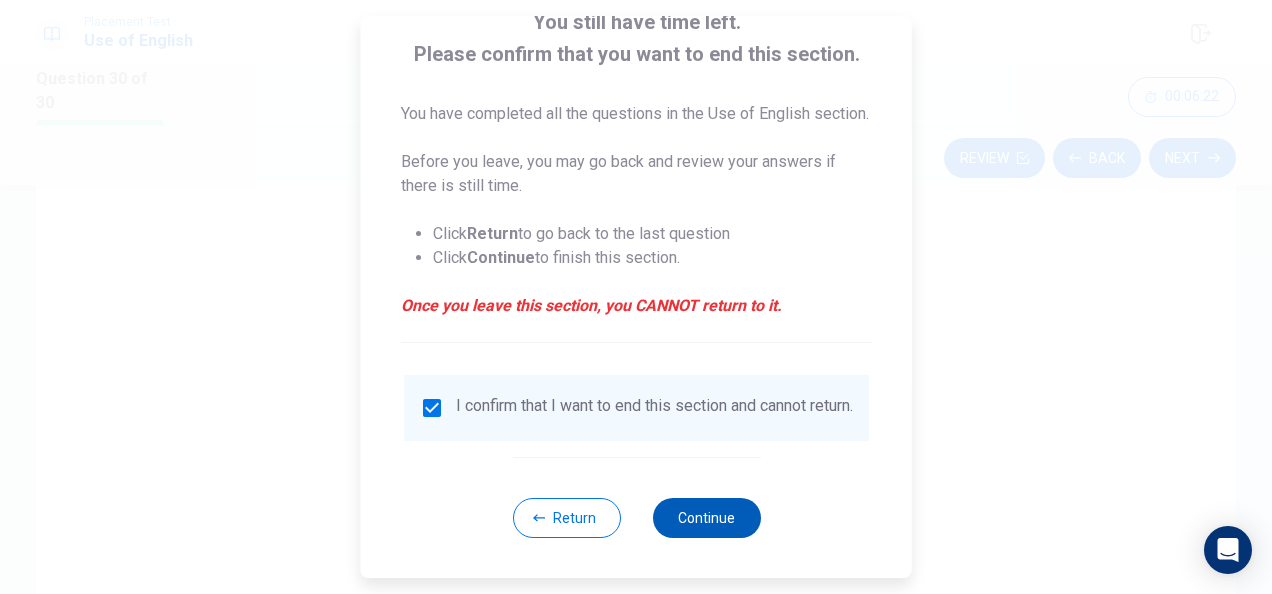 click on "Continue" at bounding box center (706, 518) 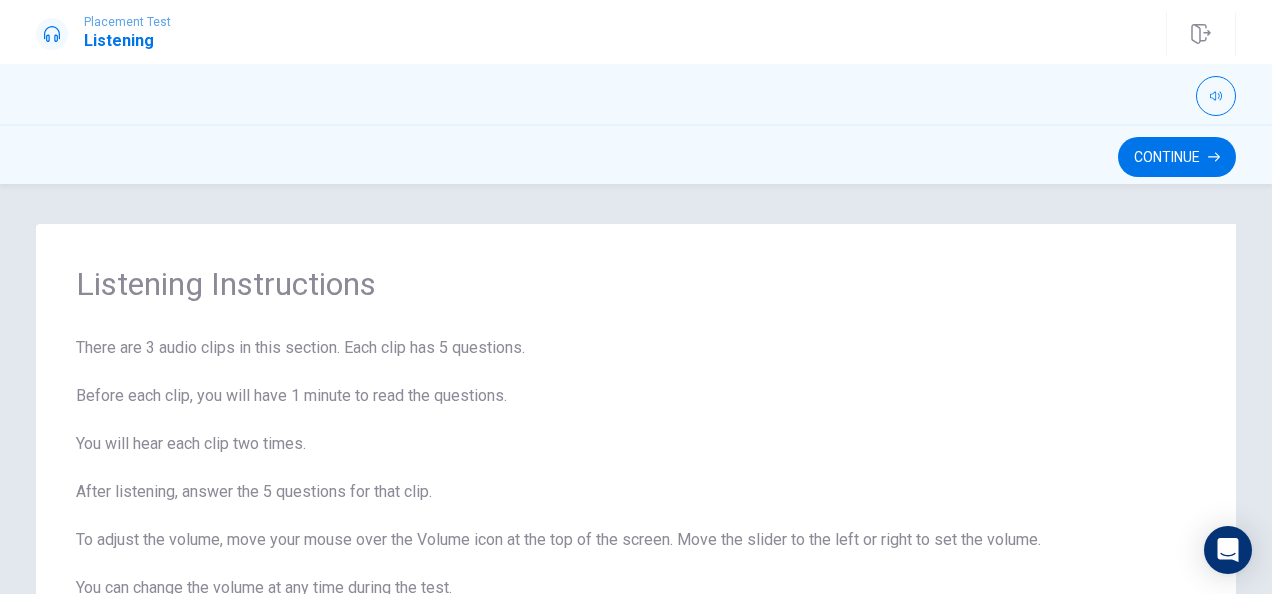 scroll, scrollTop: 198, scrollLeft: 0, axis: vertical 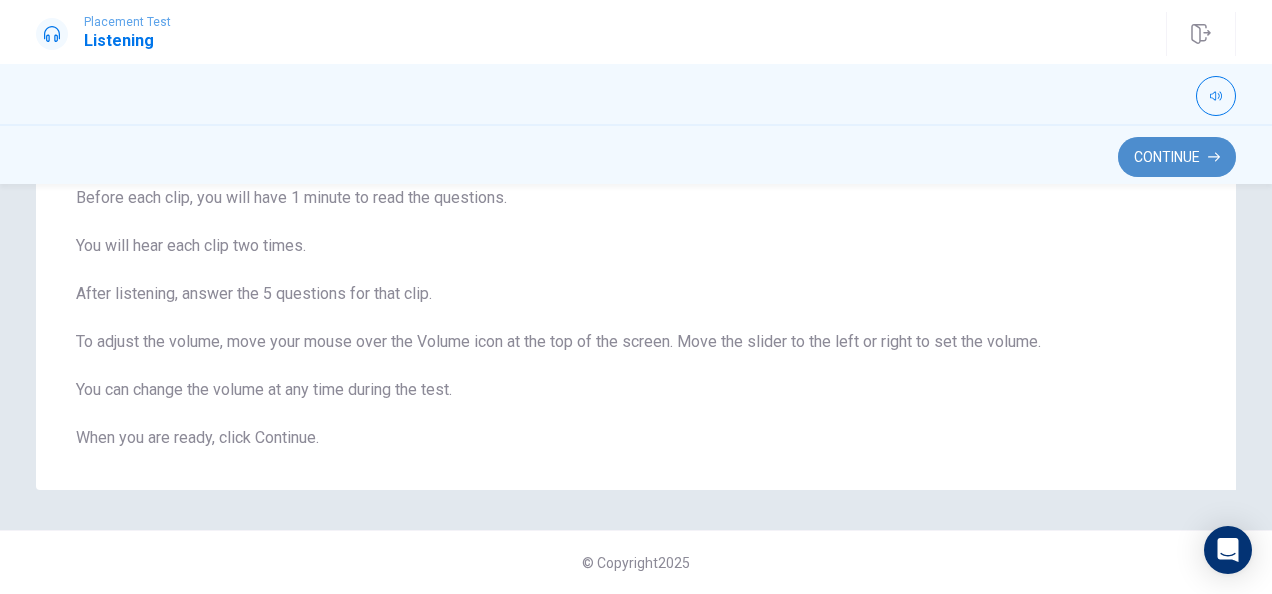 click on "Continue" at bounding box center [1177, 157] 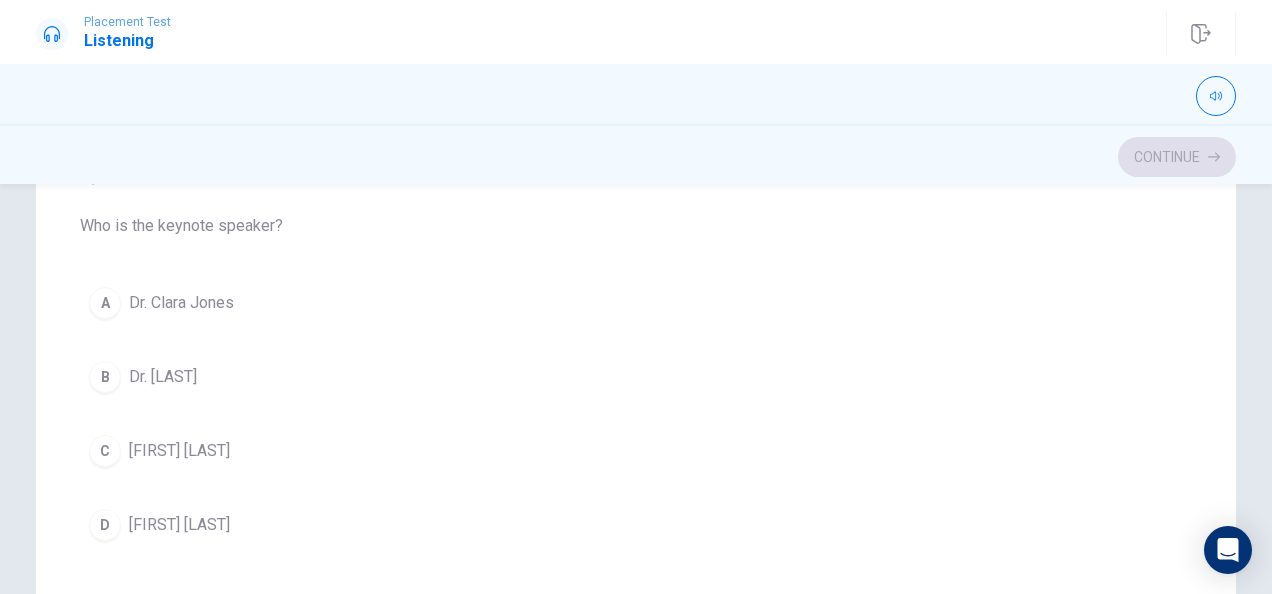 scroll, scrollTop: 98, scrollLeft: 0, axis: vertical 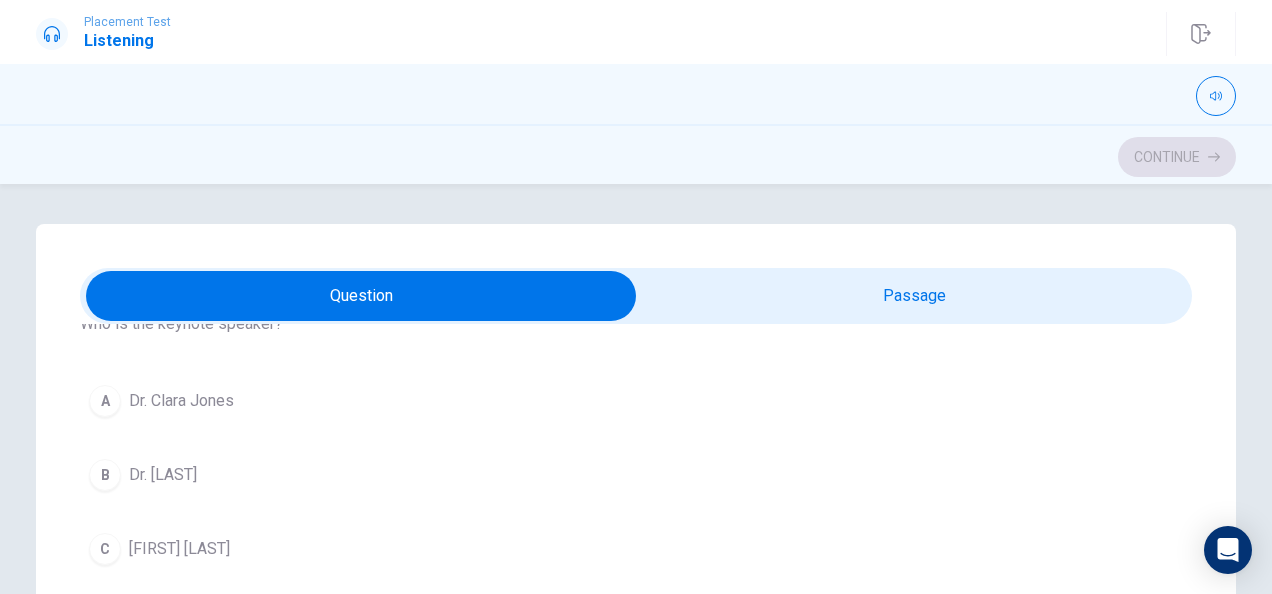 type on "16" 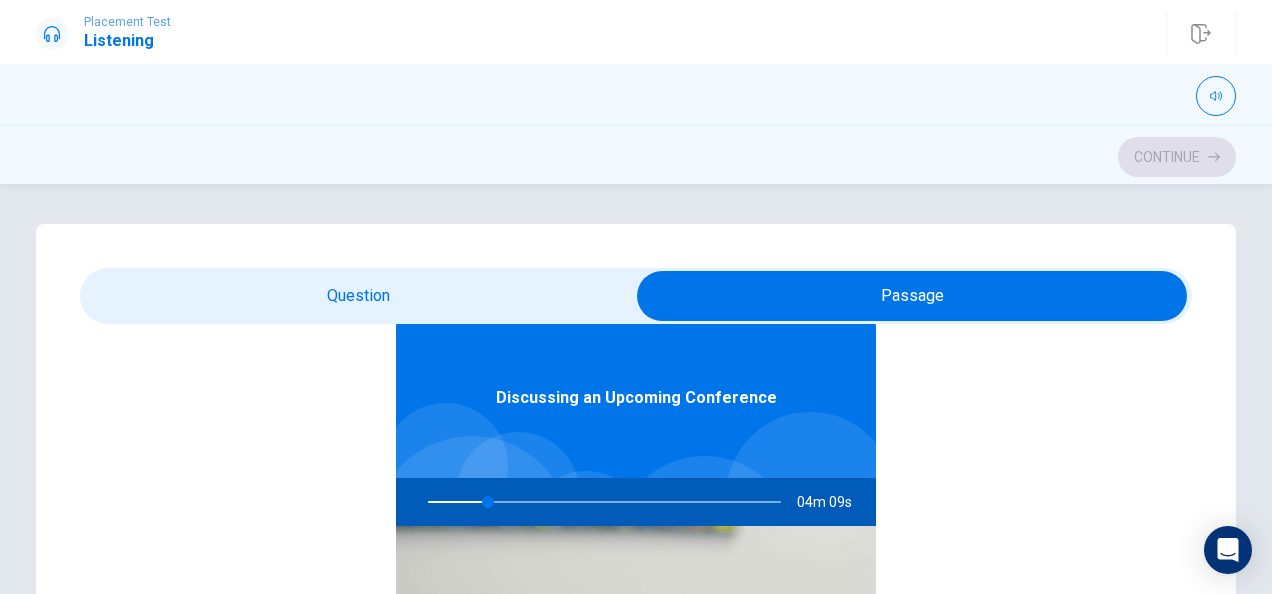 scroll, scrollTop: 112, scrollLeft: 0, axis: vertical 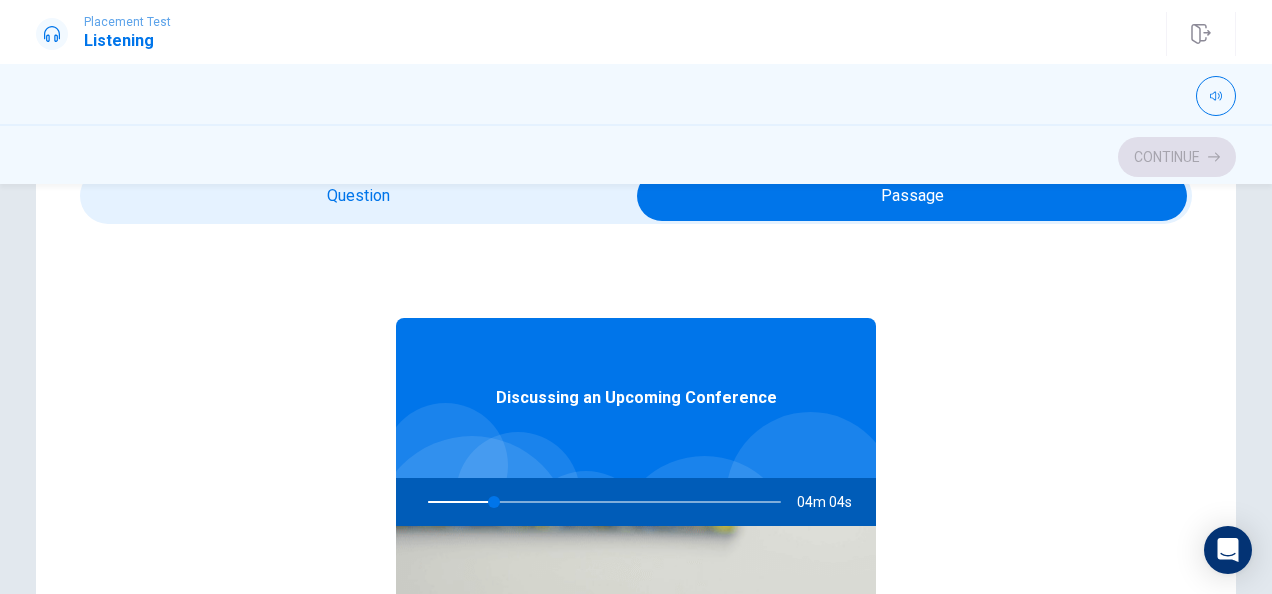 type on "19" 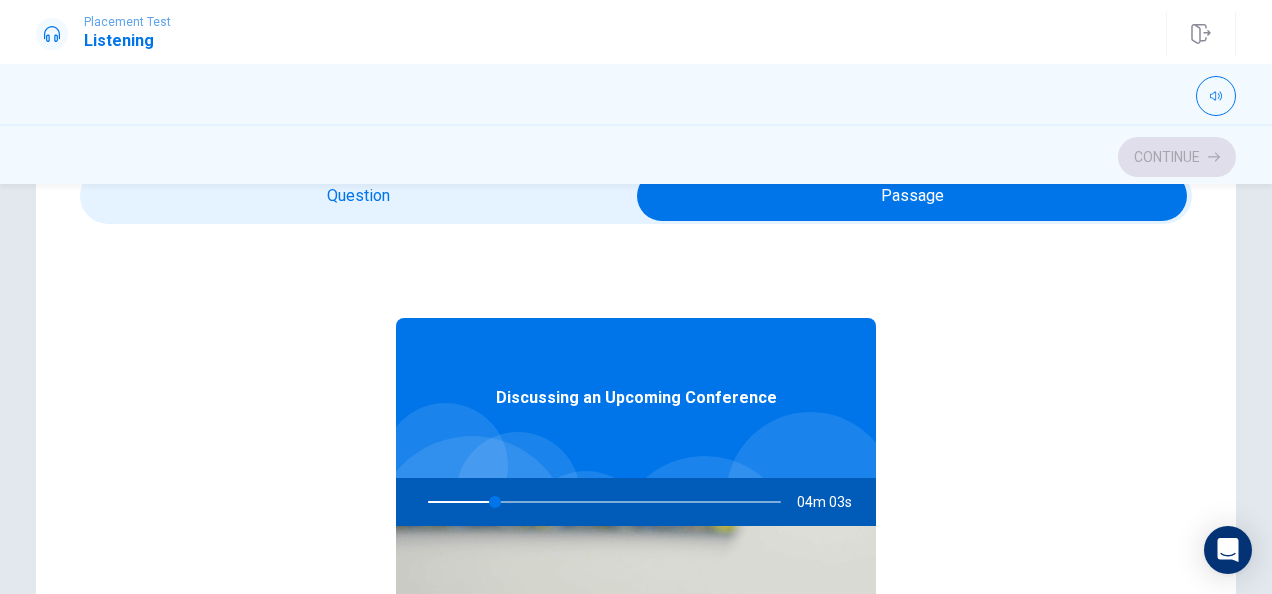 click at bounding box center [912, 196] 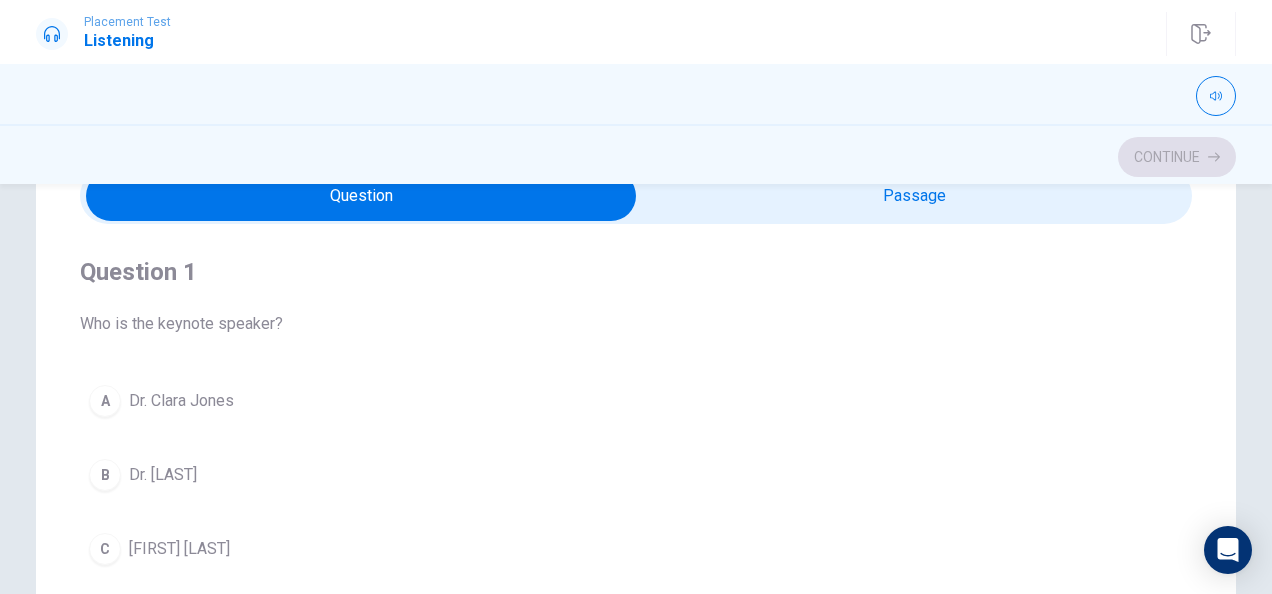 scroll, scrollTop: 100, scrollLeft: 0, axis: vertical 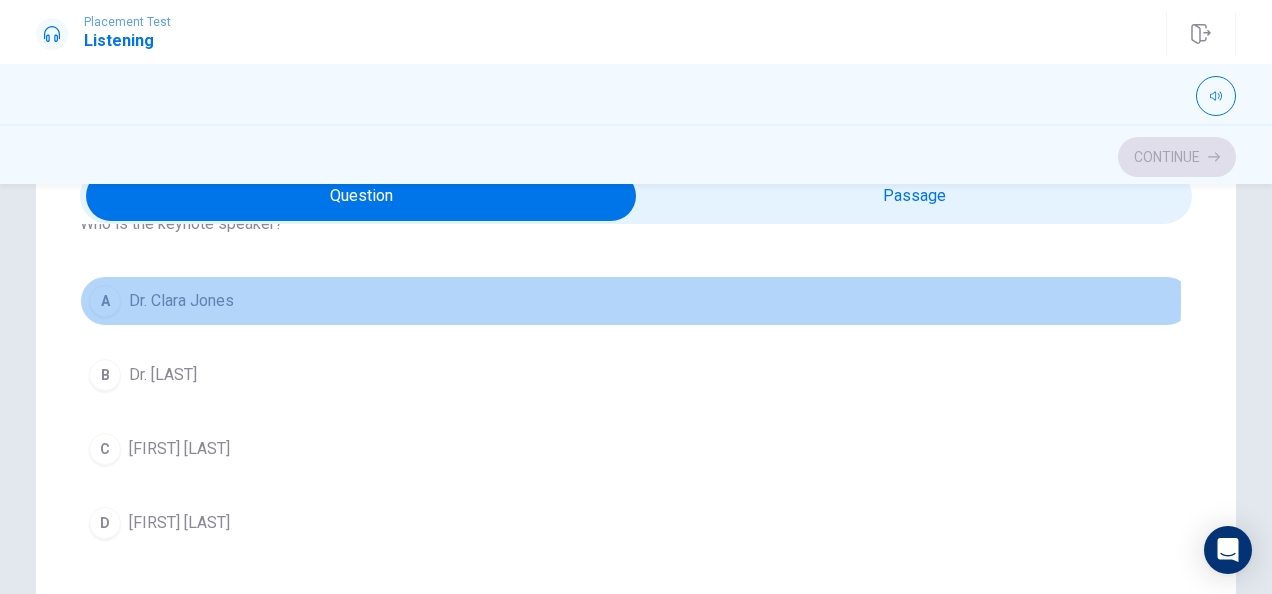 click on "A" at bounding box center [105, 301] 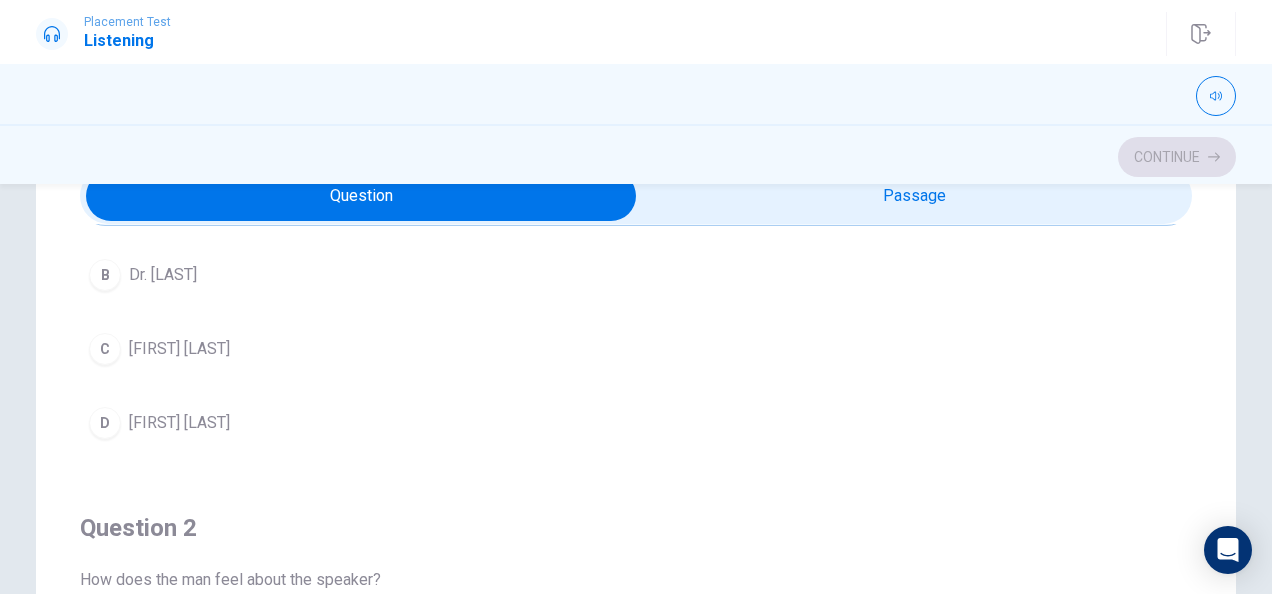 scroll, scrollTop: 0, scrollLeft: 0, axis: both 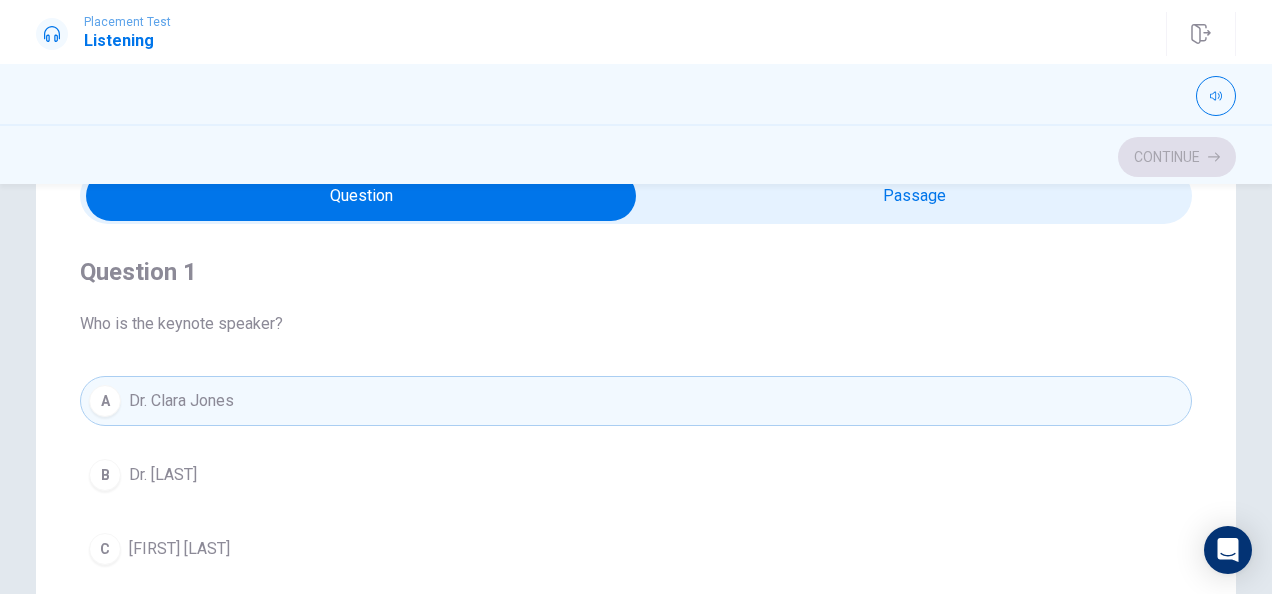 click on "Continue" at bounding box center [636, 157] 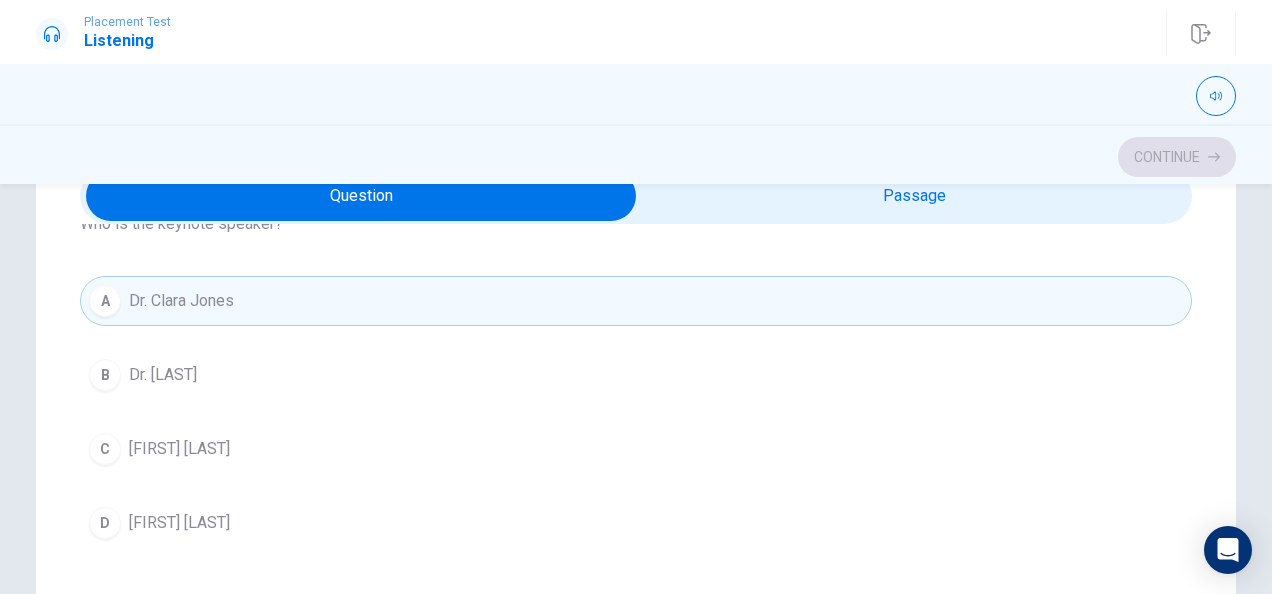 scroll, scrollTop: 0, scrollLeft: 0, axis: both 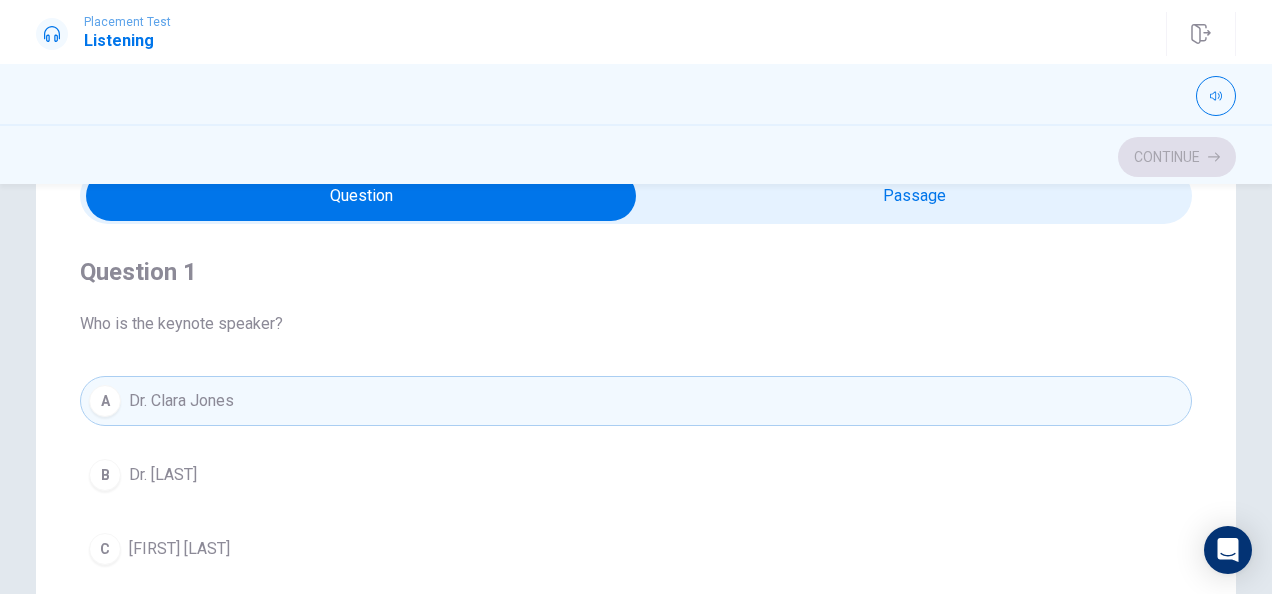 click on "A Dr. Clara Jones" at bounding box center [636, 401] 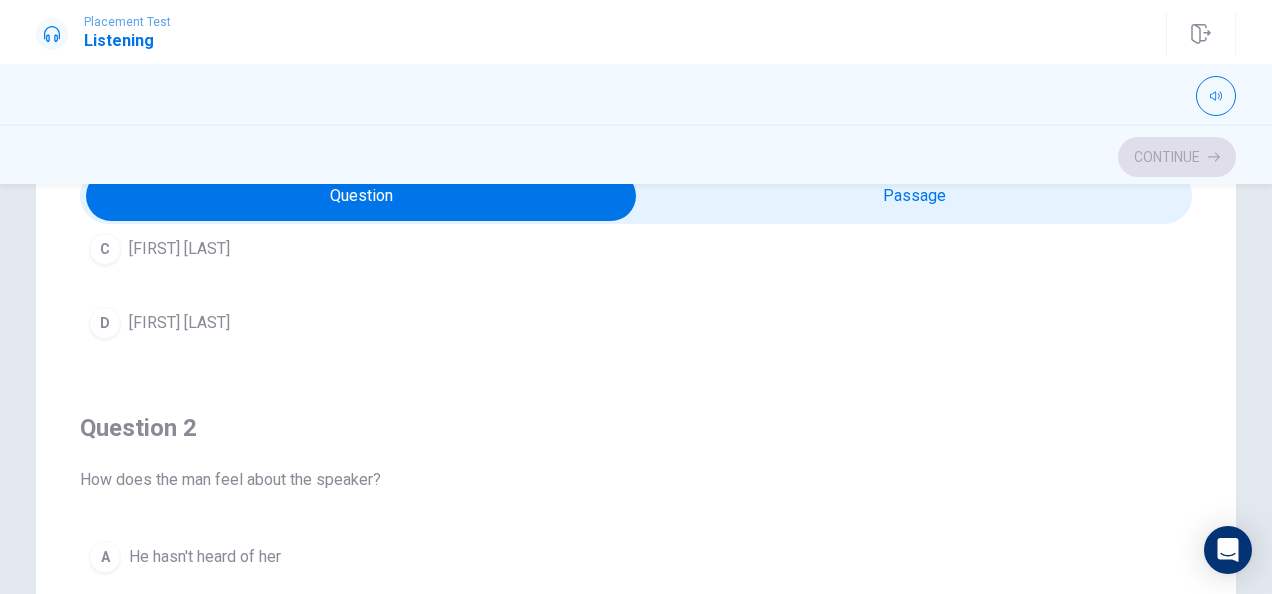 click on "How does the man feel about the speaker?" at bounding box center [636, 480] 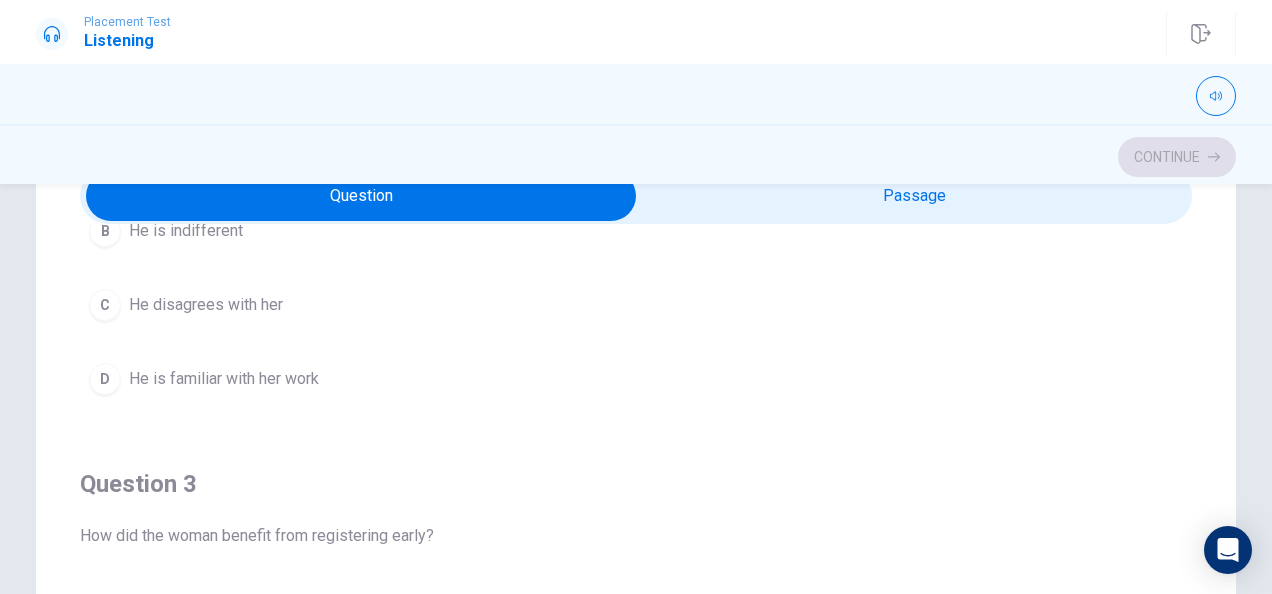 click at bounding box center (361, 196) 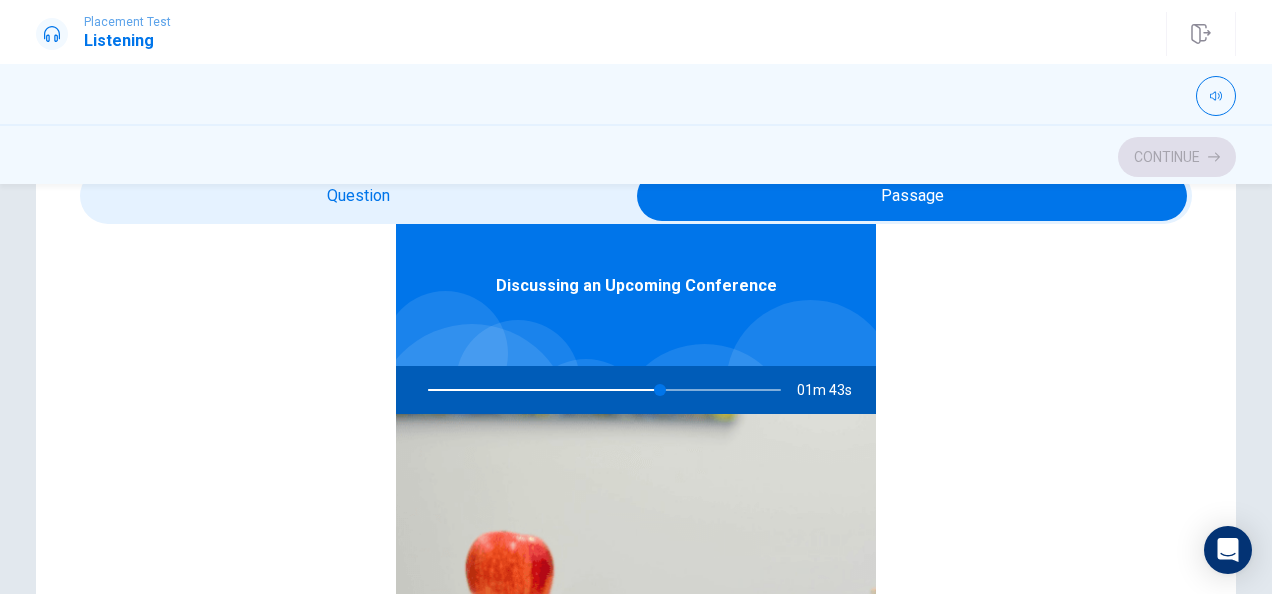 scroll, scrollTop: 112, scrollLeft: 0, axis: vertical 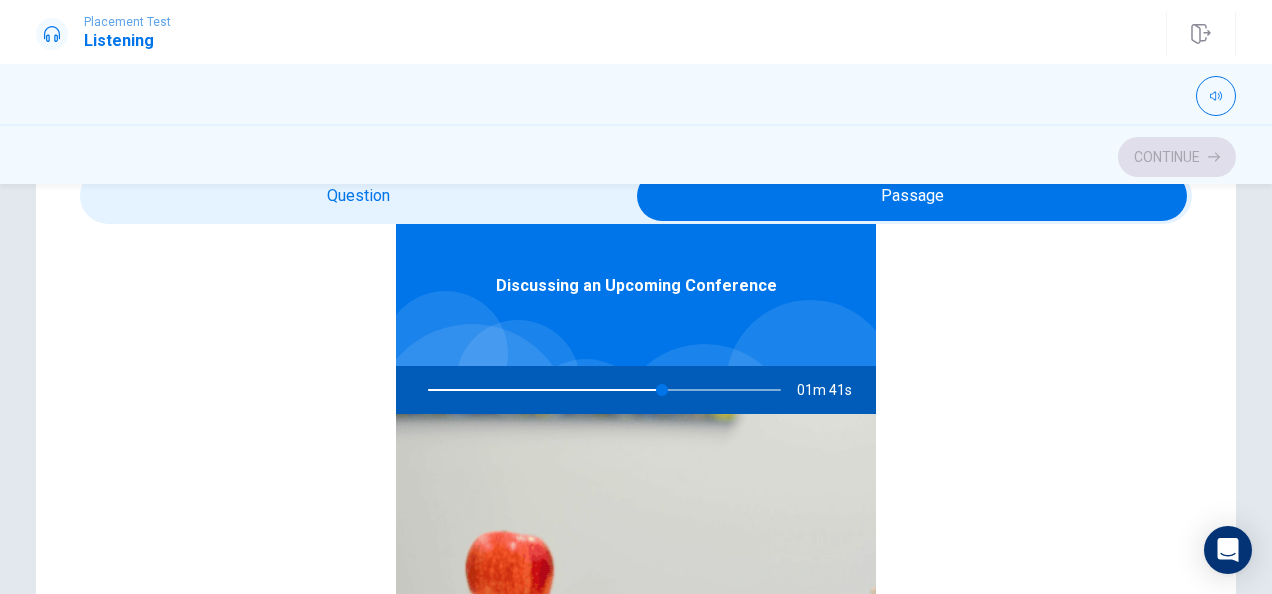 click at bounding box center (600, 390) 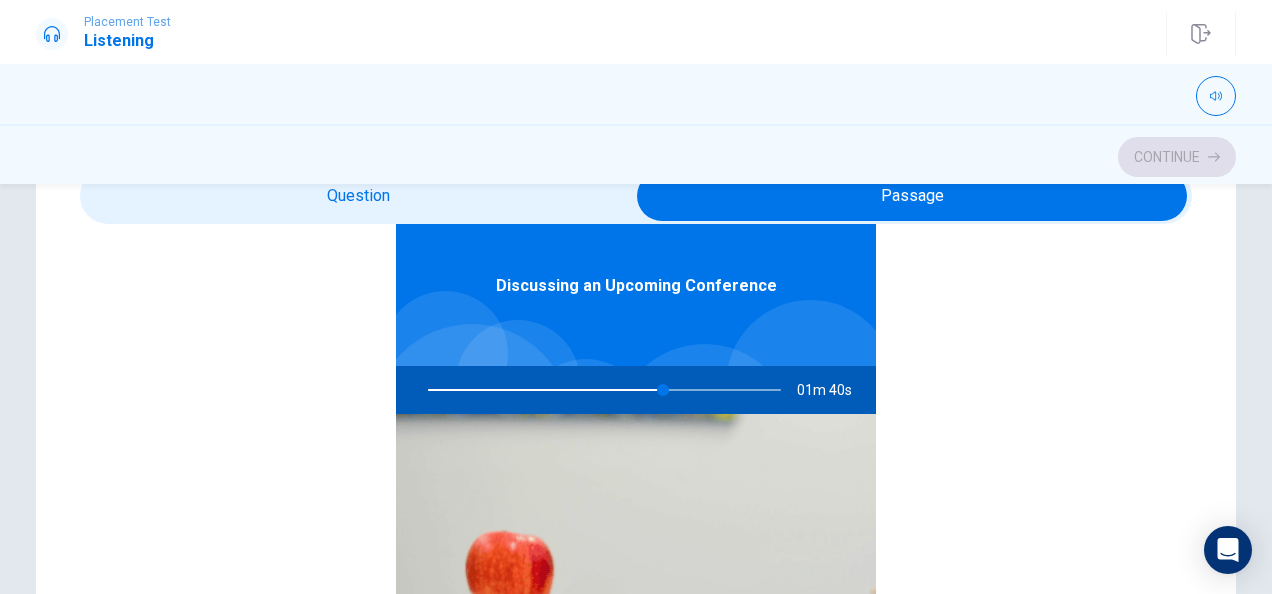 drag, startPoint x: 654, startPoint y: 386, endPoint x: 743, endPoint y: 382, distance: 89.08984 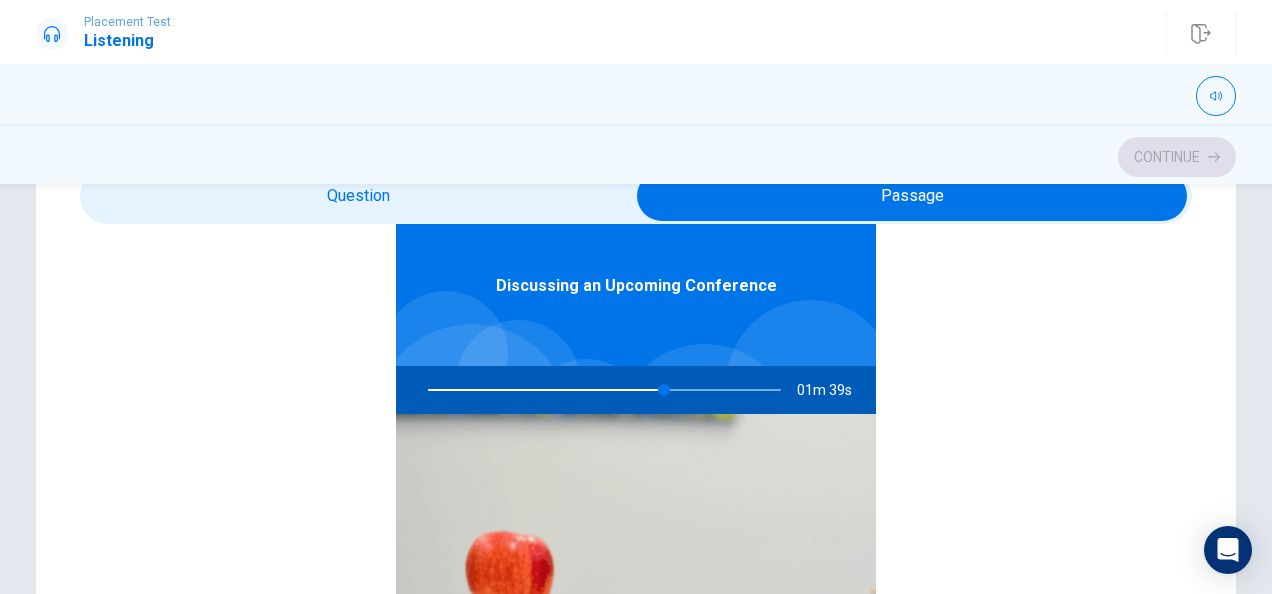 scroll, scrollTop: 500, scrollLeft: 0, axis: vertical 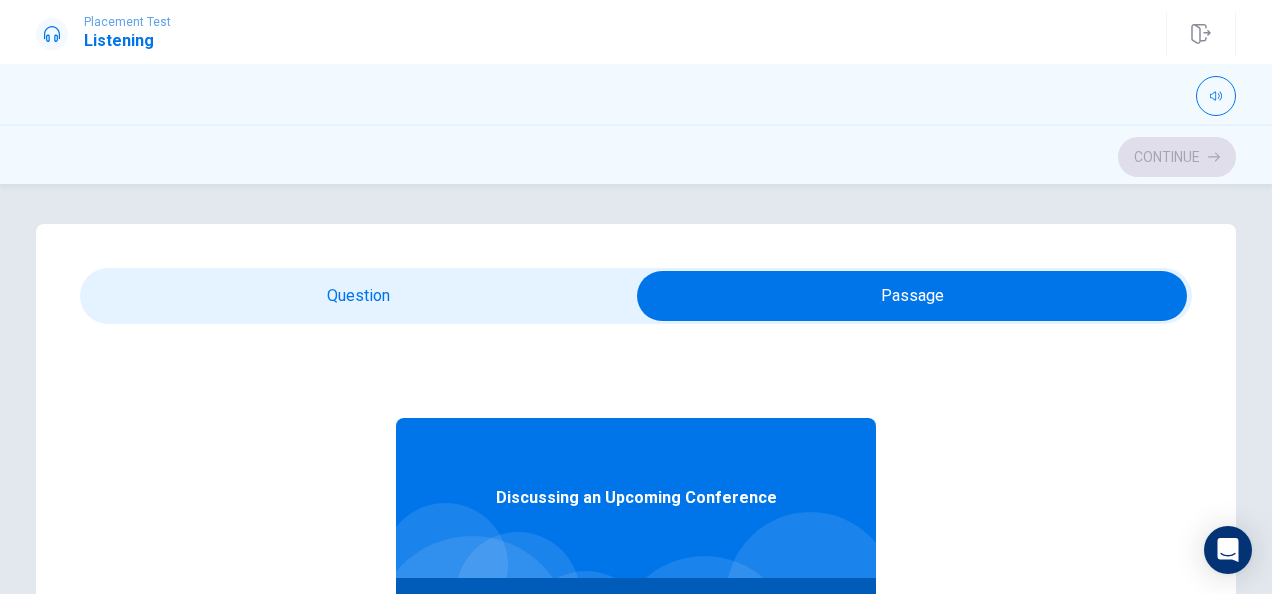 type on "74" 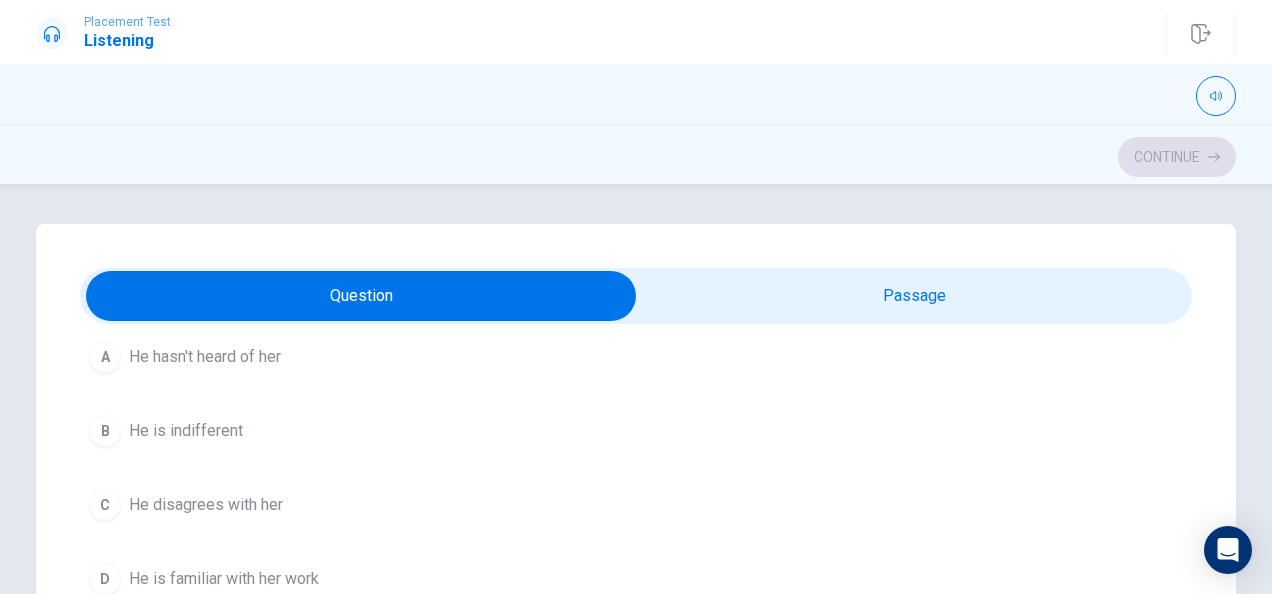 scroll, scrollTop: 700, scrollLeft: 0, axis: vertical 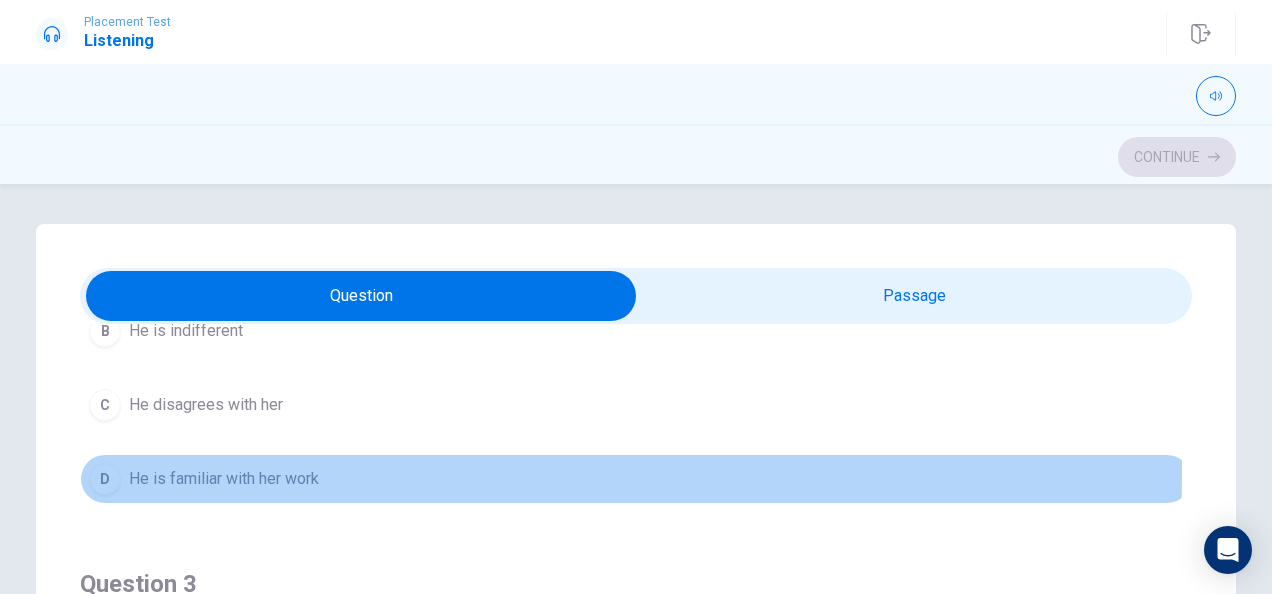 click on "He is familiar with her work" at bounding box center [224, 479] 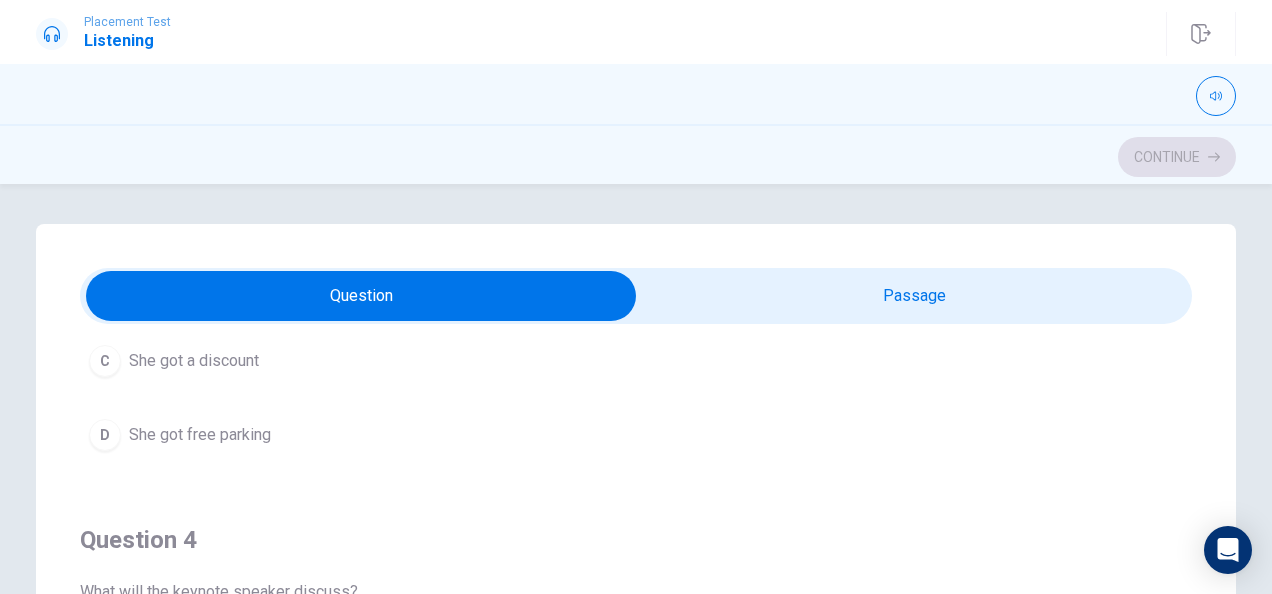 scroll, scrollTop: 1000, scrollLeft: 0, axis: vertical 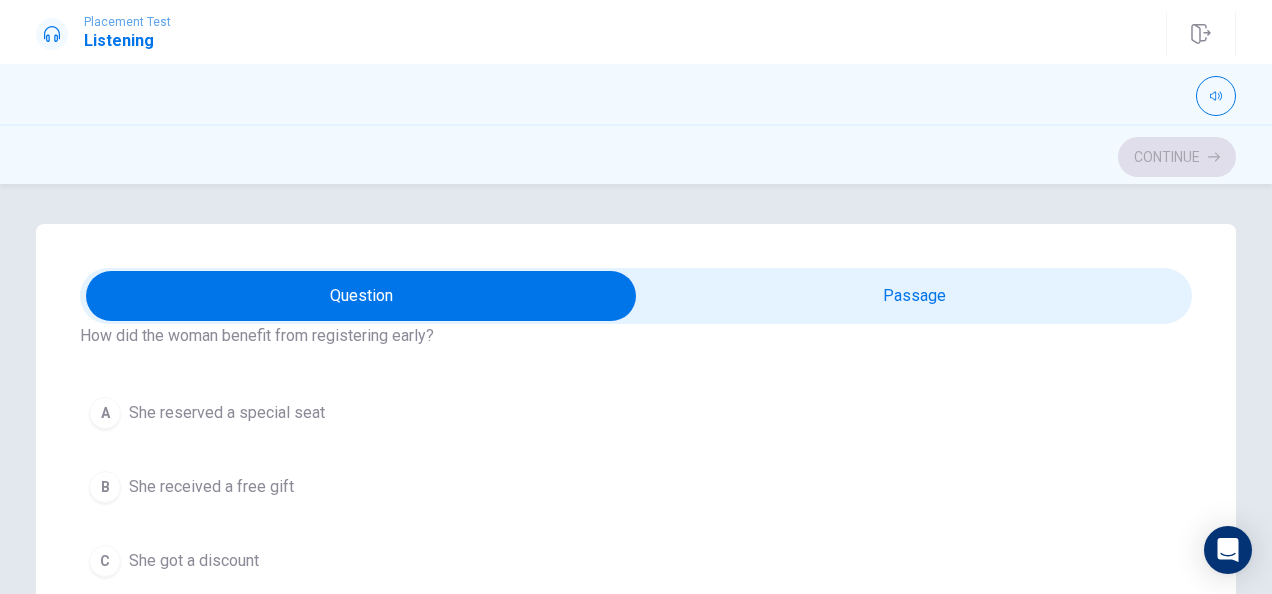 click on "A [PERSON] reserved a special seat" at bounding box center (636, 413) 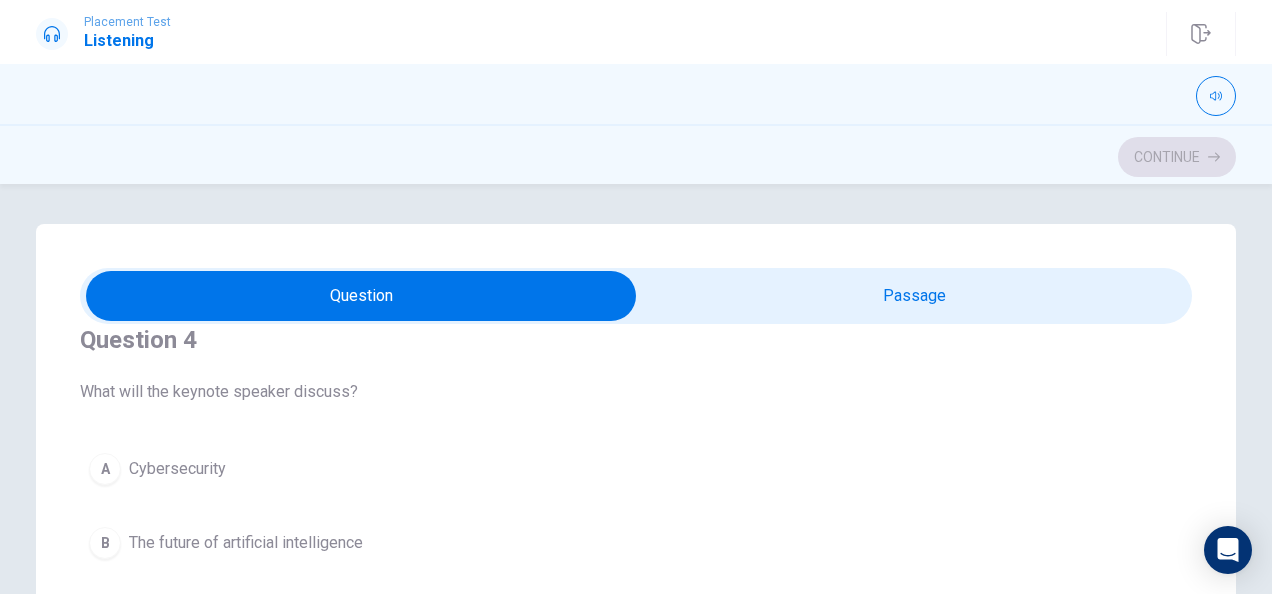 scroll, scrollTop: 1500, scrollLeft: 0, axis: vertical 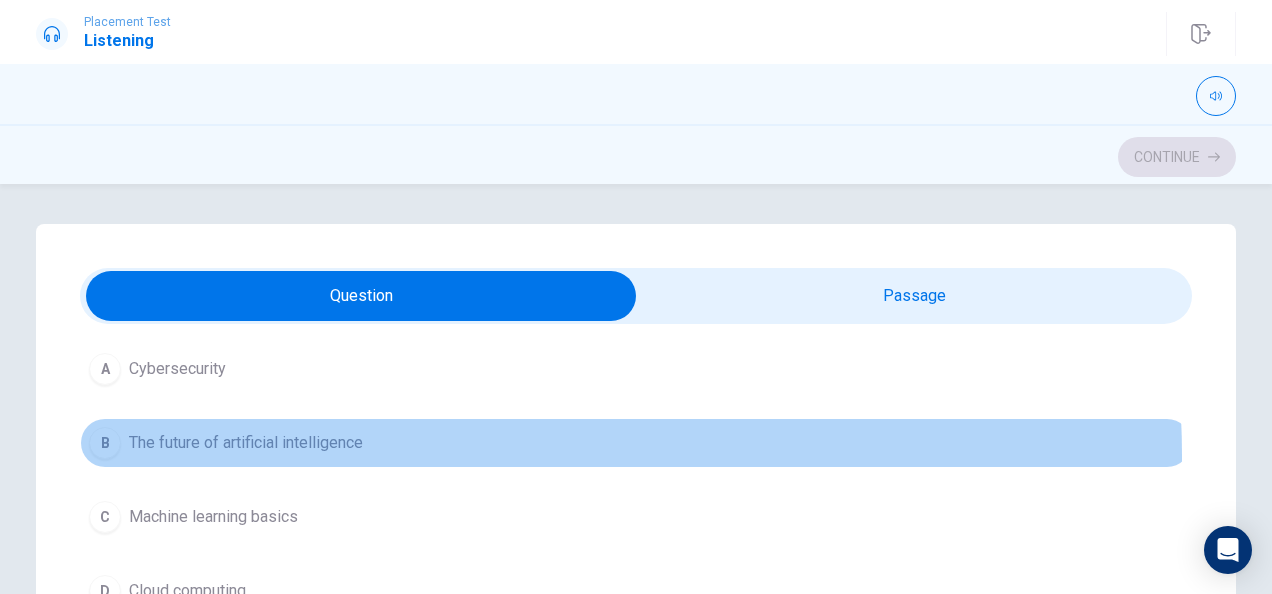 click on "B The future of artificial intelligence" at bounding box center [636, 443] 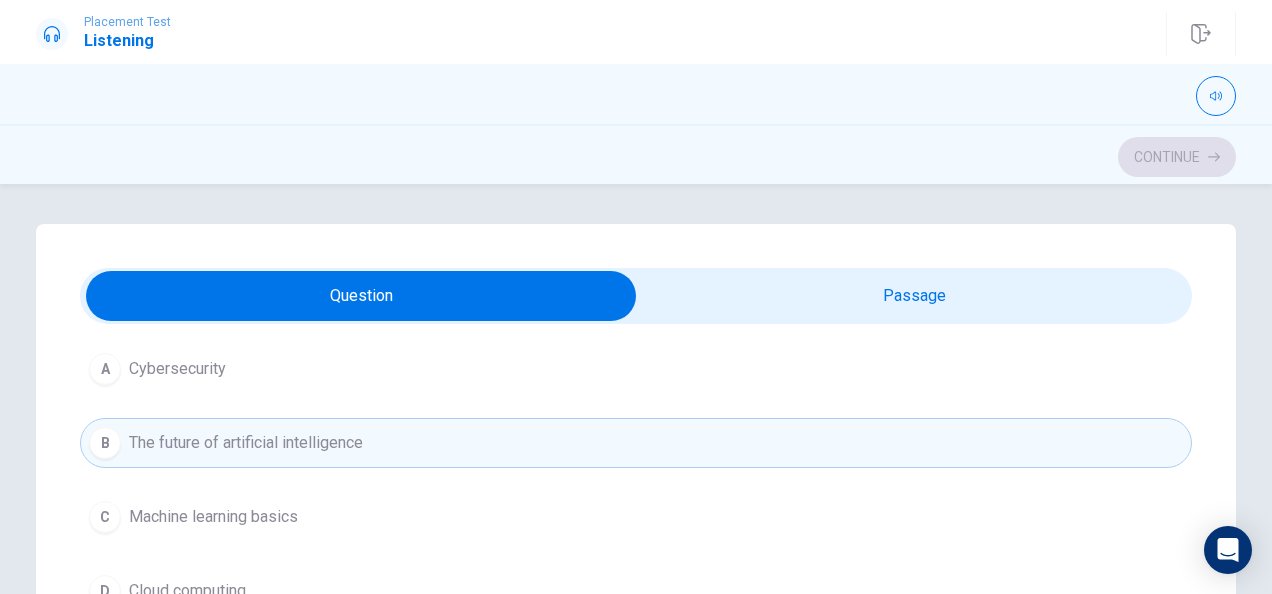 scroll, scrollTop: 1606, scrollLeft: 0, axis: vertical 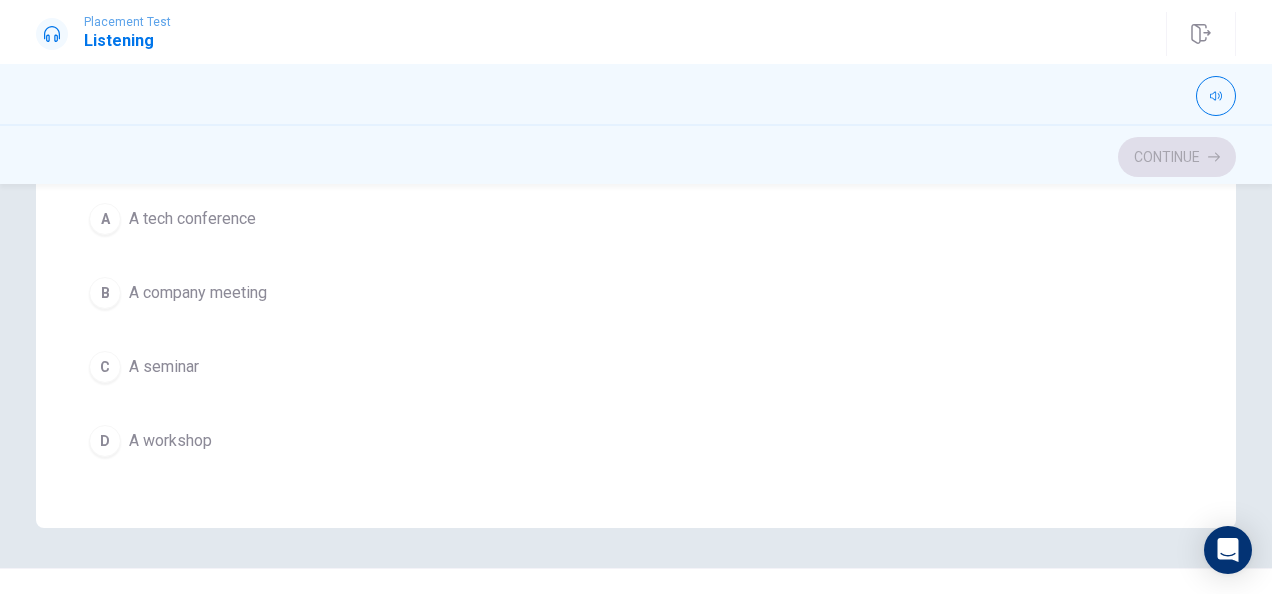 click on "A A tech conference" at bounding box center [636, 219] 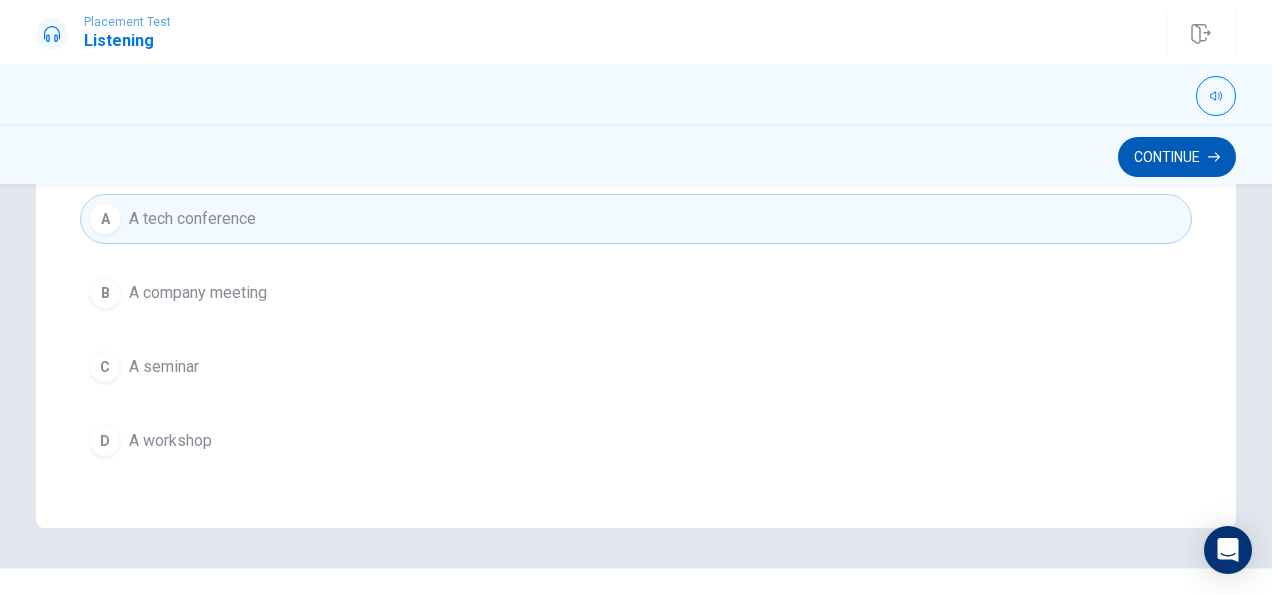 click on "Continue" at bounding box center [1177, 157] 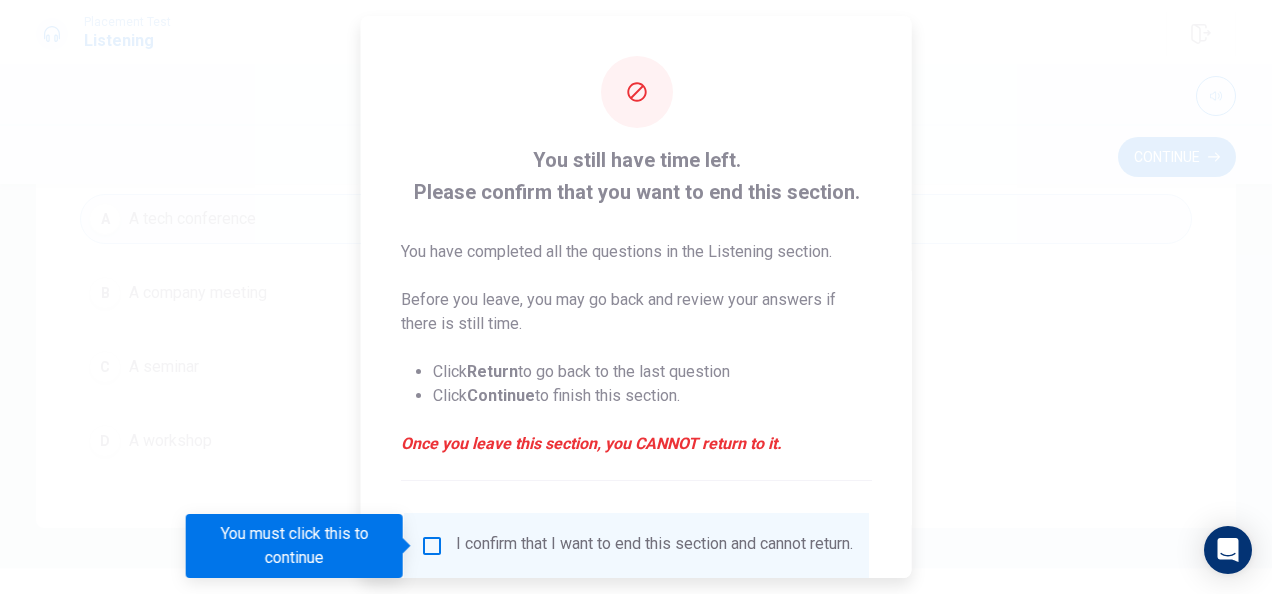 scroll, scrollTop: 152, scrollLeft: 0, axis: vertical 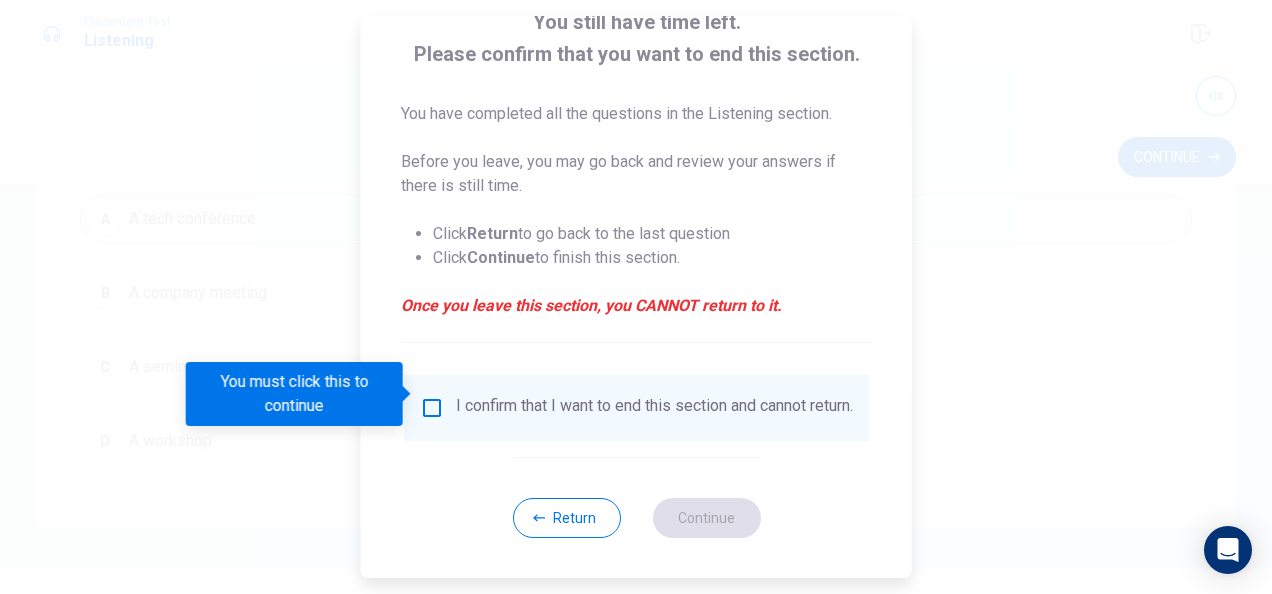 click at bounding box center [432, 408] 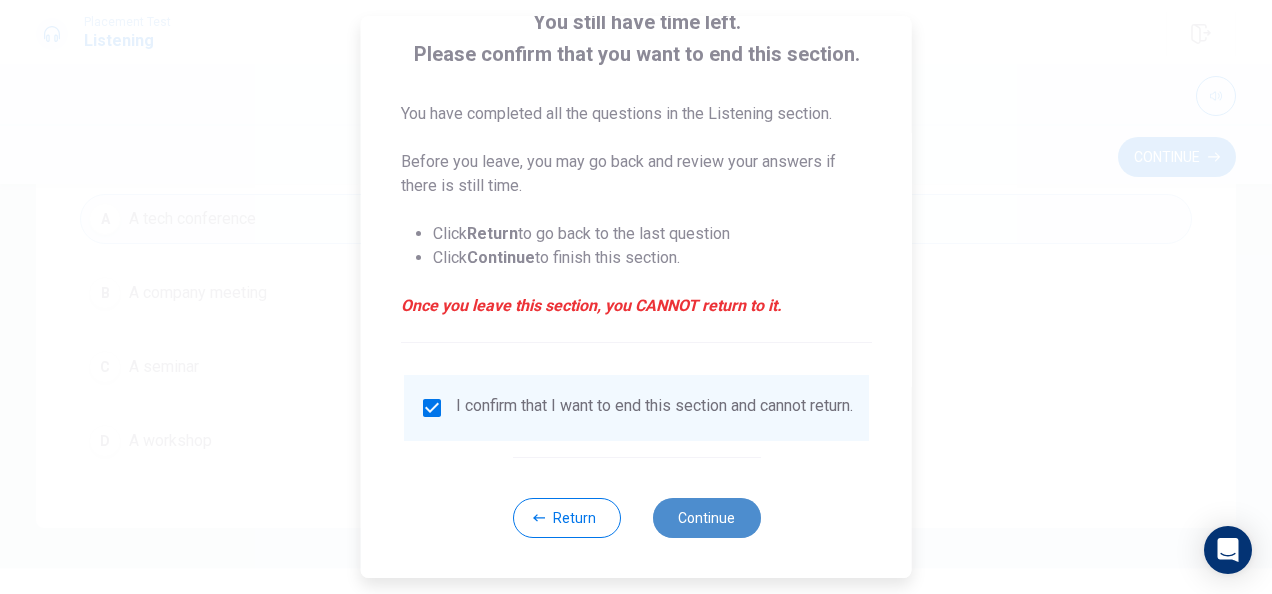 click on "Continue" at bounding box center [706, 518] 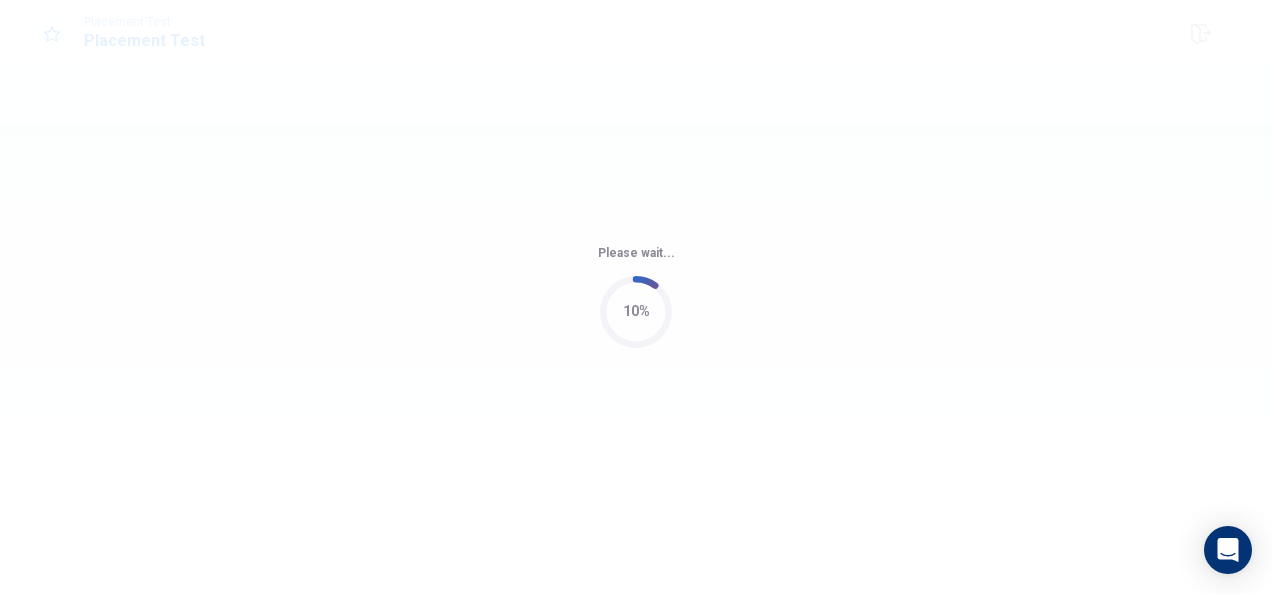 scroll, scrollTop: 0, scrollLeft: 0, axis: both 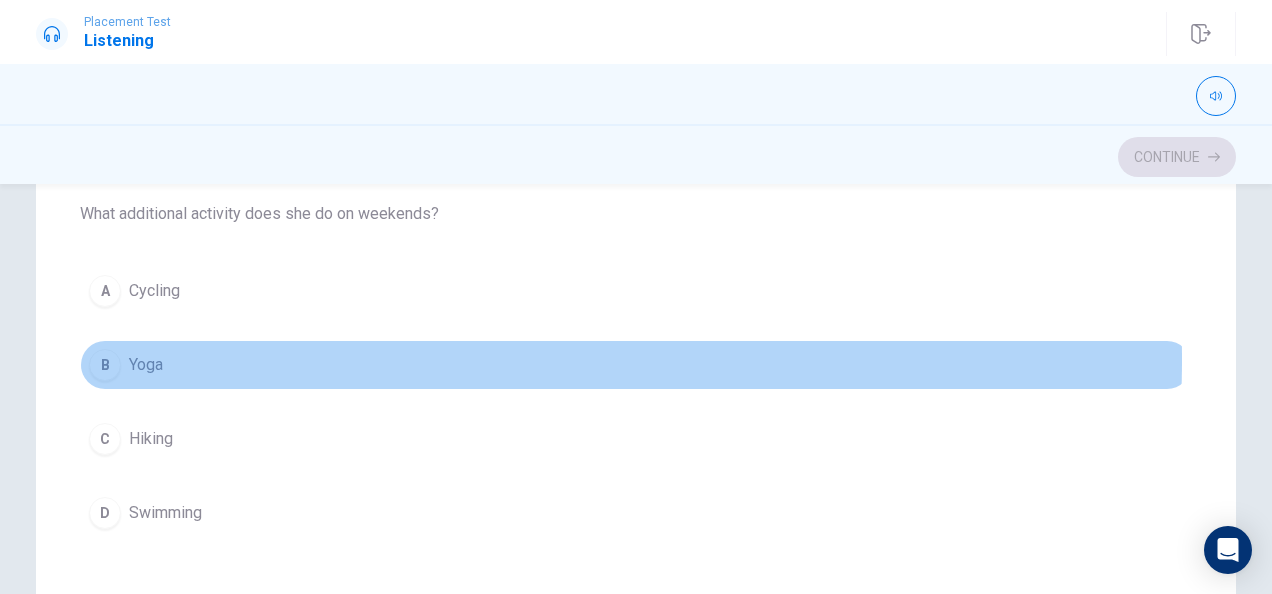 click on "B Yoga" at bounding box center [636, 365] 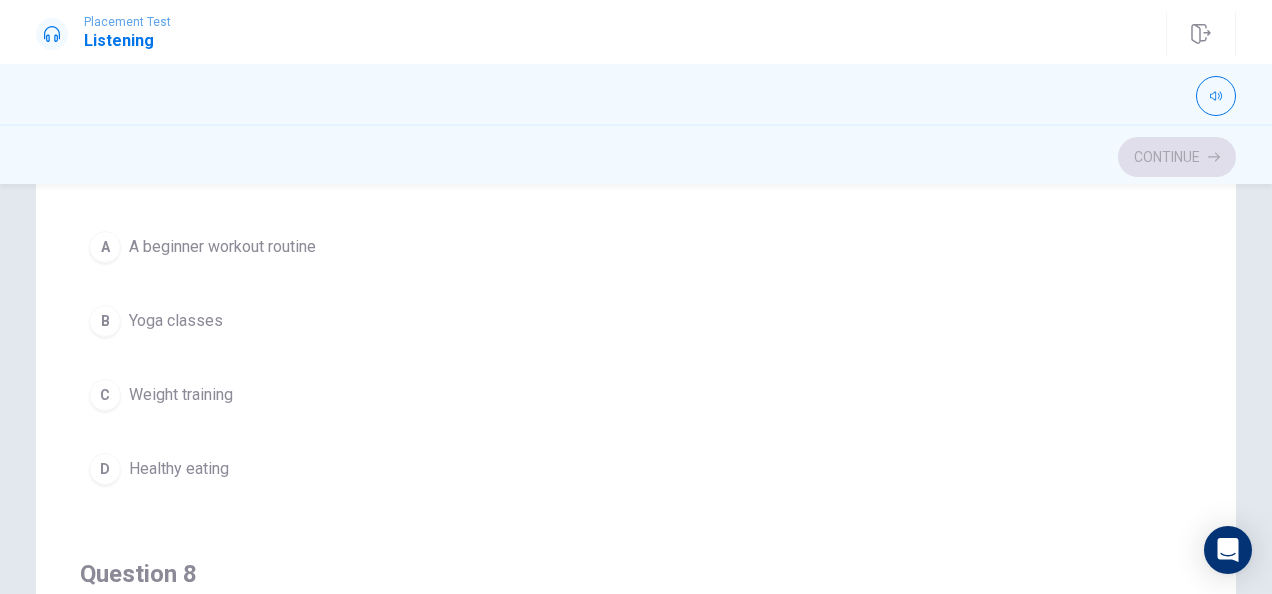 scroll, scrollTop: 400, scrollLeft: 0, axis: vertical 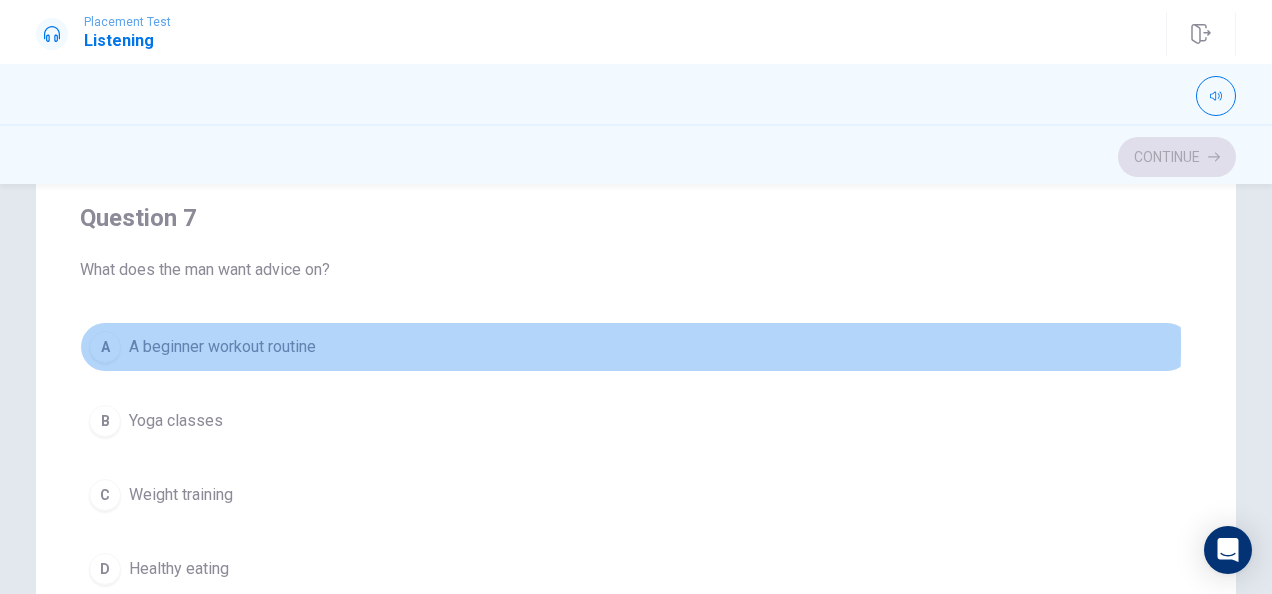 click on "A A beginner workout routine" at bounding box center (636, 347) 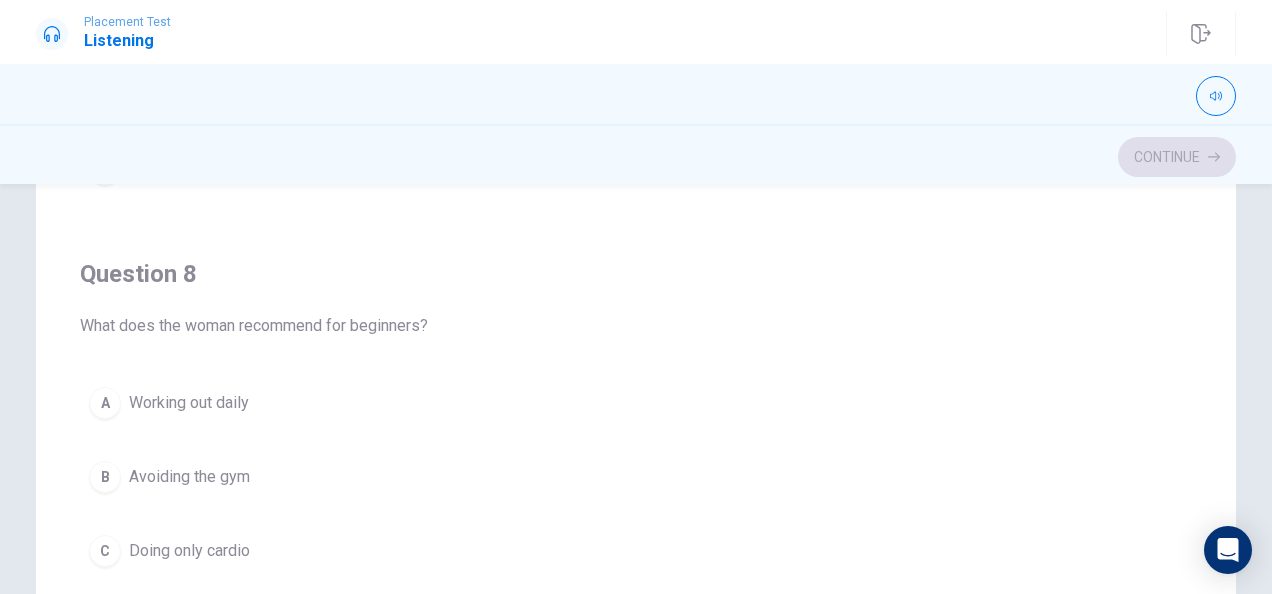 scroll, scrollTop: 900, scrollLeft: 0, axis: vertical 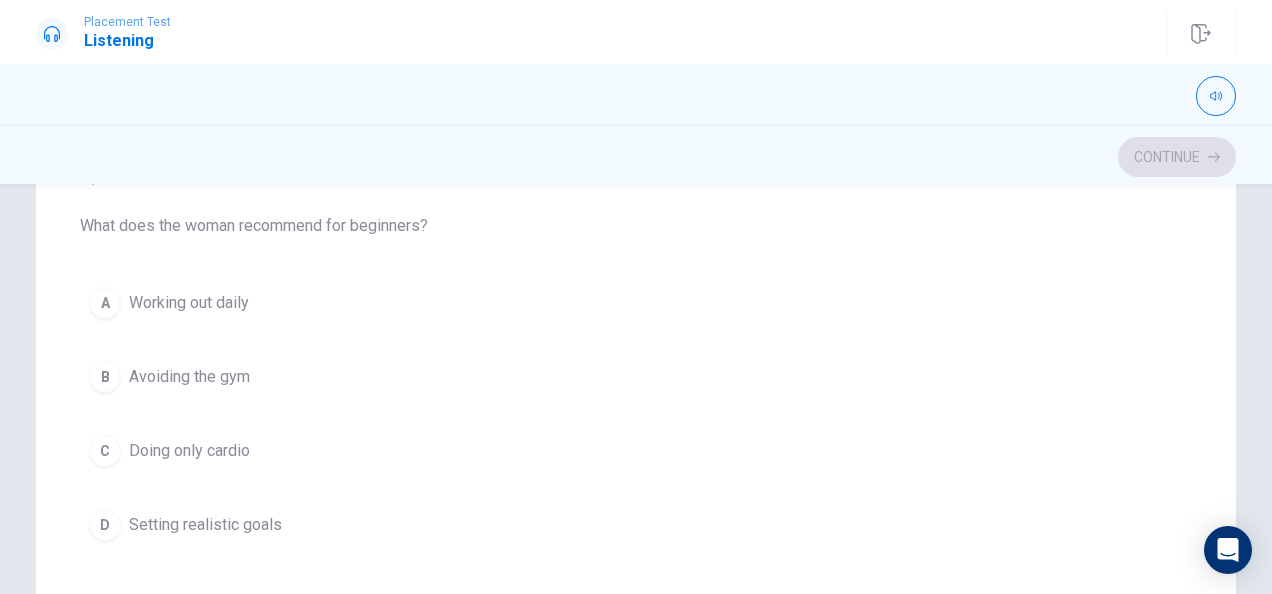 click on "D Setting realistic goals" at bounding box center [636, 525] 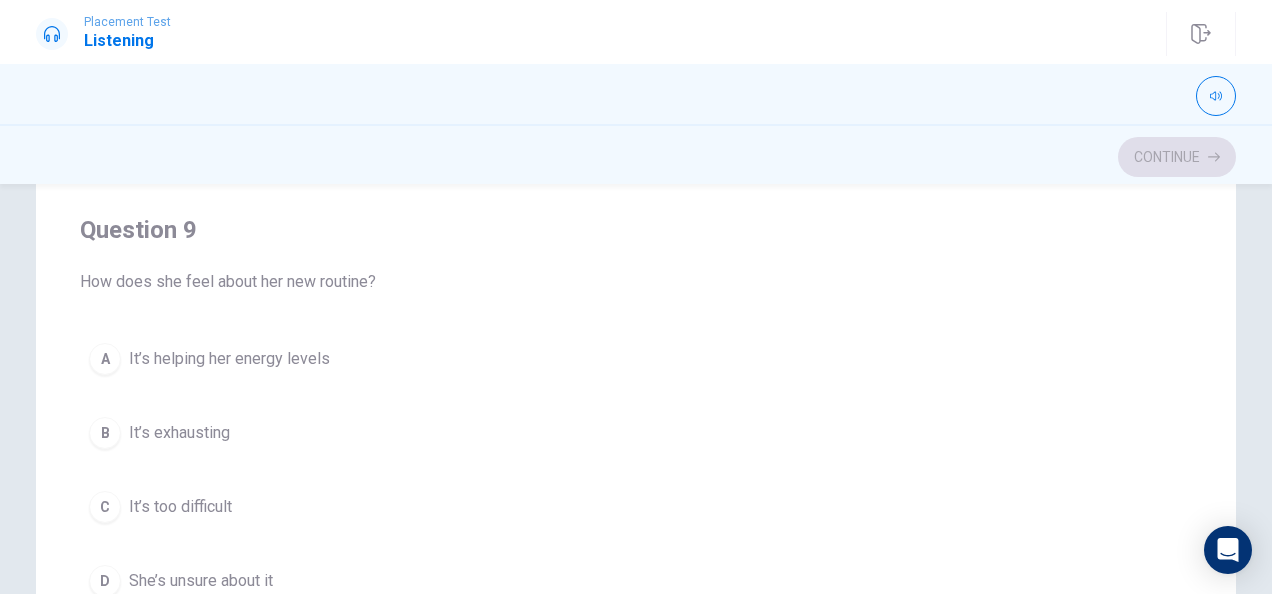 scroll, scrollTop: 1400, scrollLeft: 0, axis: vertical 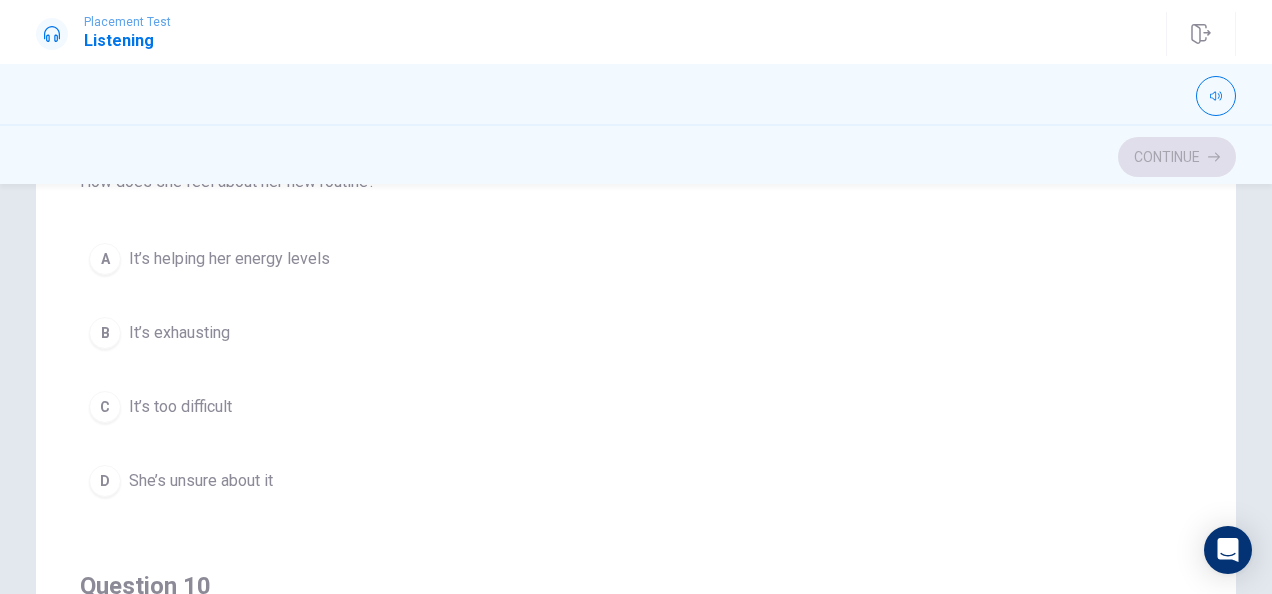 click on "A It’s helping her energy levels B It’s exhausting C It’s too difficult D She’s unsure about it" at bounding box center (636, 370) 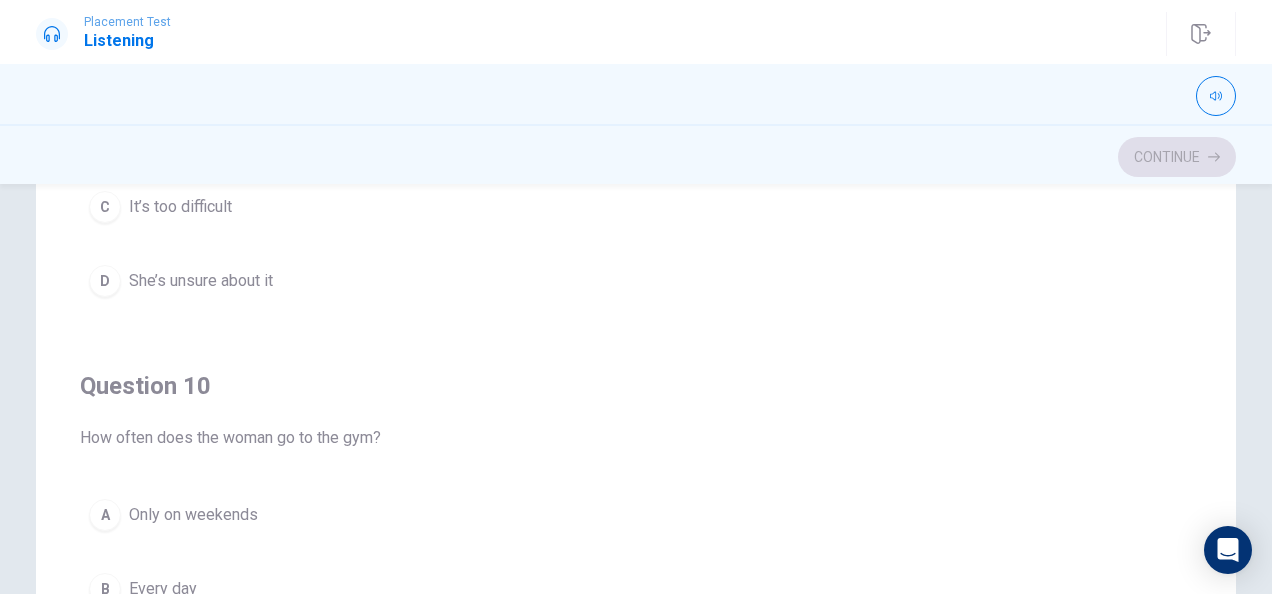 scroll, scrollTop: 1606, scrollLeft: 0, axis: vertical 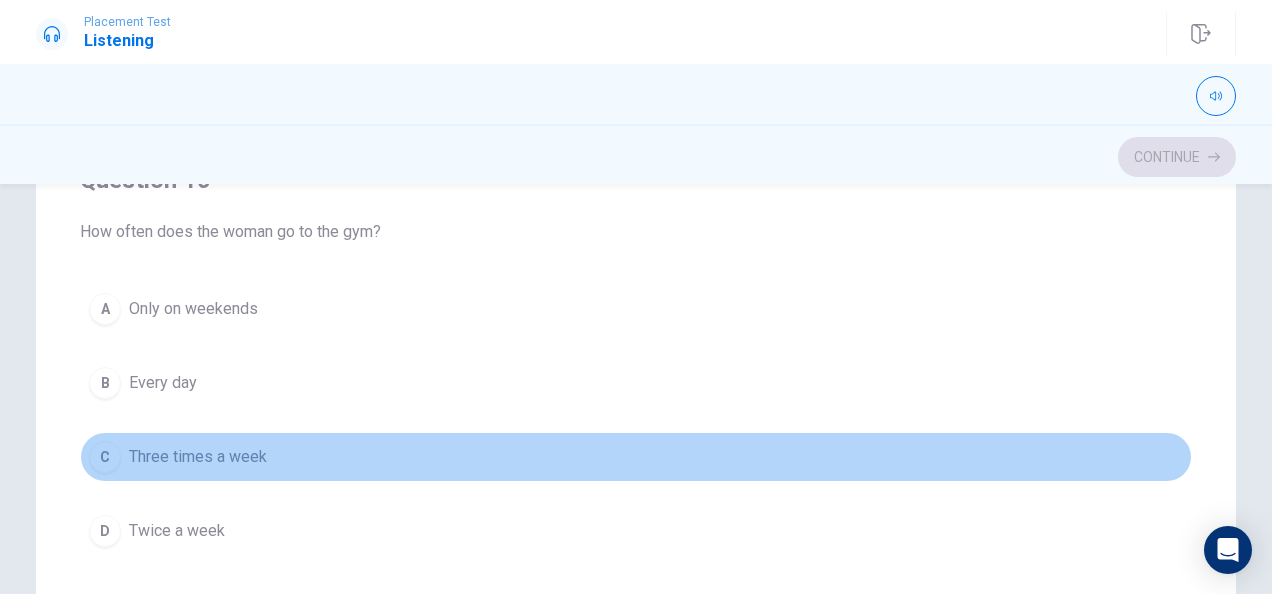 click on "C Three times a week" at bounding box center [636, 457] 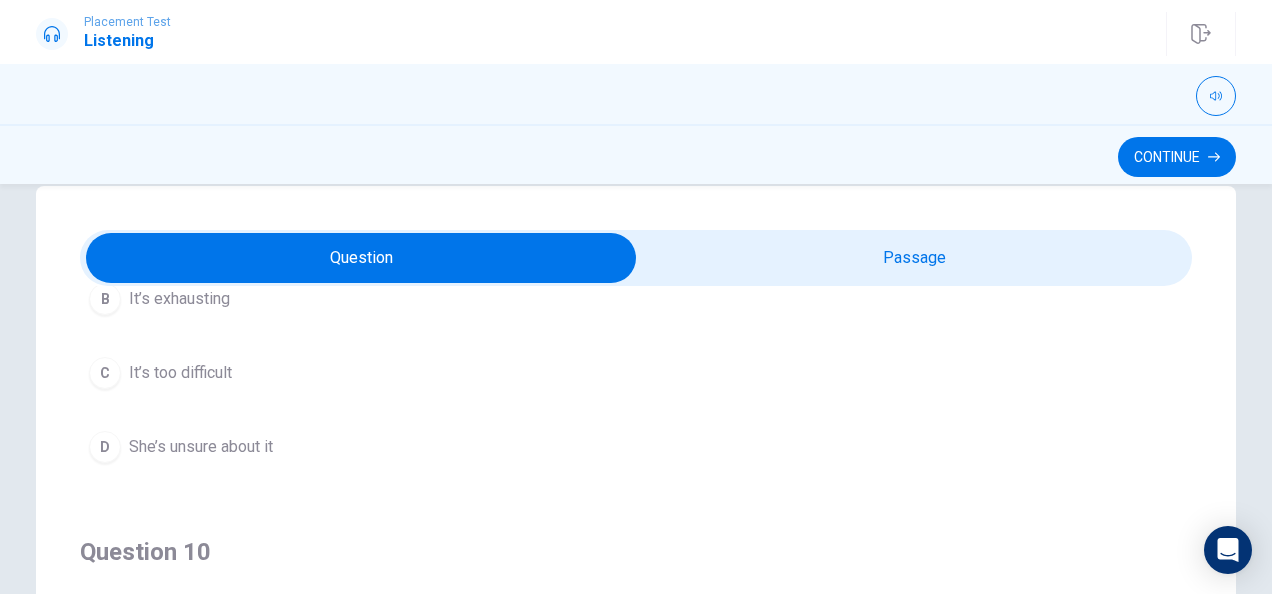 scroll, scrollTop: 0, scrollLeft: 0, axis: both 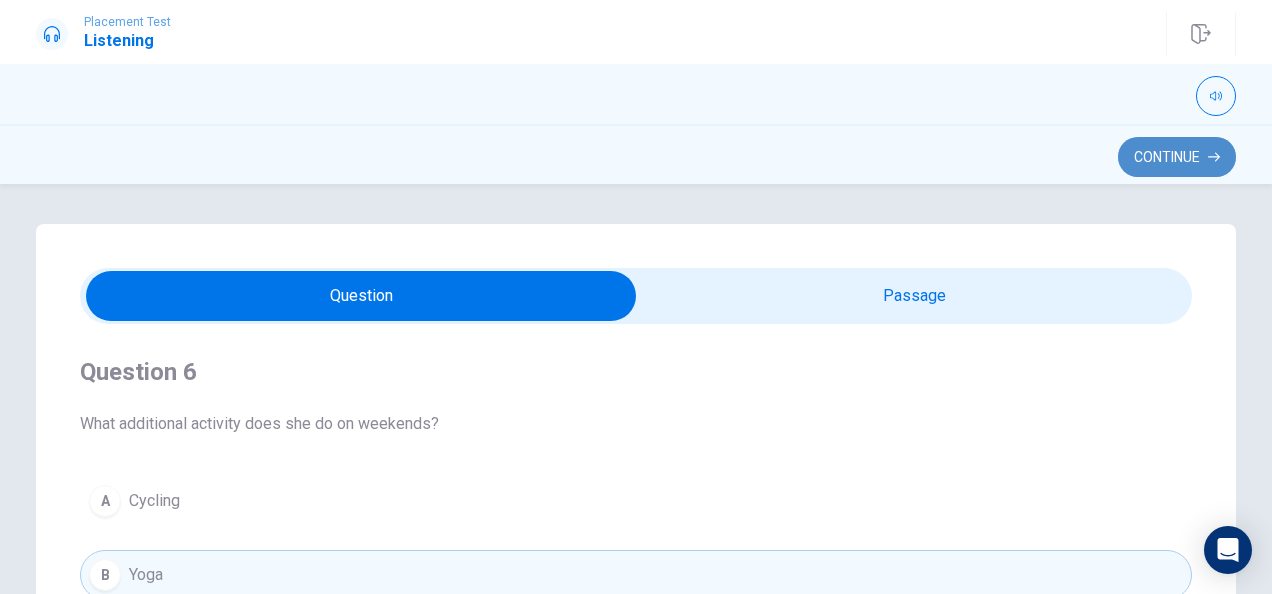 click on "Continue" at bounding box center (1177, 157) 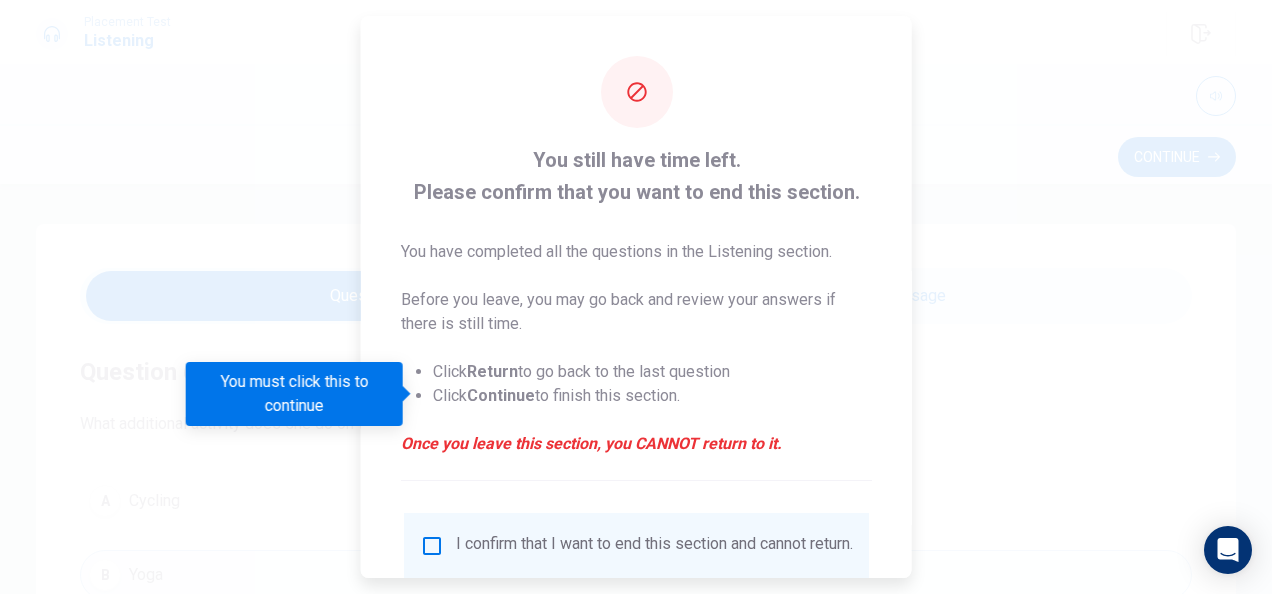 scroll, scrollTop: 152, scrollLeft: 0, axis: vertical 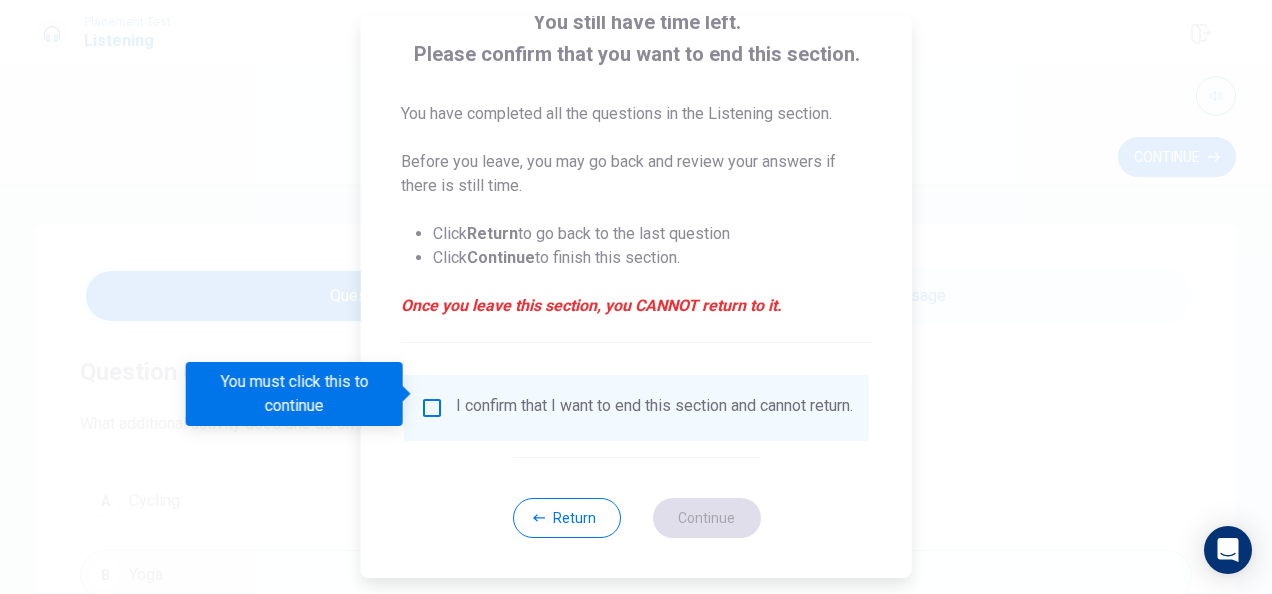 click at bounding box center [432, 408] 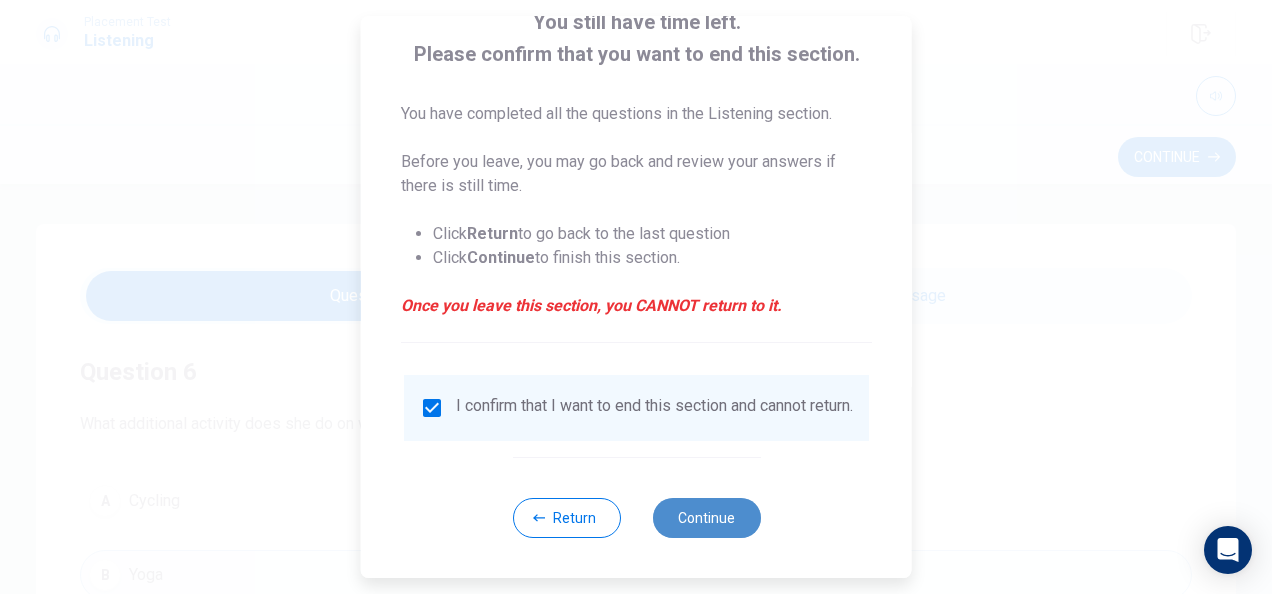 click on "Continue" at bounding box center (706, 518) 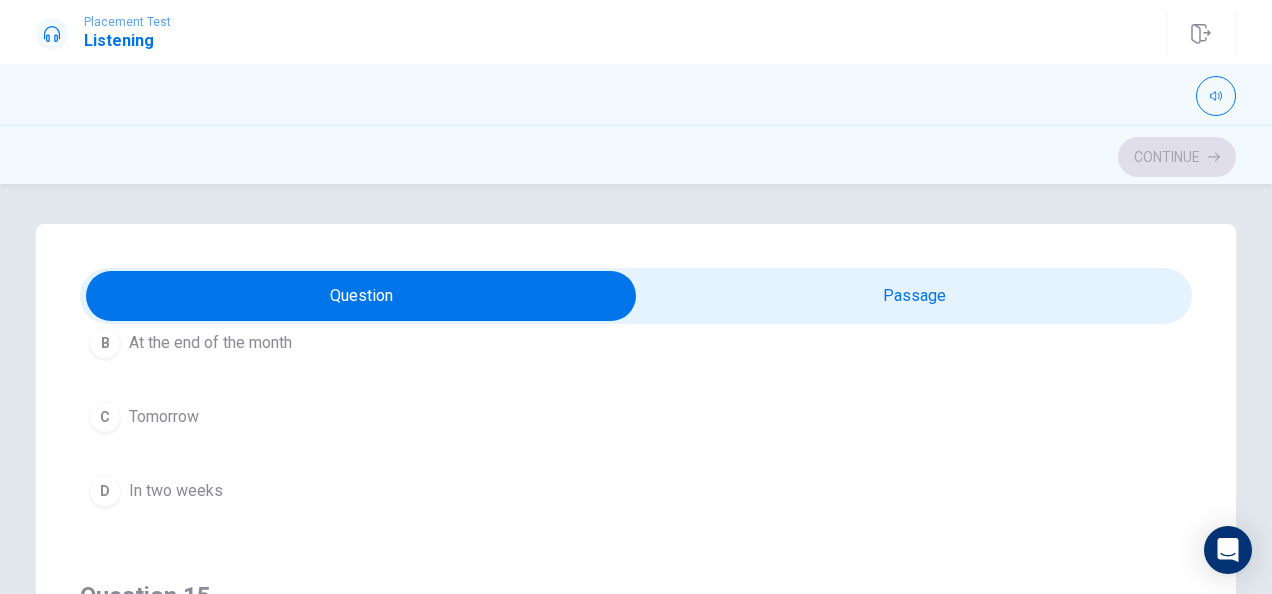 scroll, scrollTop: 1606, scrollLeft: 0, axis: vertical 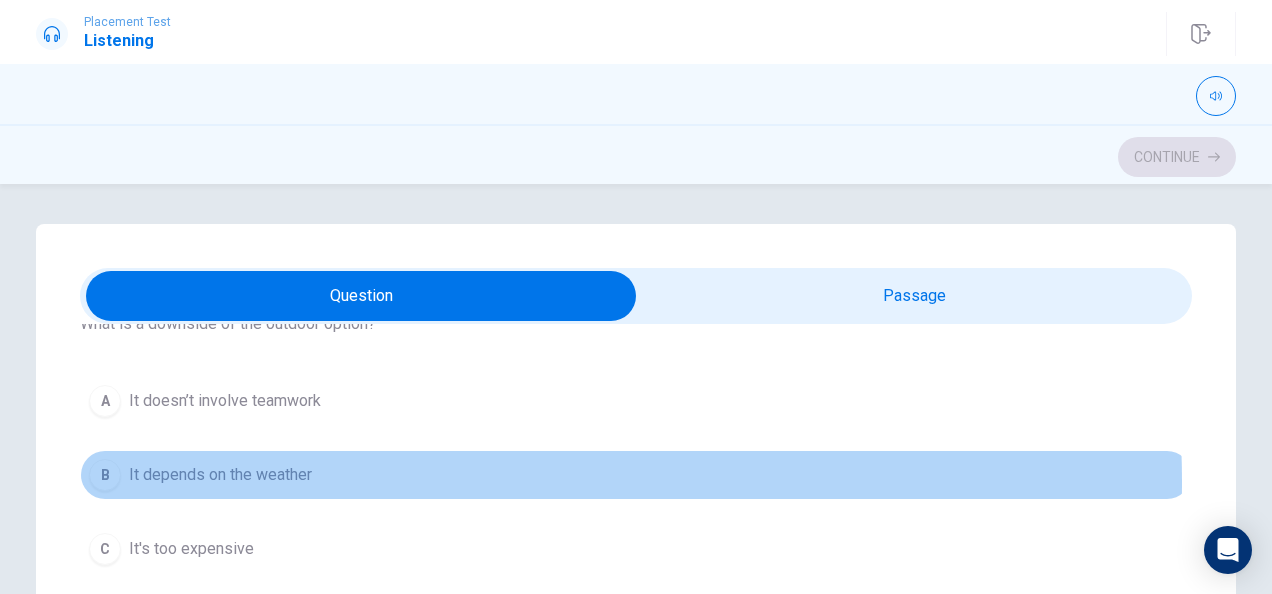 click on "B It depends on the weather" at bounding box center [636, 475] 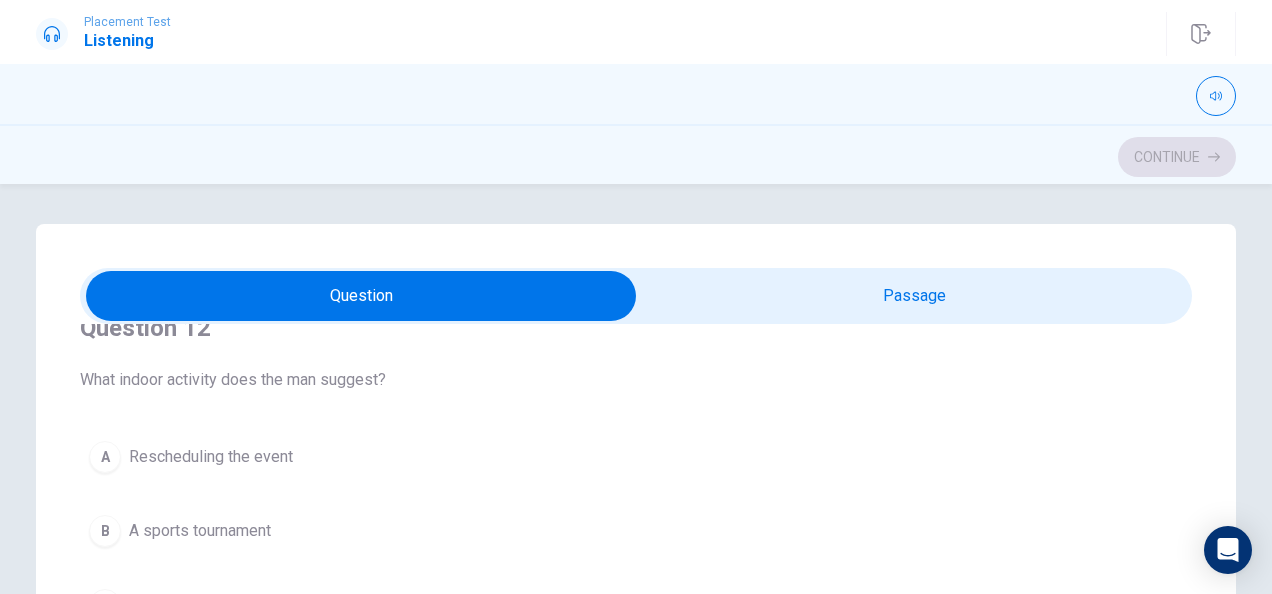 scroll, scrollTop: 600, scrollLeft: 0, axis: vertical 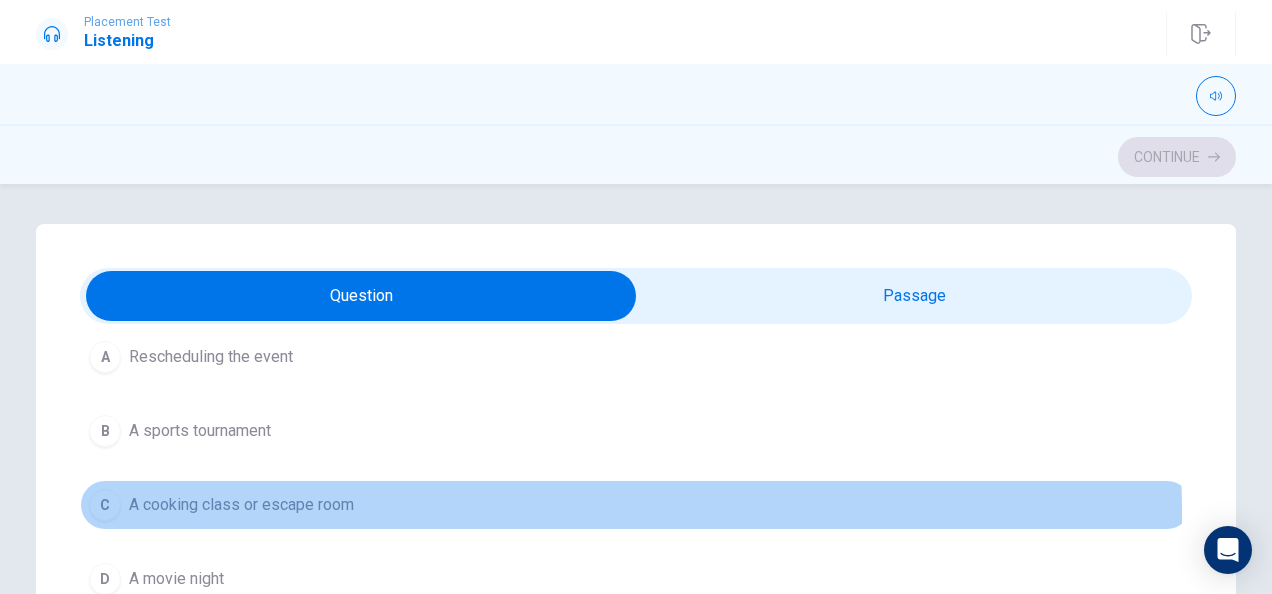 click on "C A cooking class or escape room" at bounding box center (636, 505) 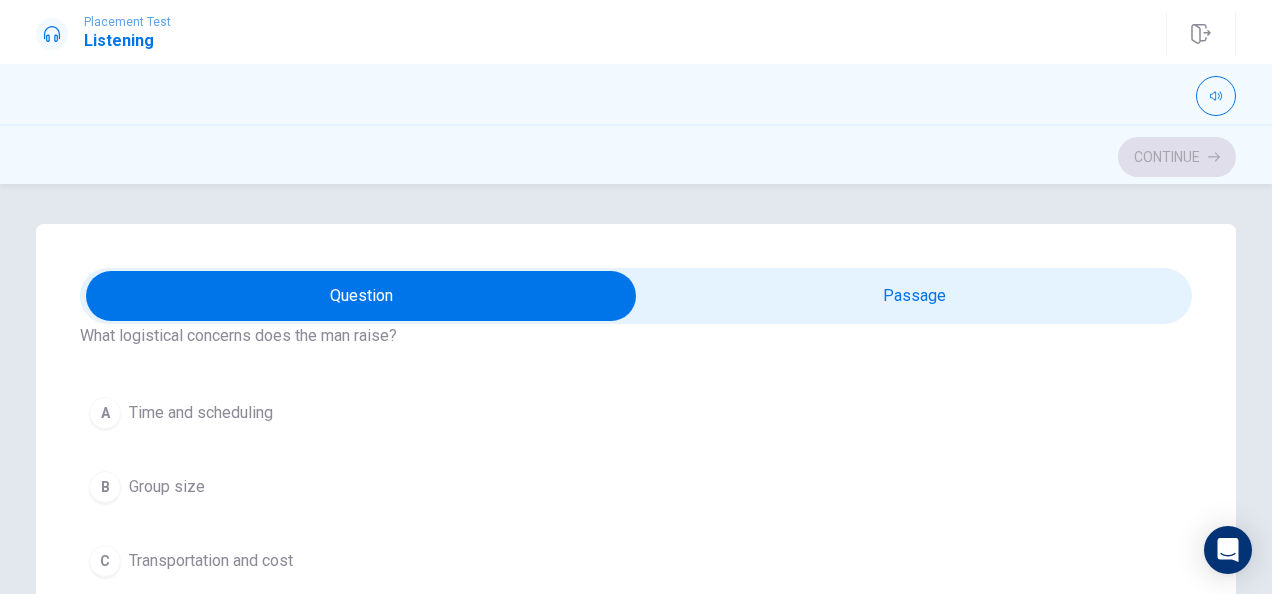 scroll, scrollTop: 1100, scrollLeft: 0, axis: vertical 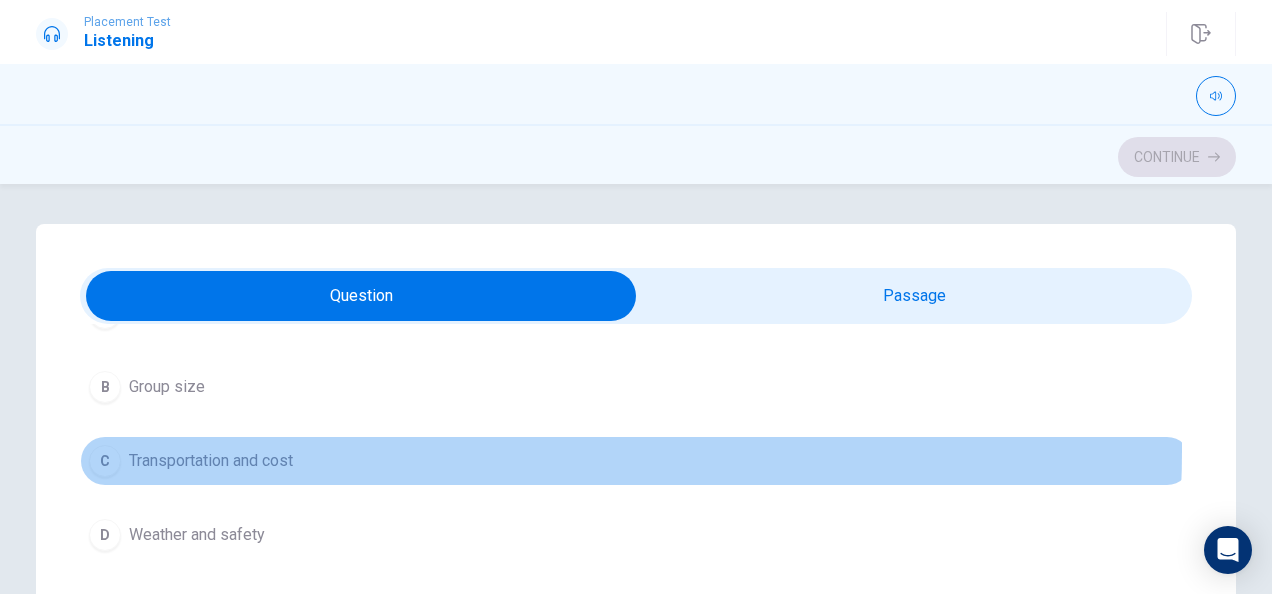 click on "C Transportation and cost" at bounding box center (636, 461) 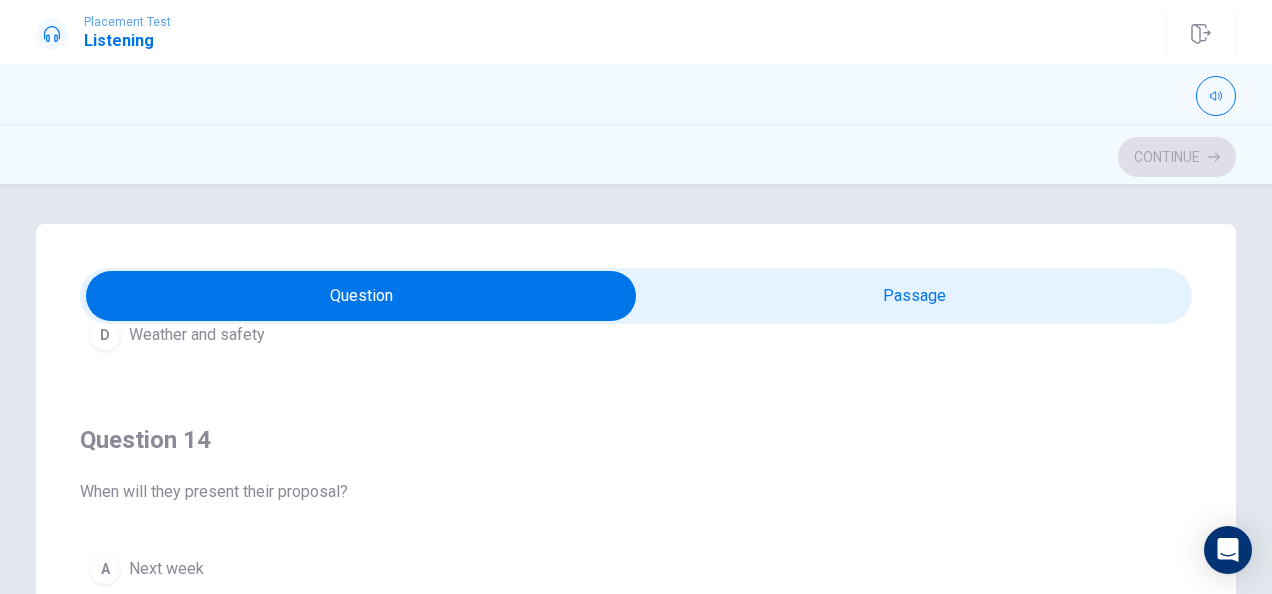 scroll, scrollTop: 1500, scrollLeft: 0, axis: vertical 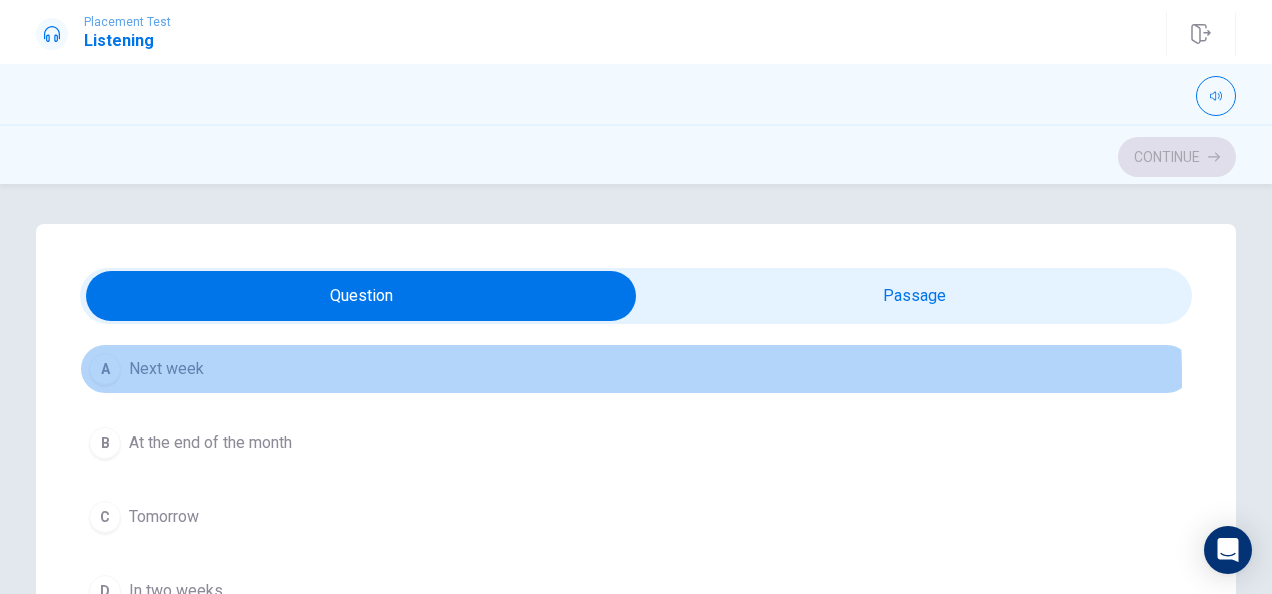 click on "A Next week" at bounding box center (636, 369) 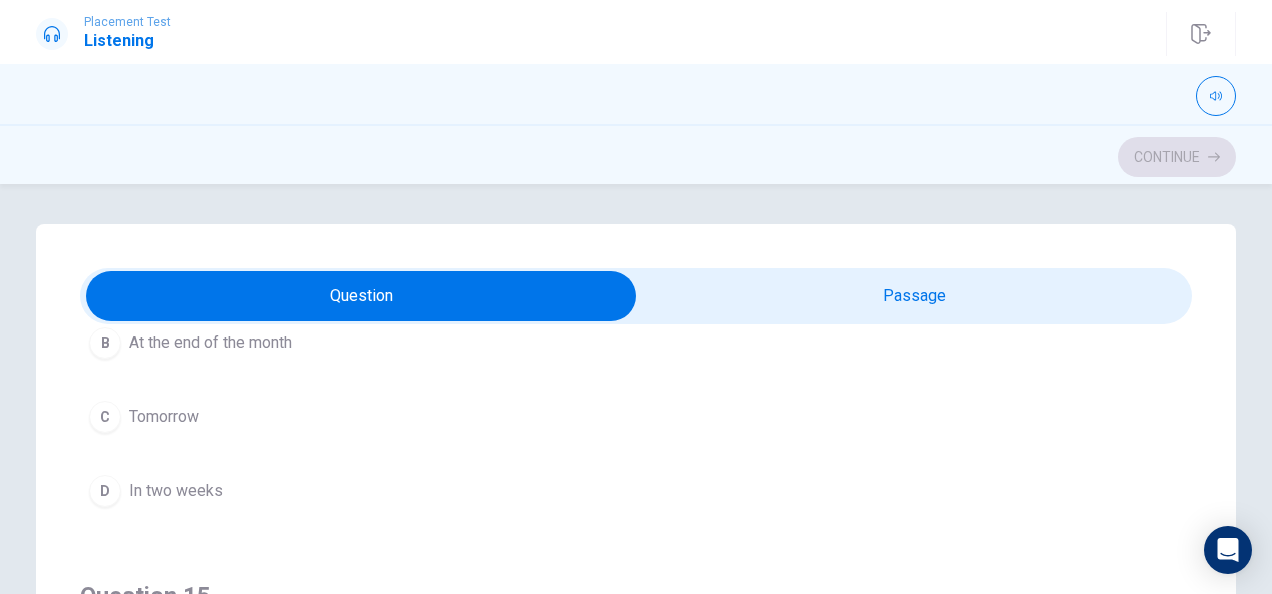 scroll, scrollTop: 1606, scrollLeft: 0, axis: vertical 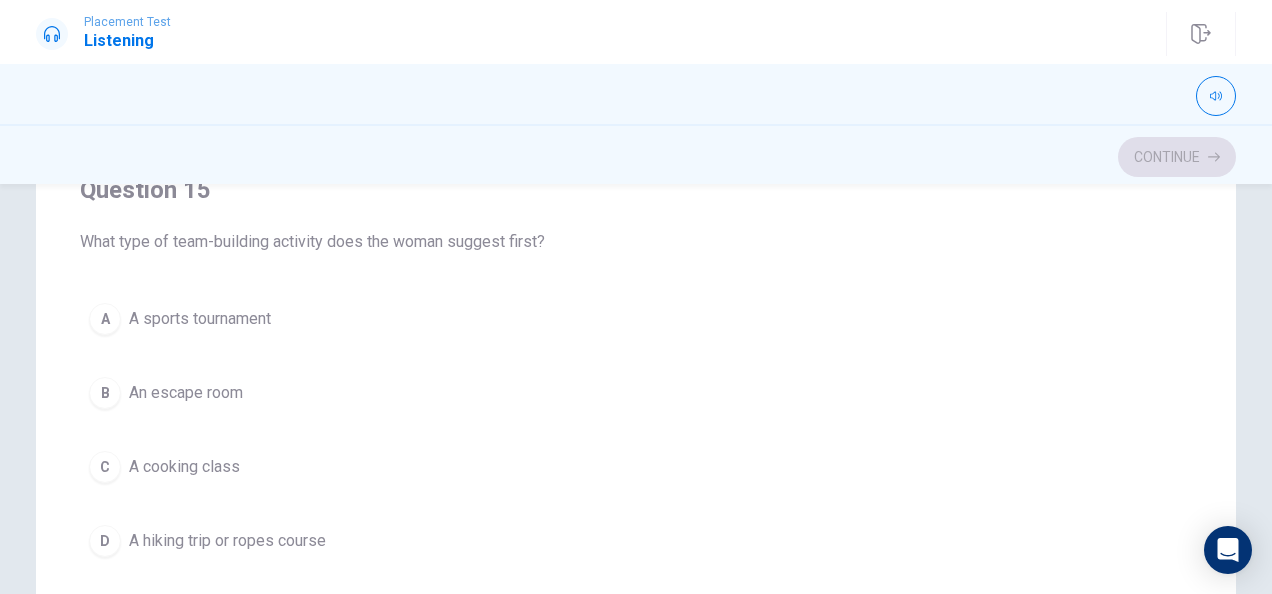 click on "D A hiking trip or ropes course" at bounding box center (636, 541) 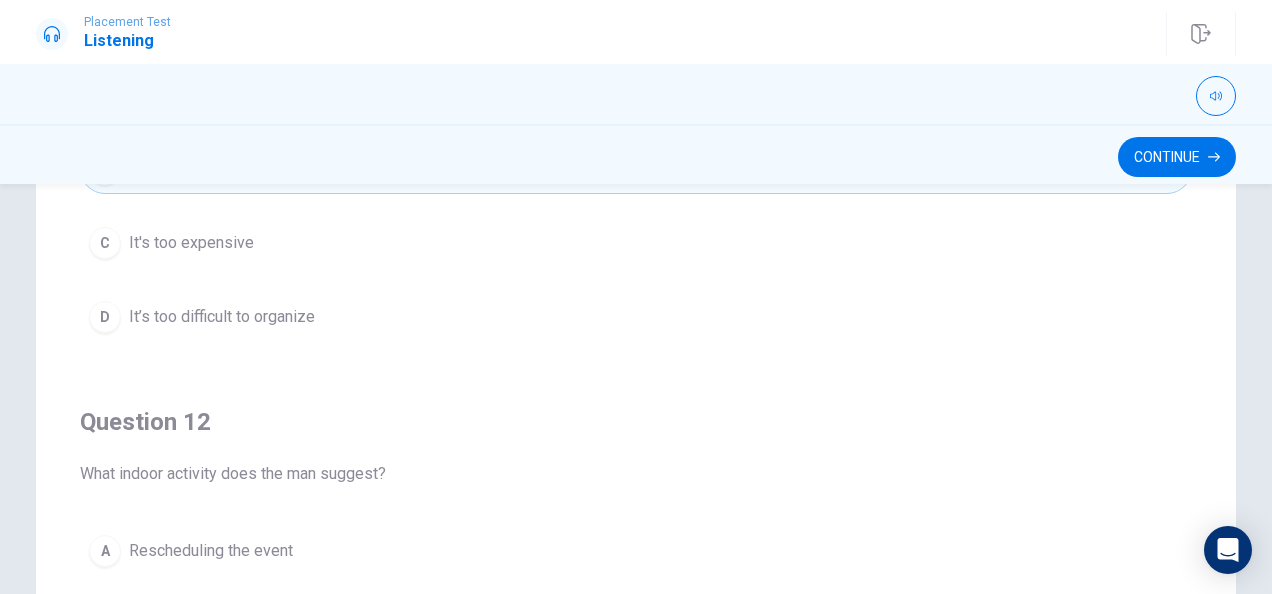 scroll, scrollTop: 0, scrollLeft: 0, axis: both 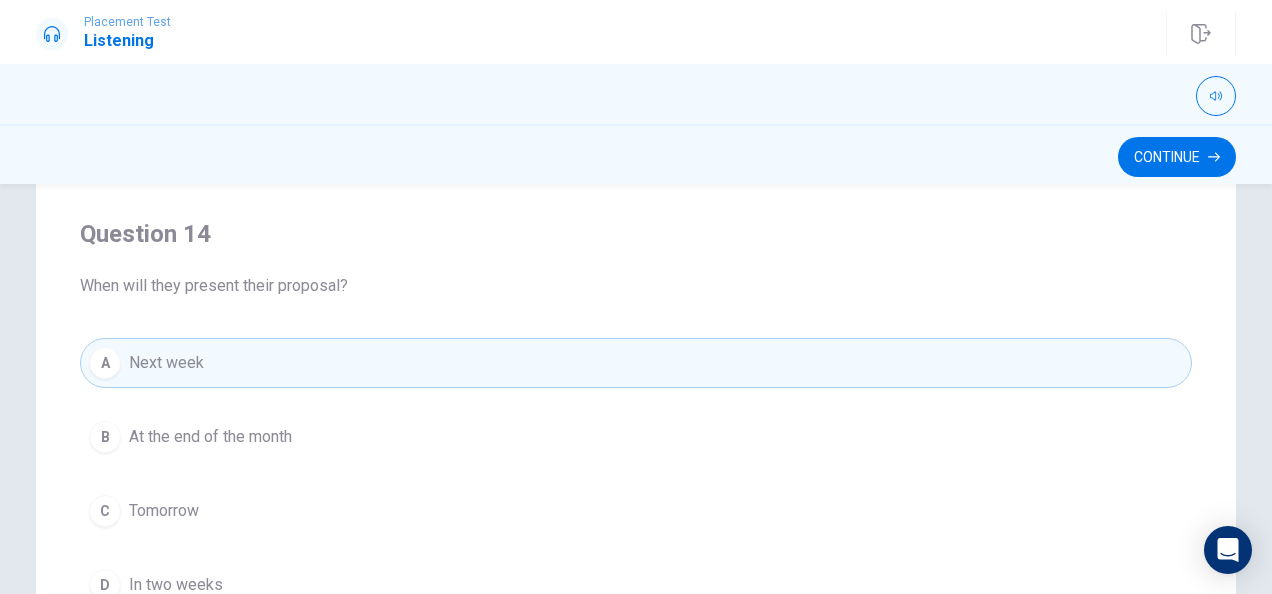 click on "Continue" at bounding box center (636, 154) 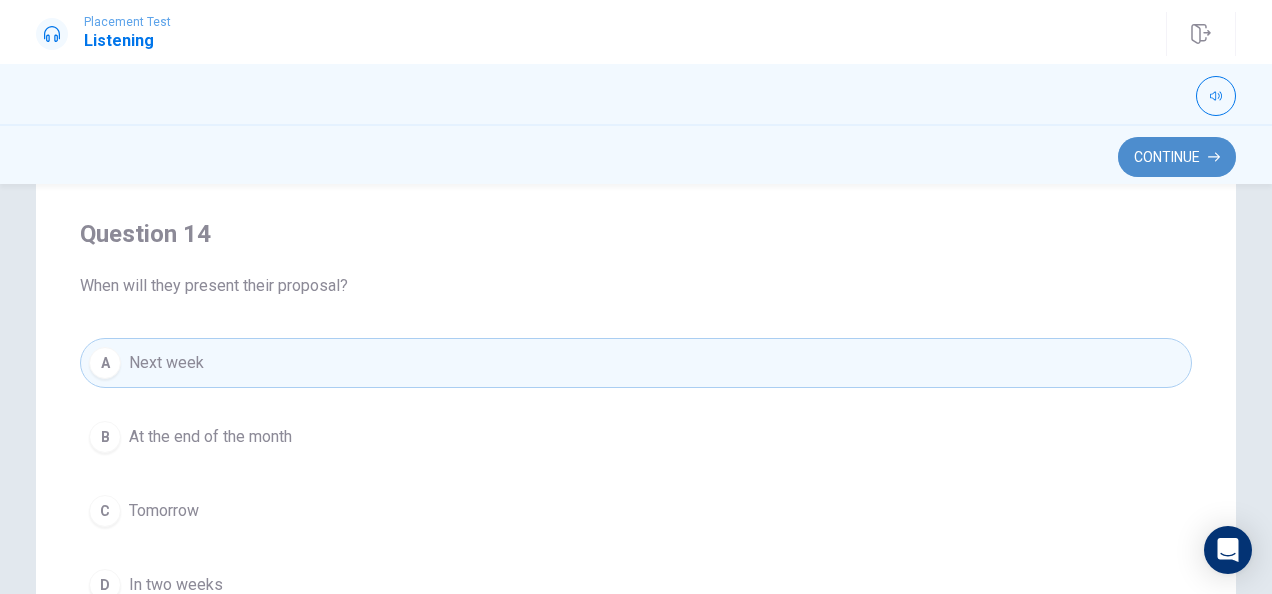 click on "Continue" at bounding box center (1177, 157) 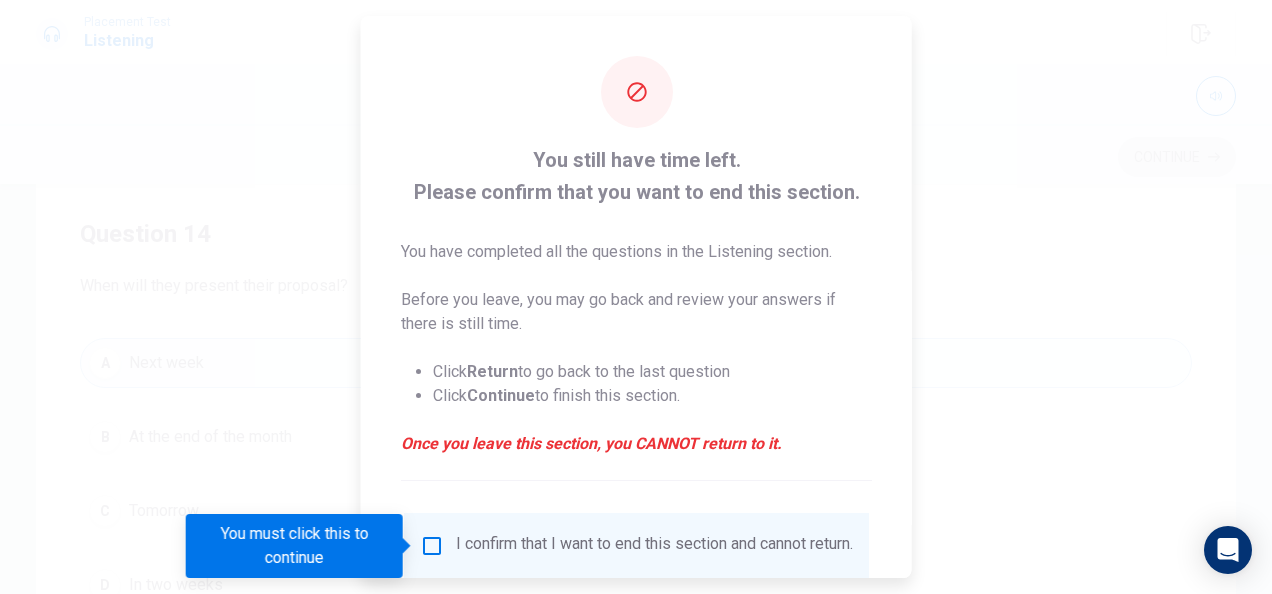 scroll, scrollTop: 152, scrollLeft: 0, axis: vertical 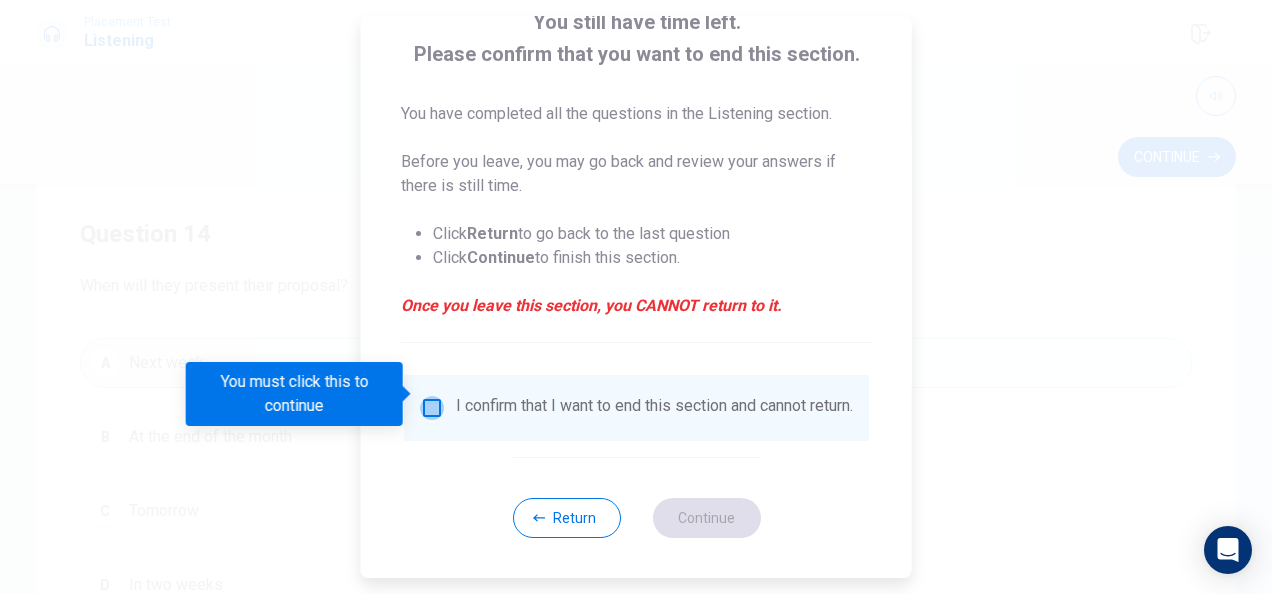 drag, startPoint x: 430, startPoint y: 392, endPoint x: 658, endPoint y: 490, distance: 248.1693 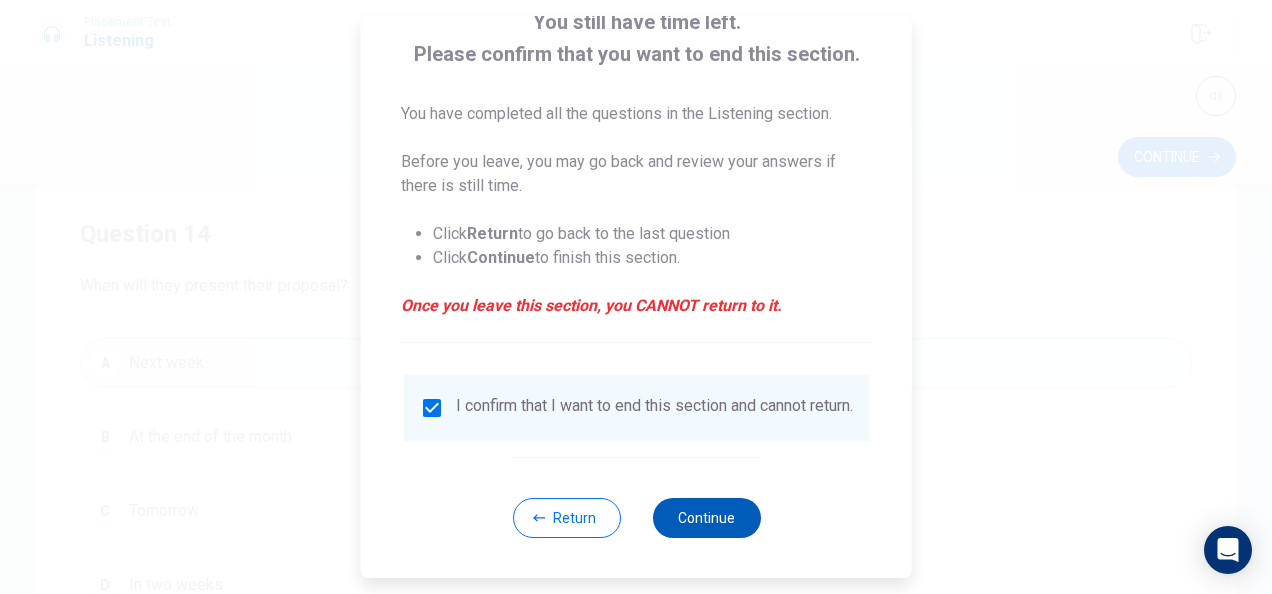 click on "Continue" at bounding box center (706, 518) 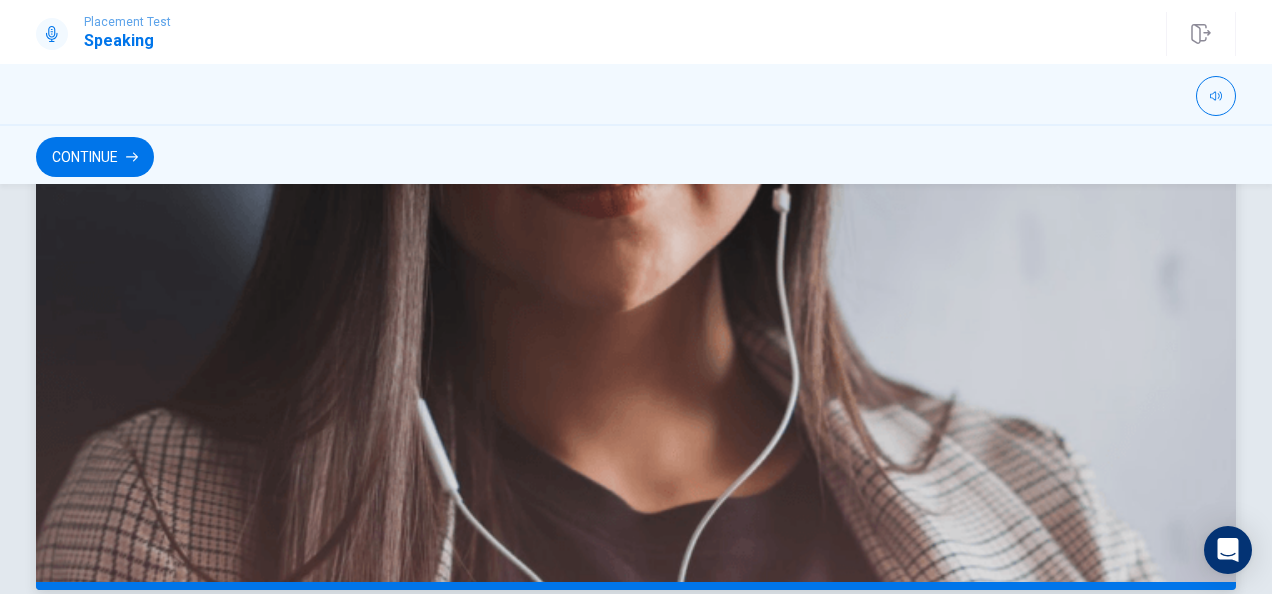 scroll, scrollTop: 306, scrollLeft: 0, axis: vertical 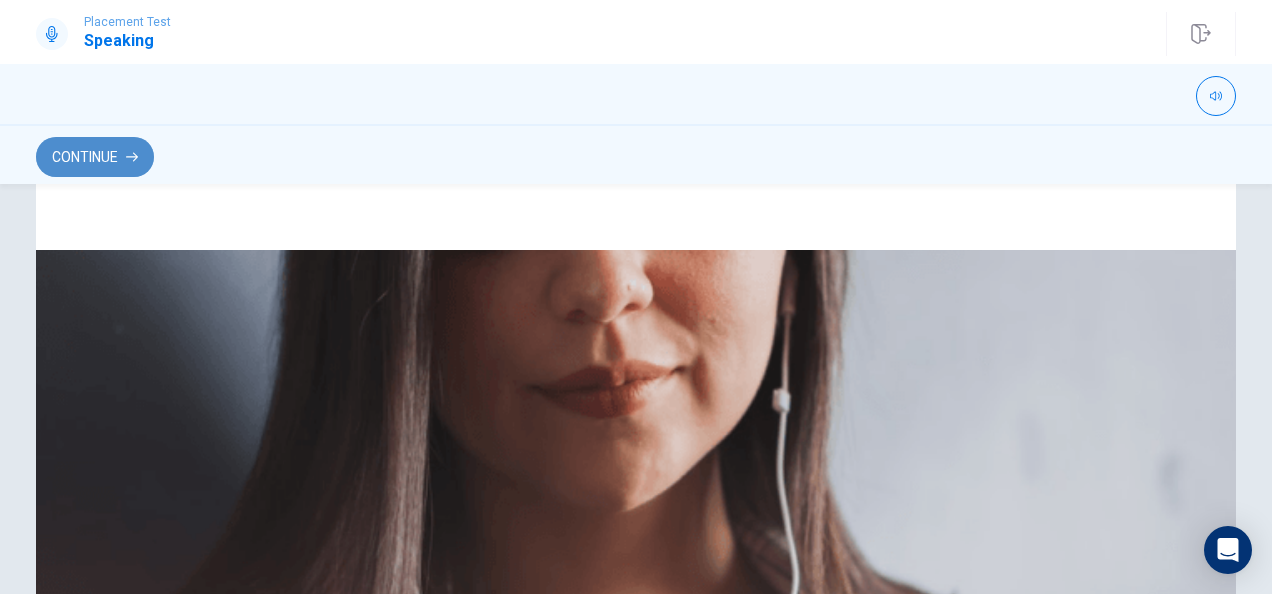 click on "Continue" at bounding box center (95, 157) 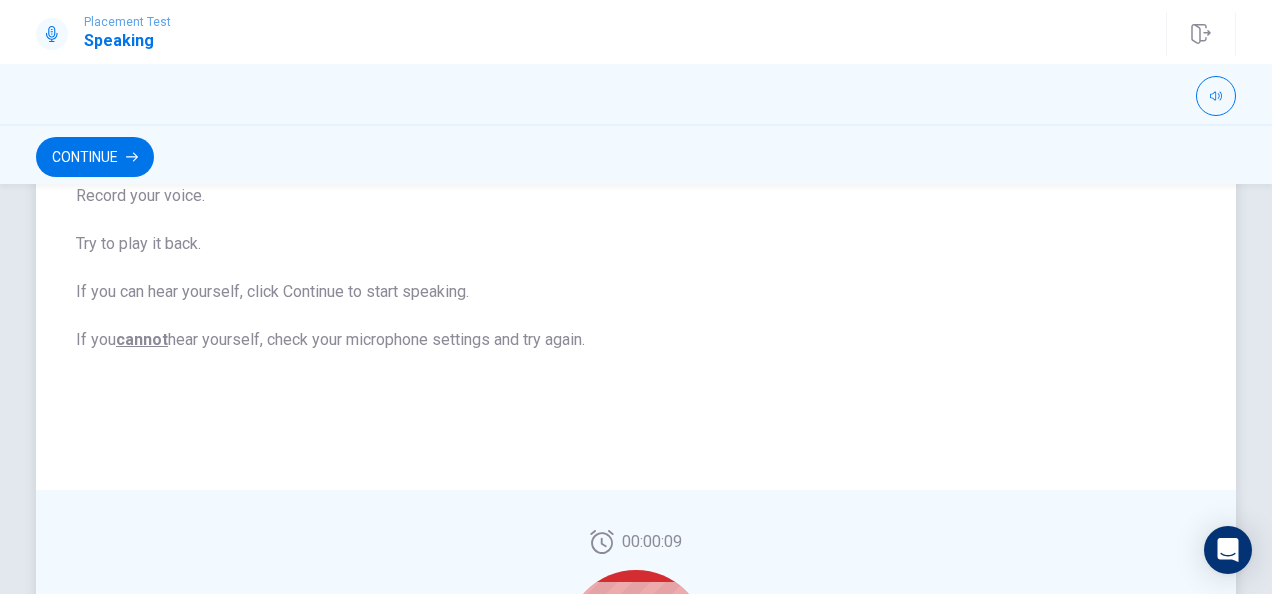 scroll, scrollTop: 582, scrollLeft: 0, axis: vertical 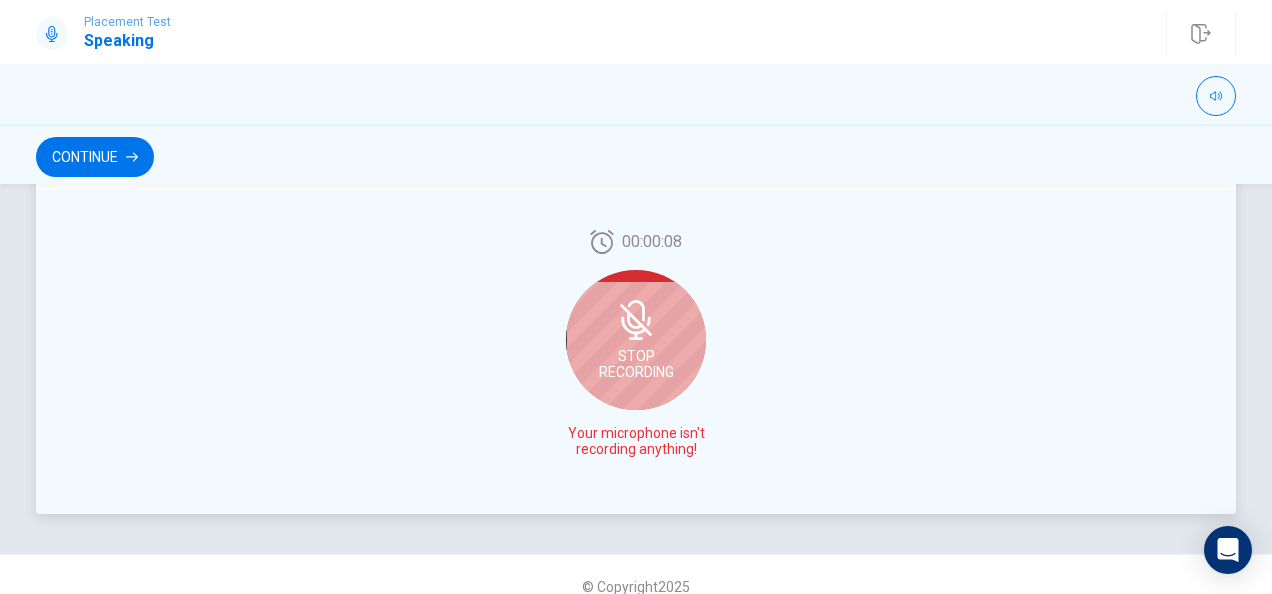 click on "Stop   Recording" at bounding box center (636, 340) 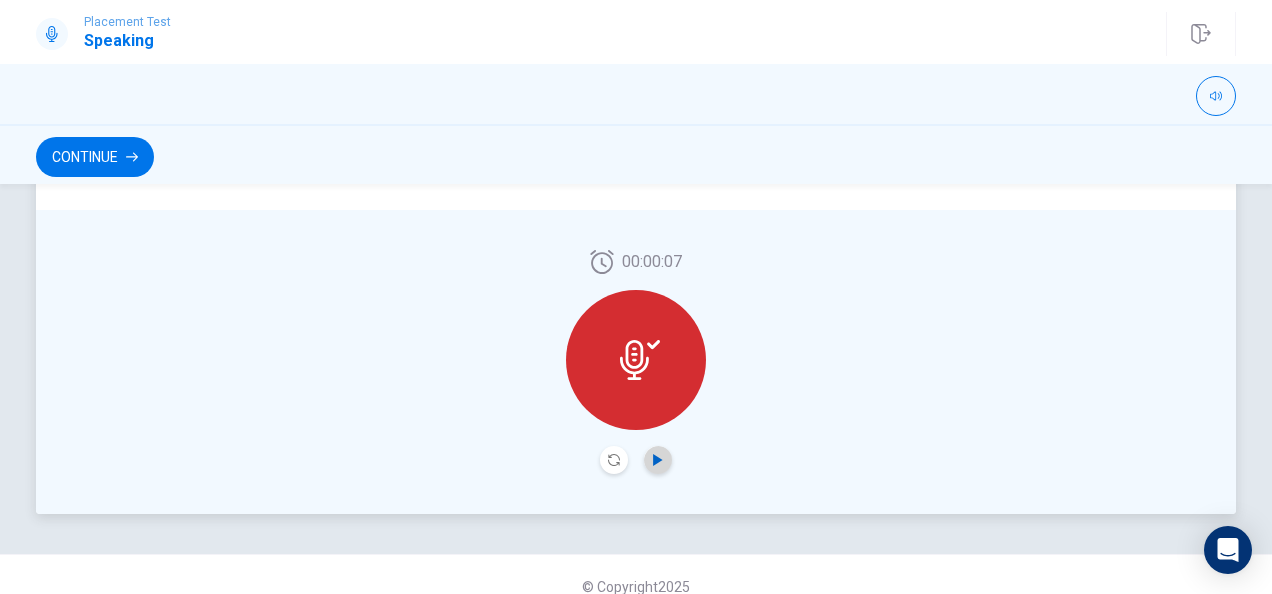 click 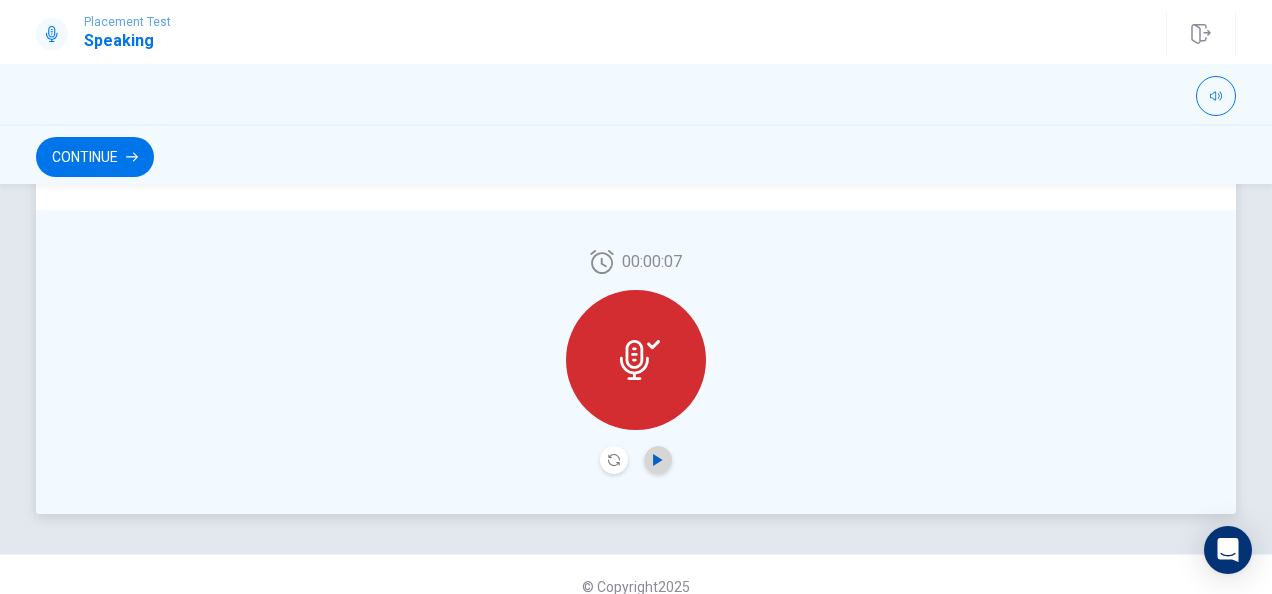 click 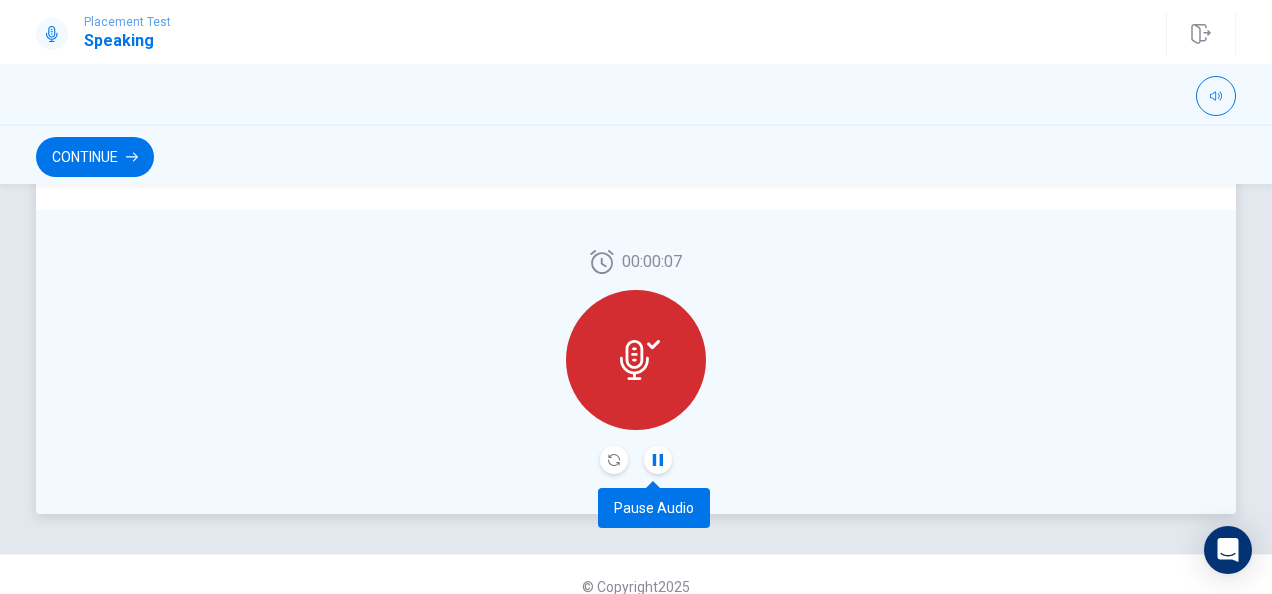 click 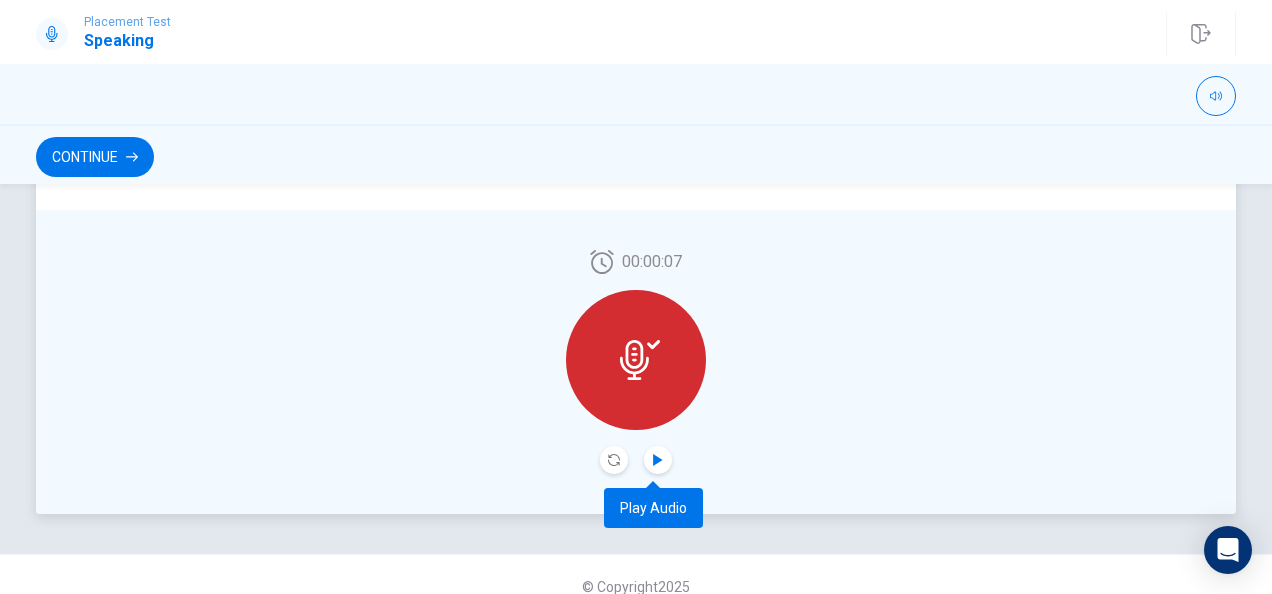 click 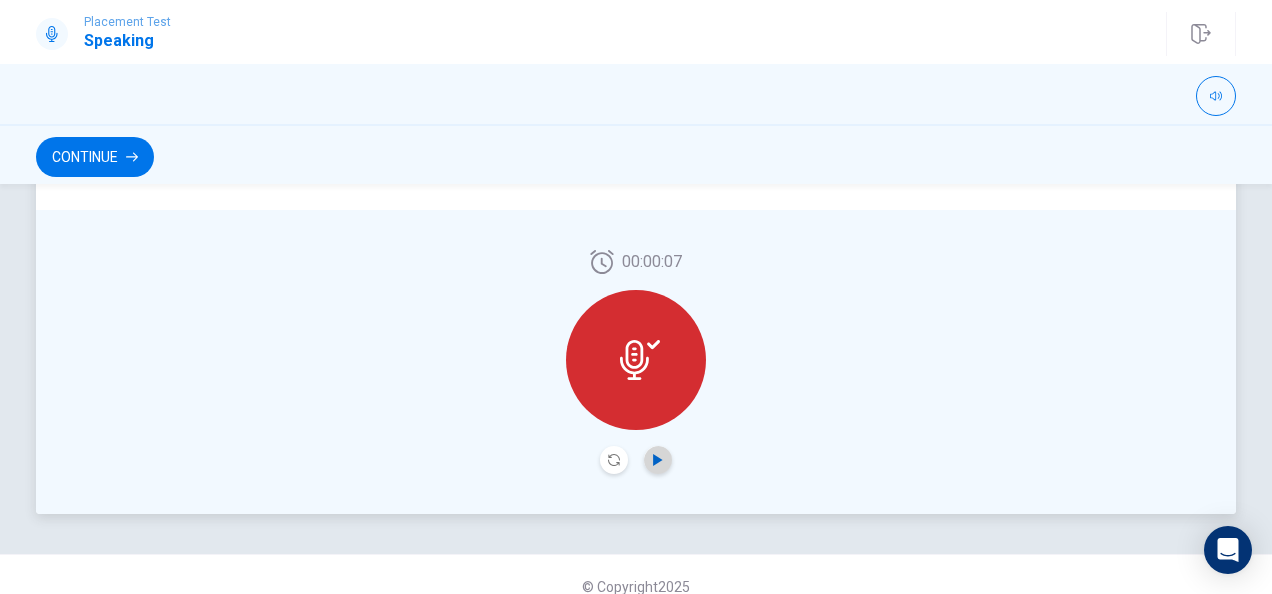 click 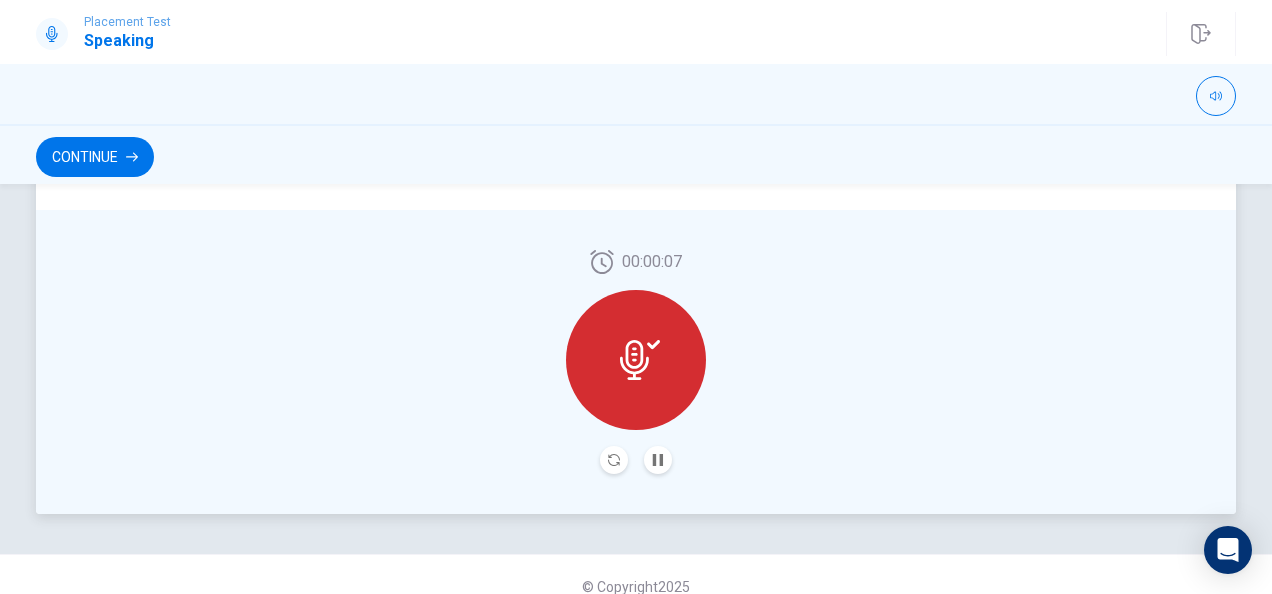 click at bounding box center (636, 460) 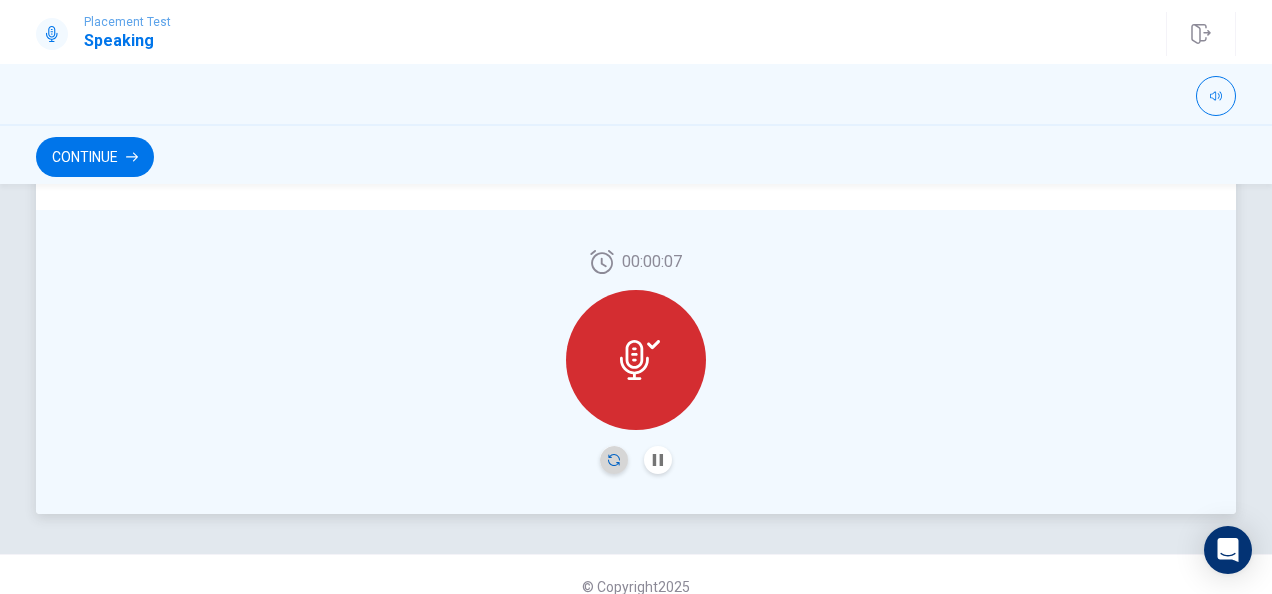 click 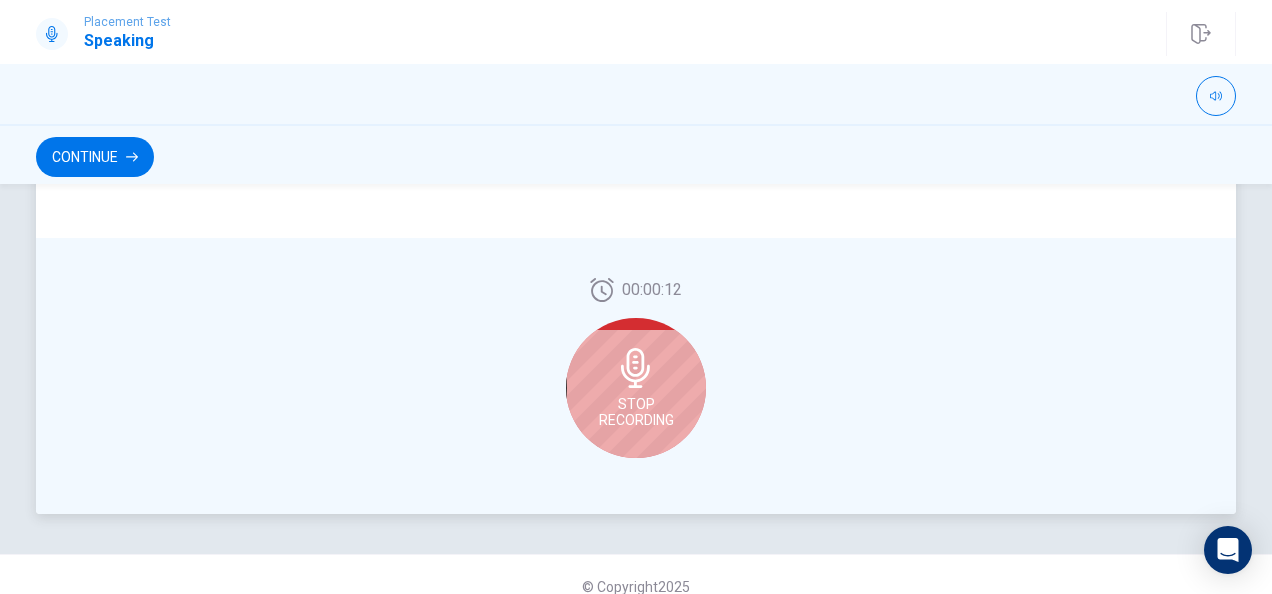 click 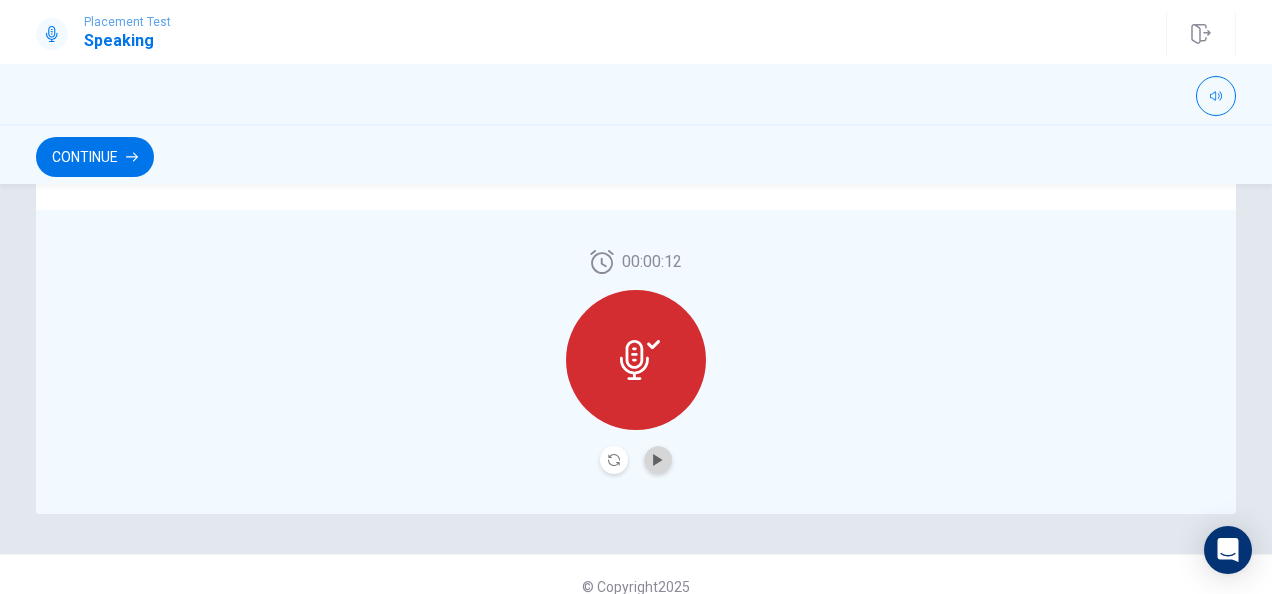 click at bounding box center [658, 460] 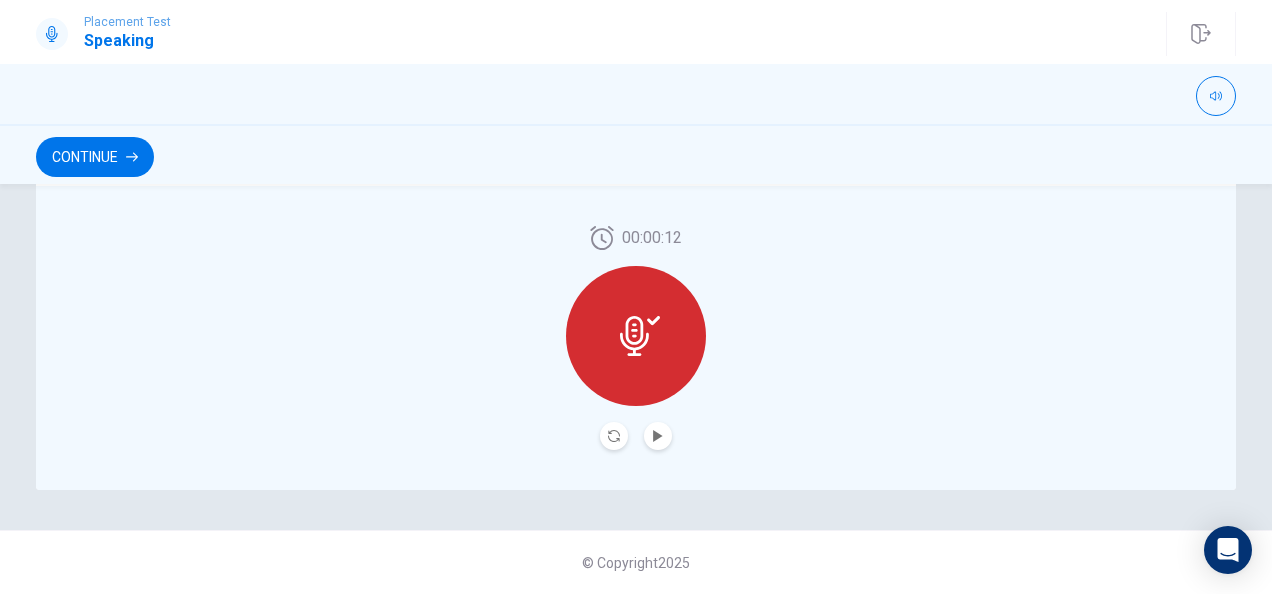 scroll, scrollTop: 406, scrollLeft: 0, axis: vertical 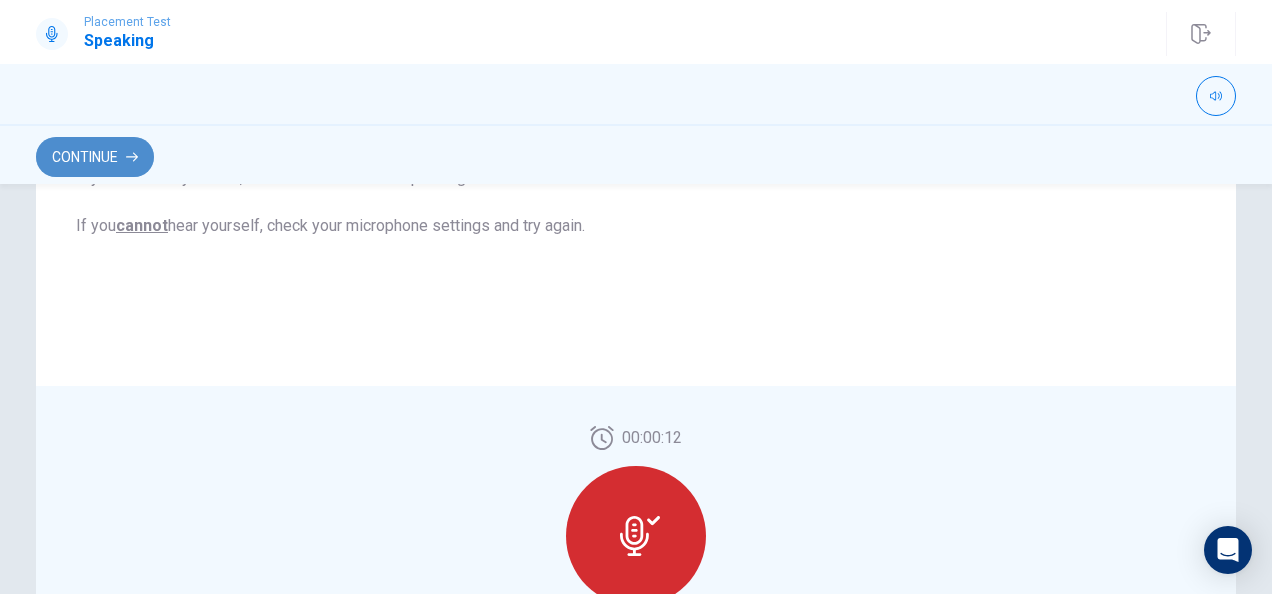 click on "Continue" at bounding box center [95, 157] 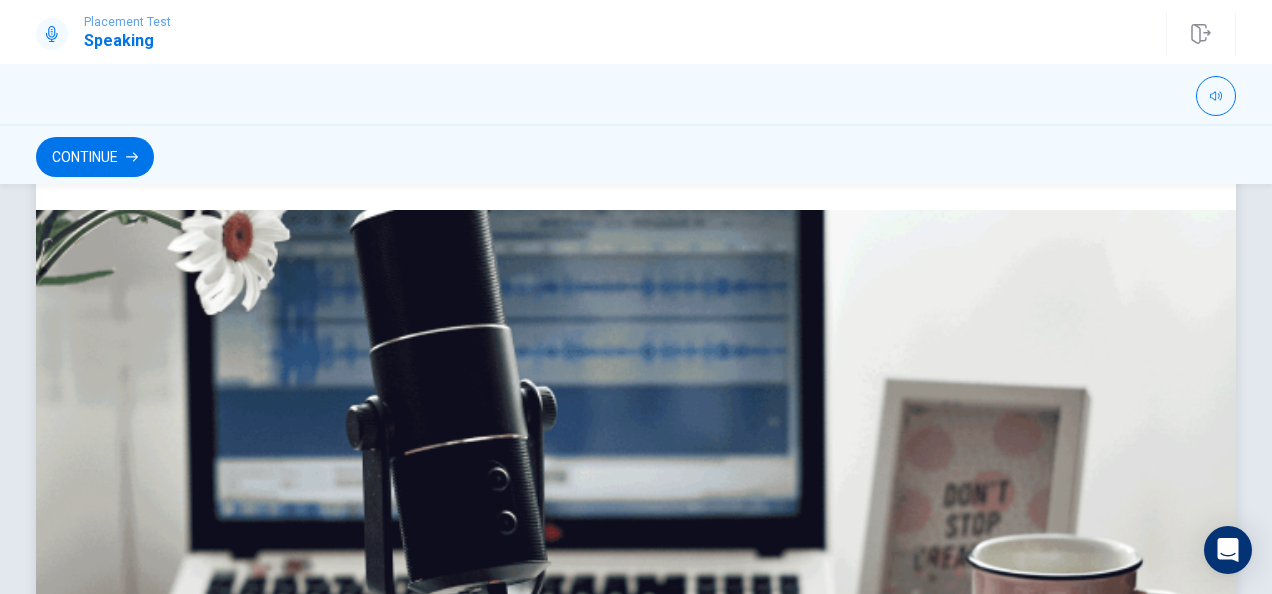 scroll, scrollTop: 666, scrollLeft: 0, axis: vertical 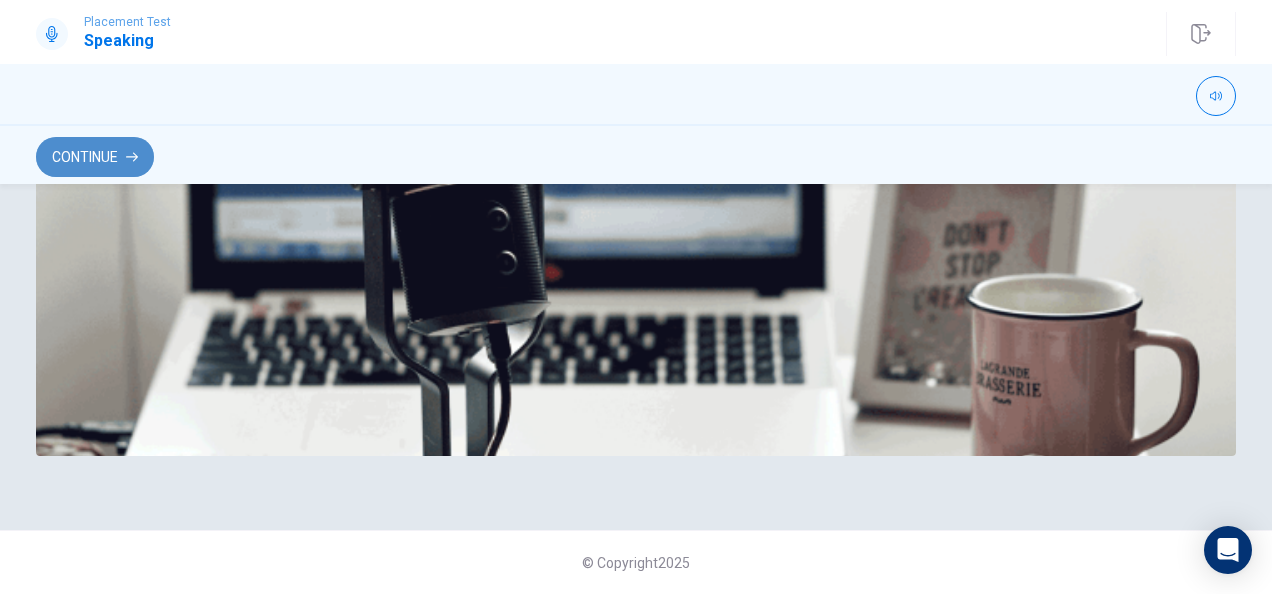click 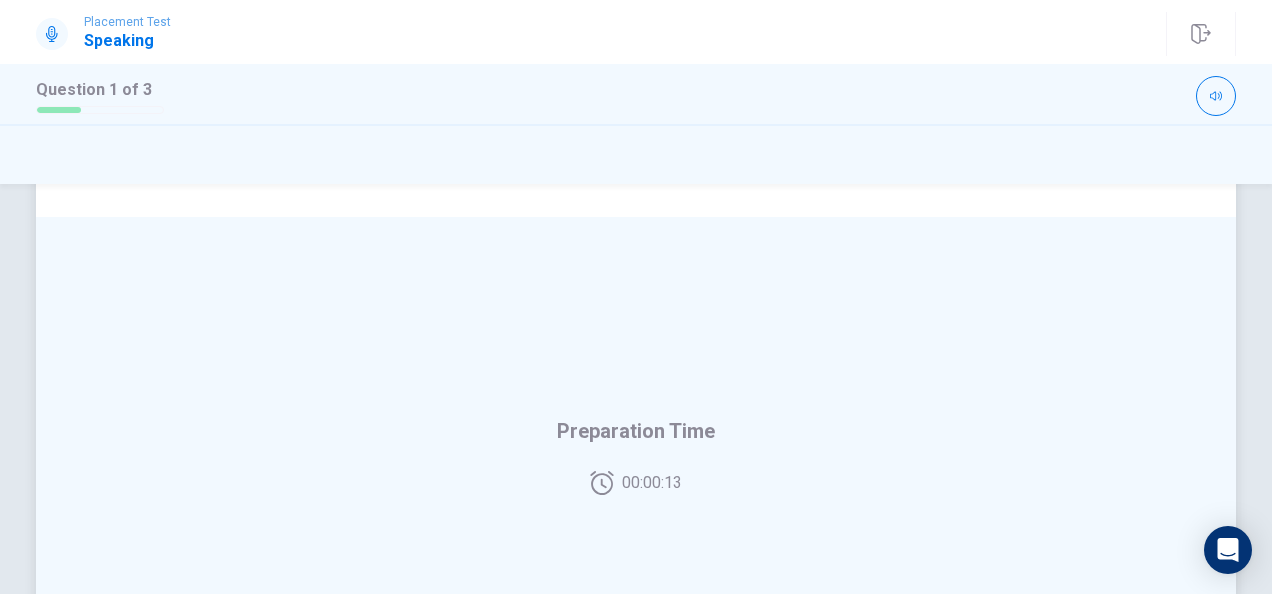 scroll, scrollTop: 3, scrollLeft: 0, axis: vertical 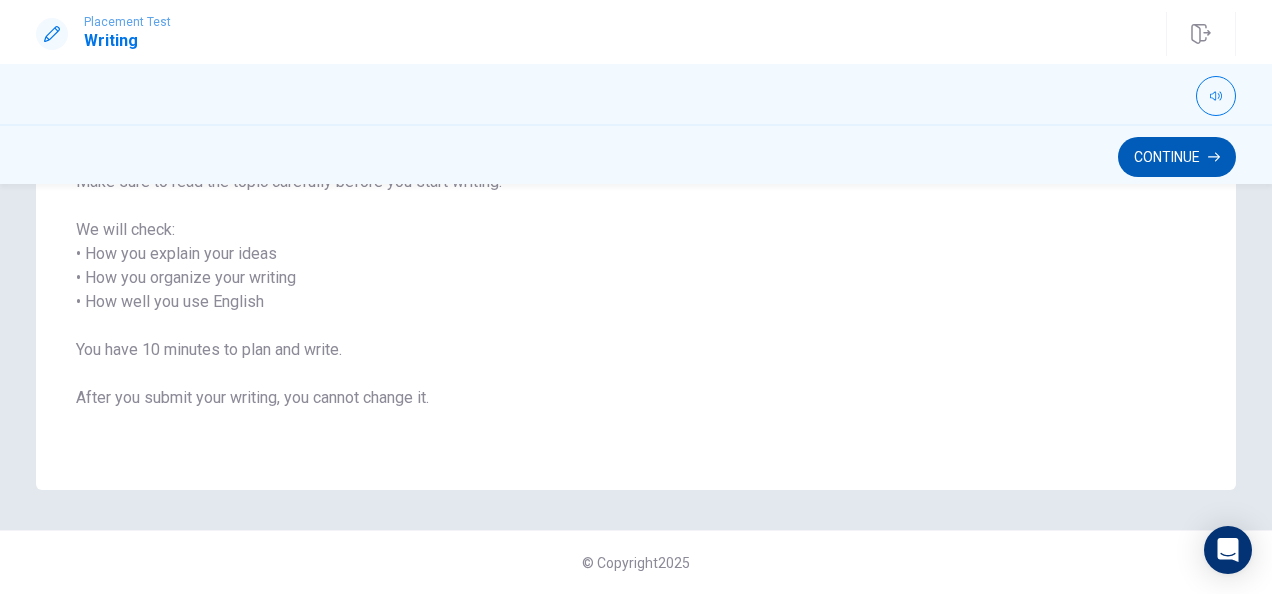 click on "Continue" at bounding box center (1177, 157) 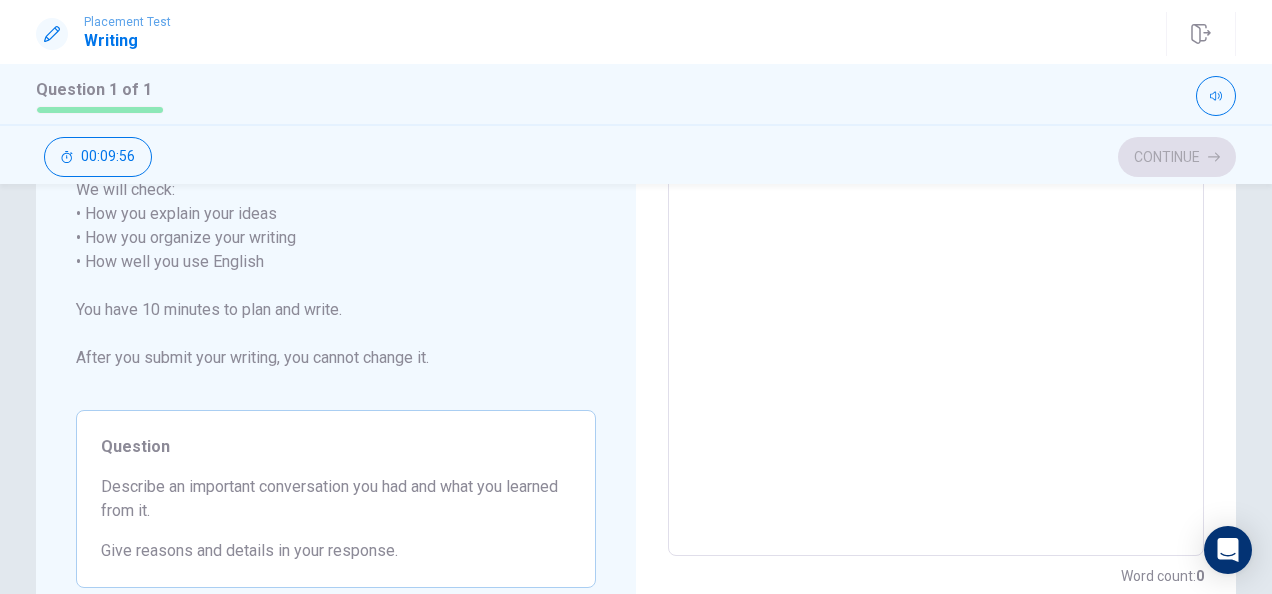 scroll, scrollTop: 226, scrollLeft: 0, axis: vertical 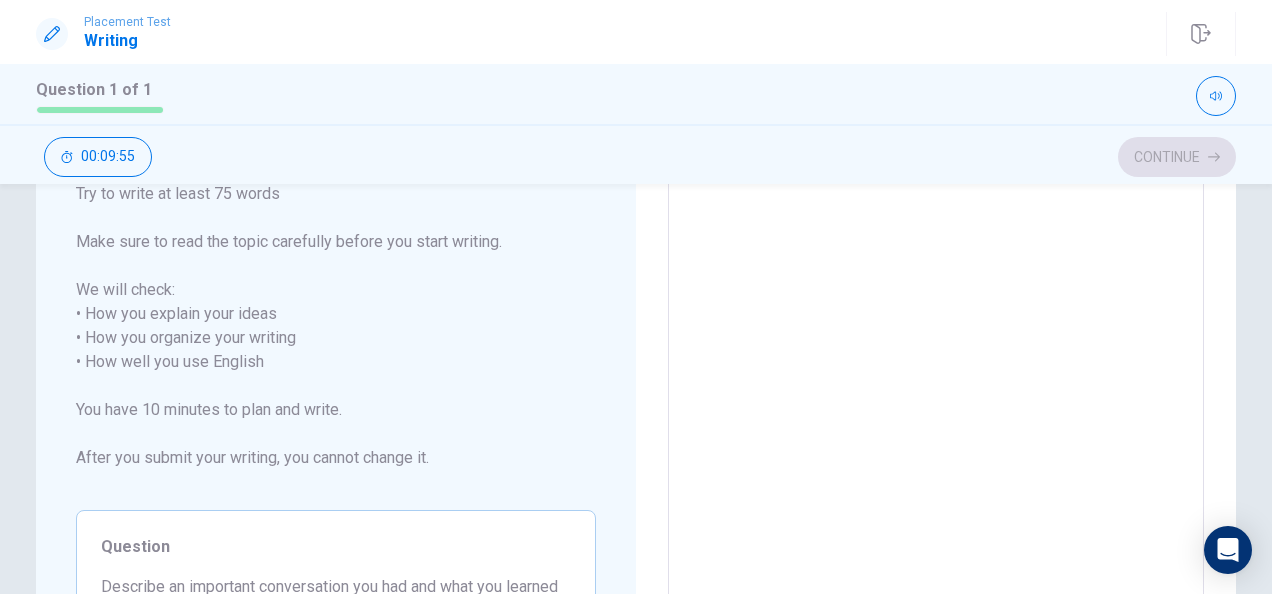 click at bounding box center (936, 362) 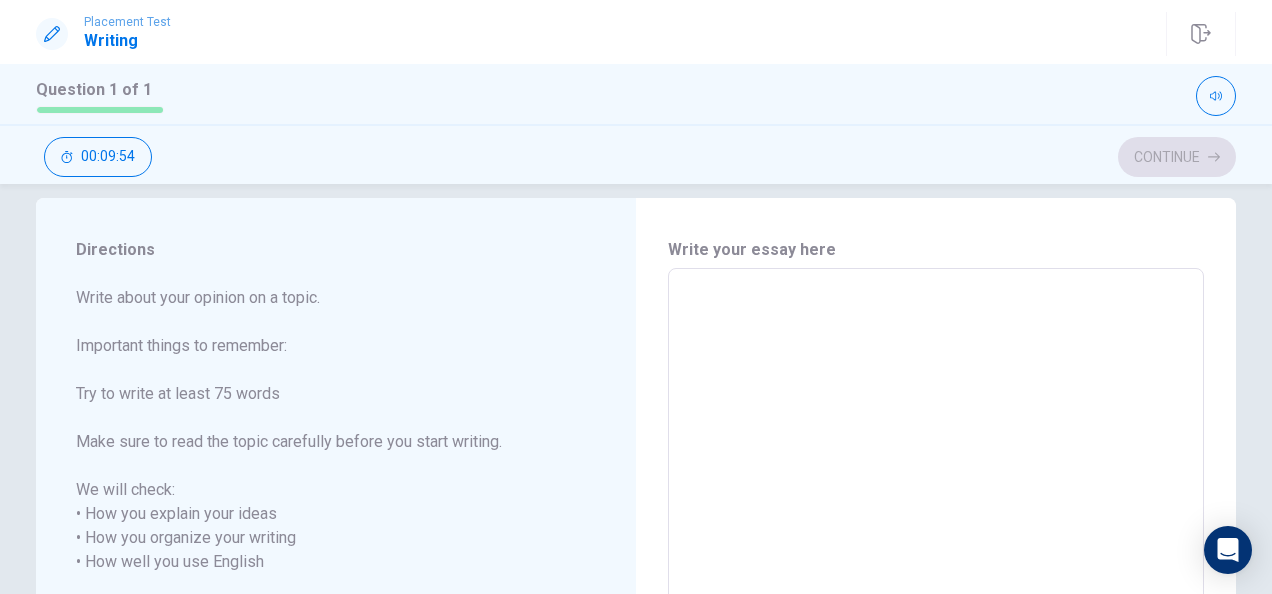 scroll, scrollTop: 0, scrollLeft: 0, axis: both 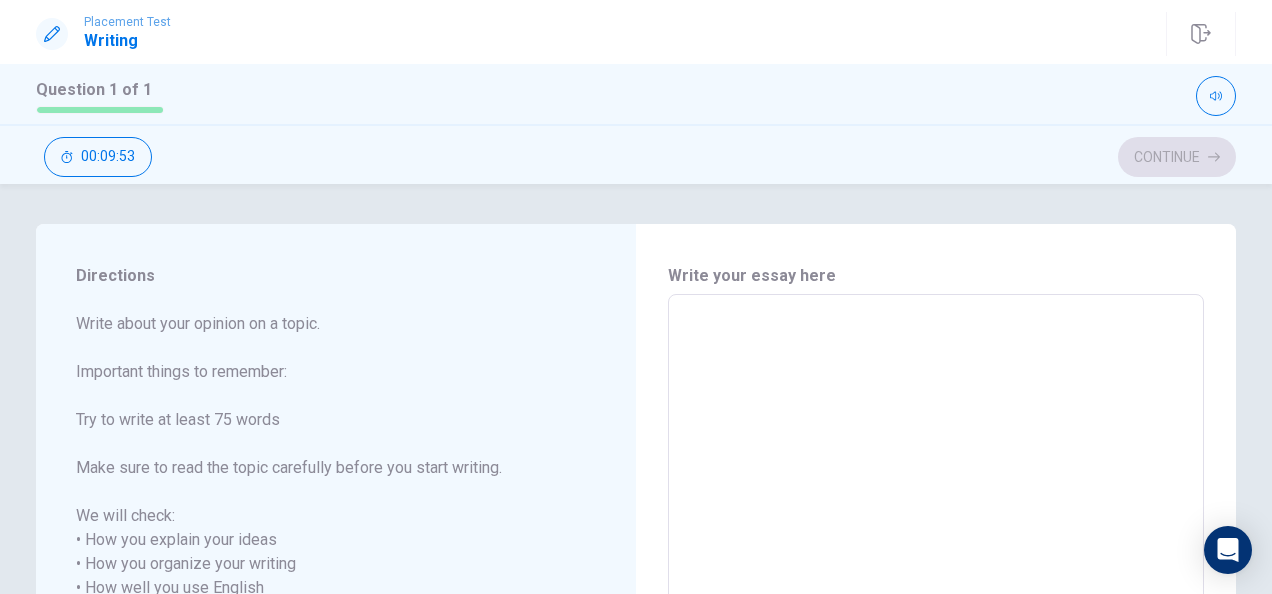 type on "T" 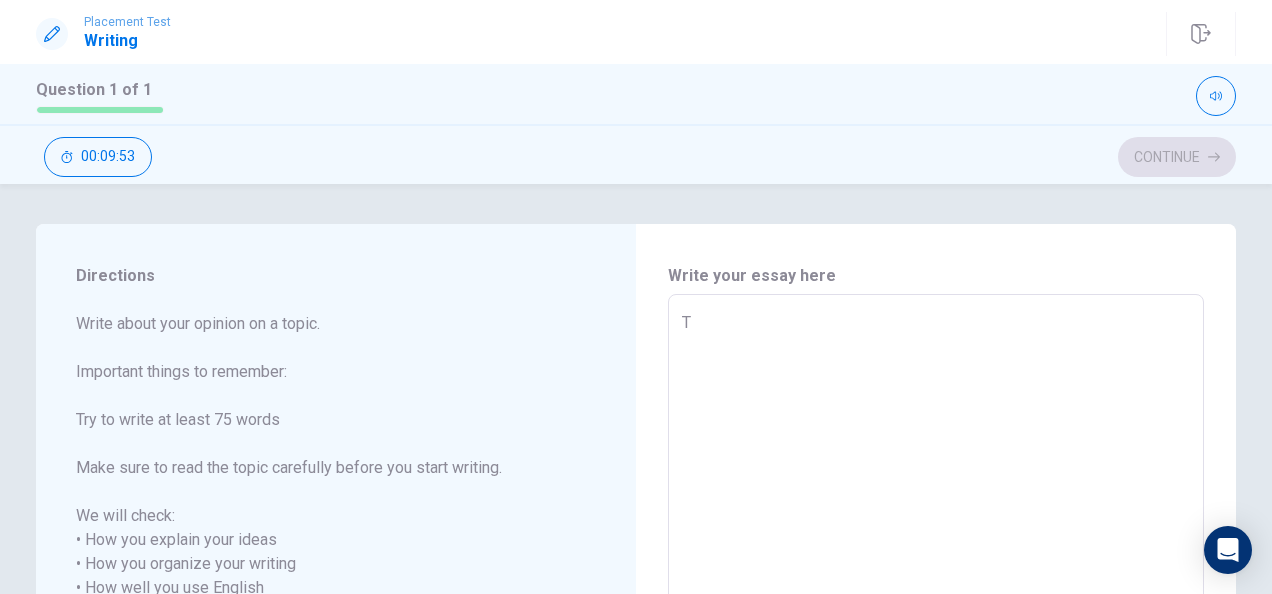 type on "x" 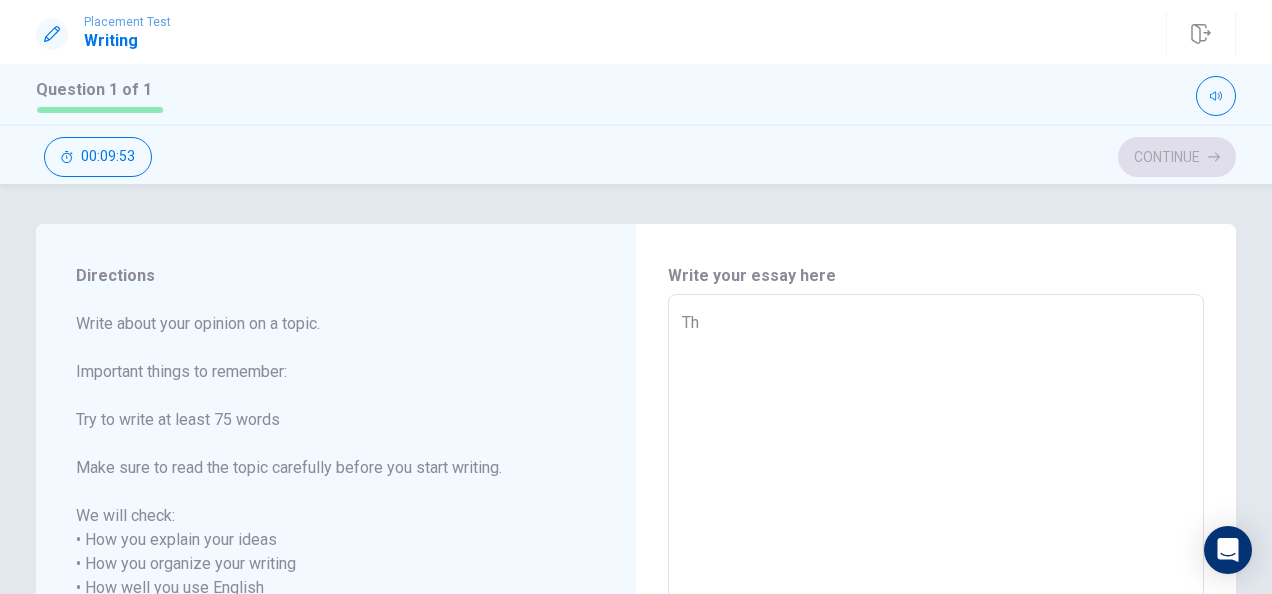 type on "x" 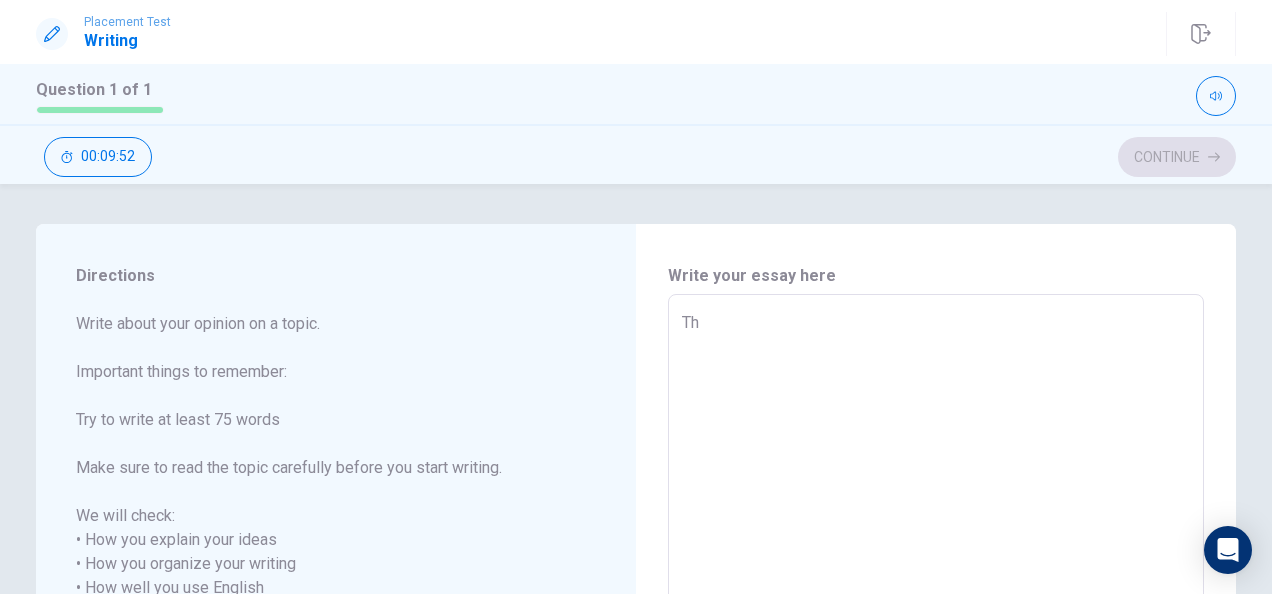 type on "The" 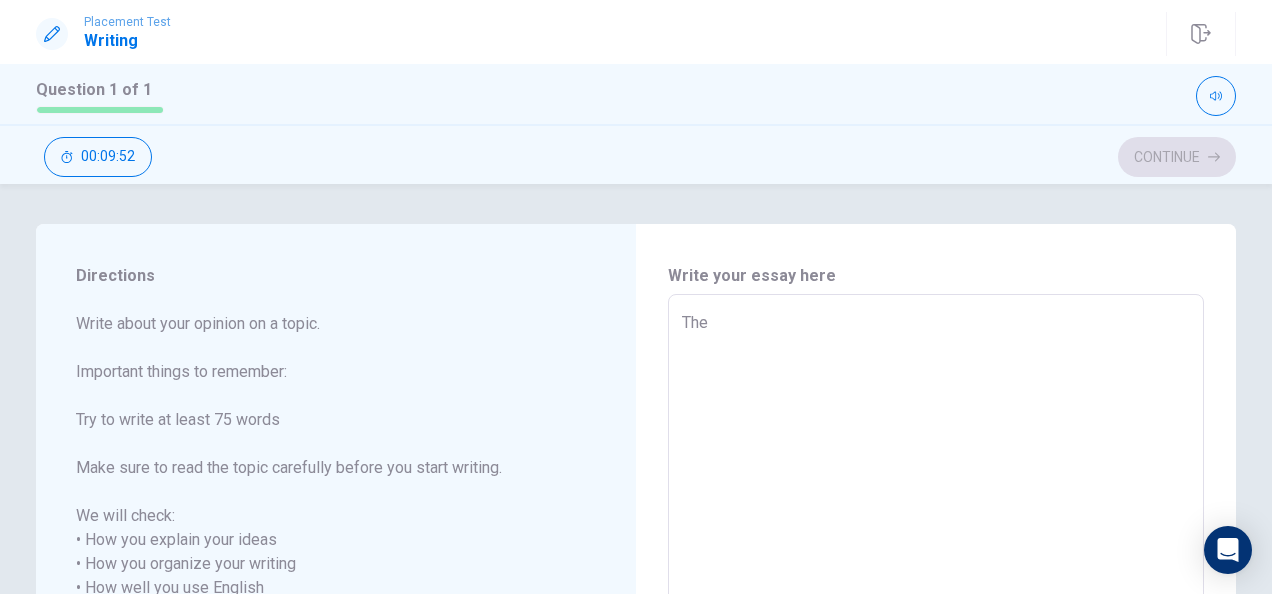 type on "x" 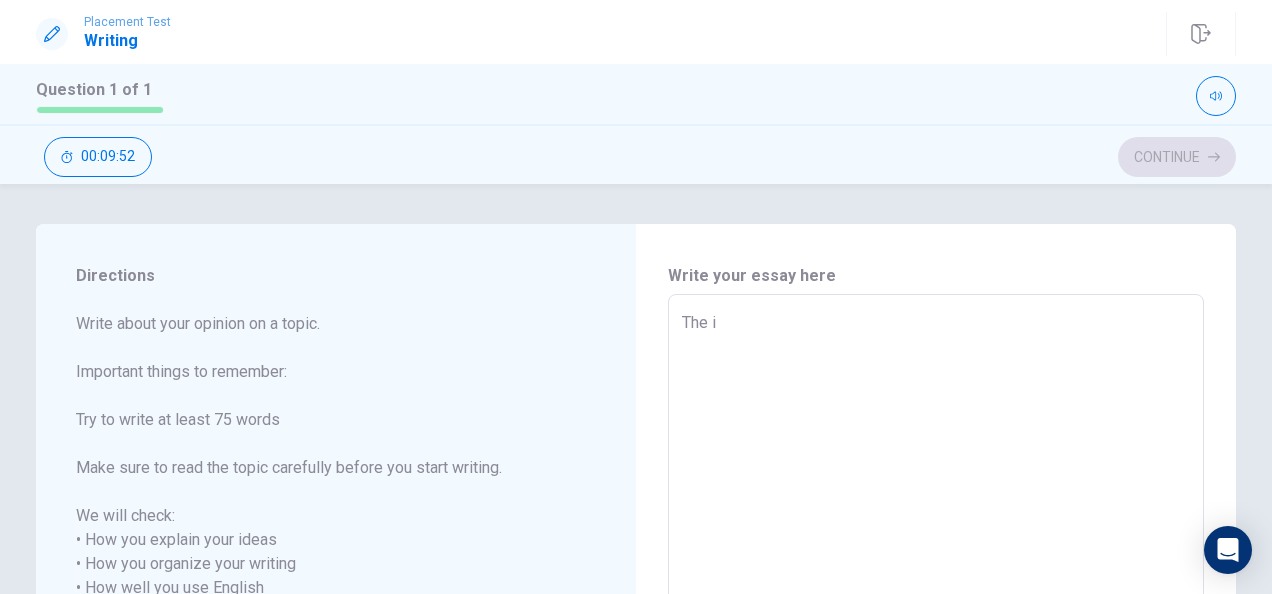 type on "x" 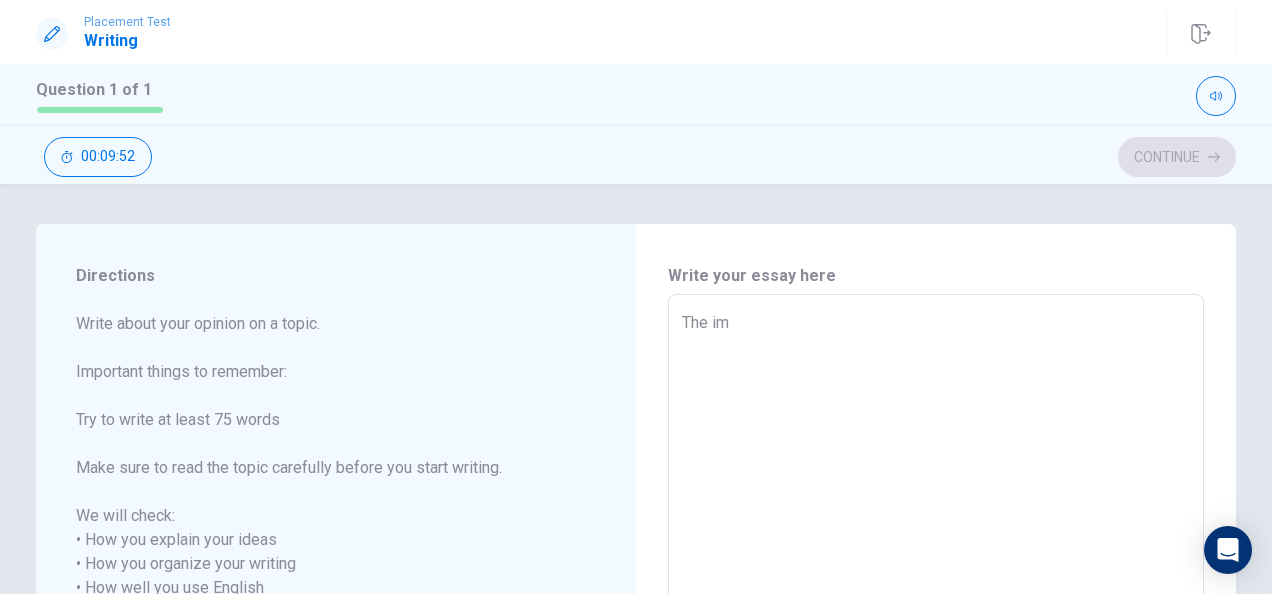 type on "x" 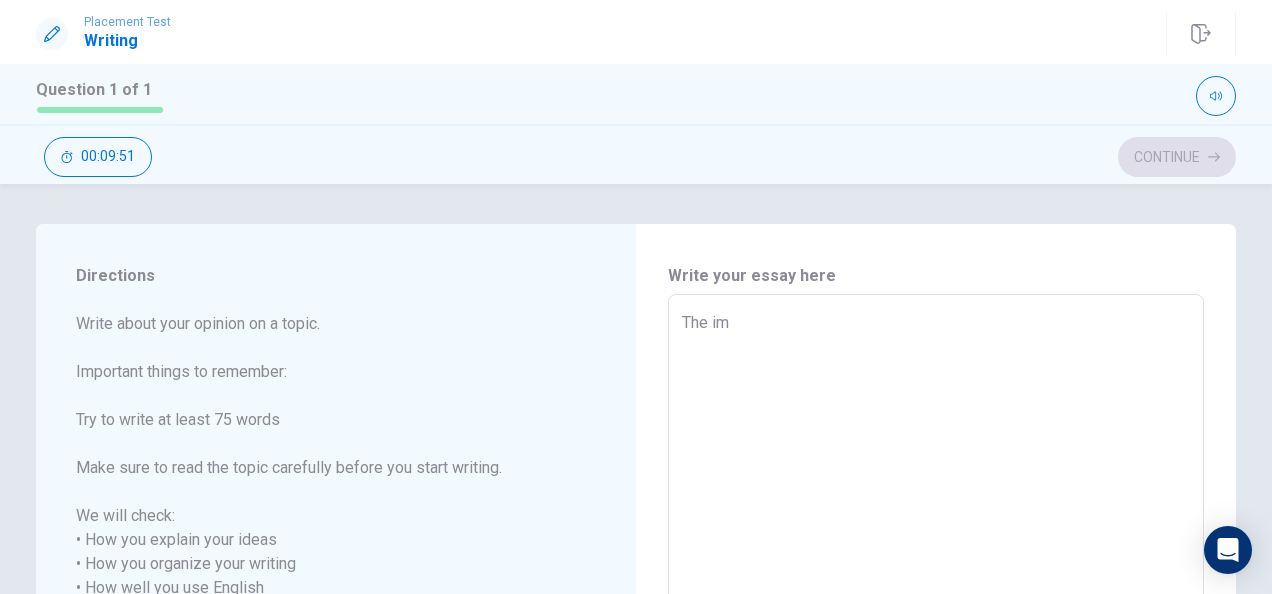 type on "The i" 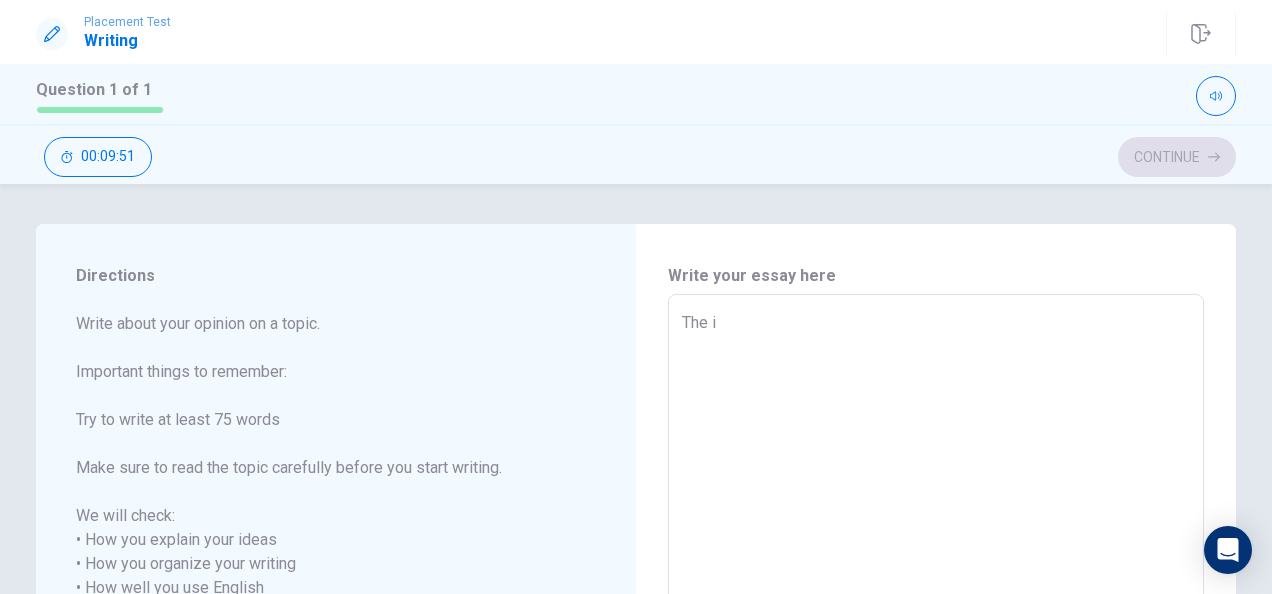 type on "x" 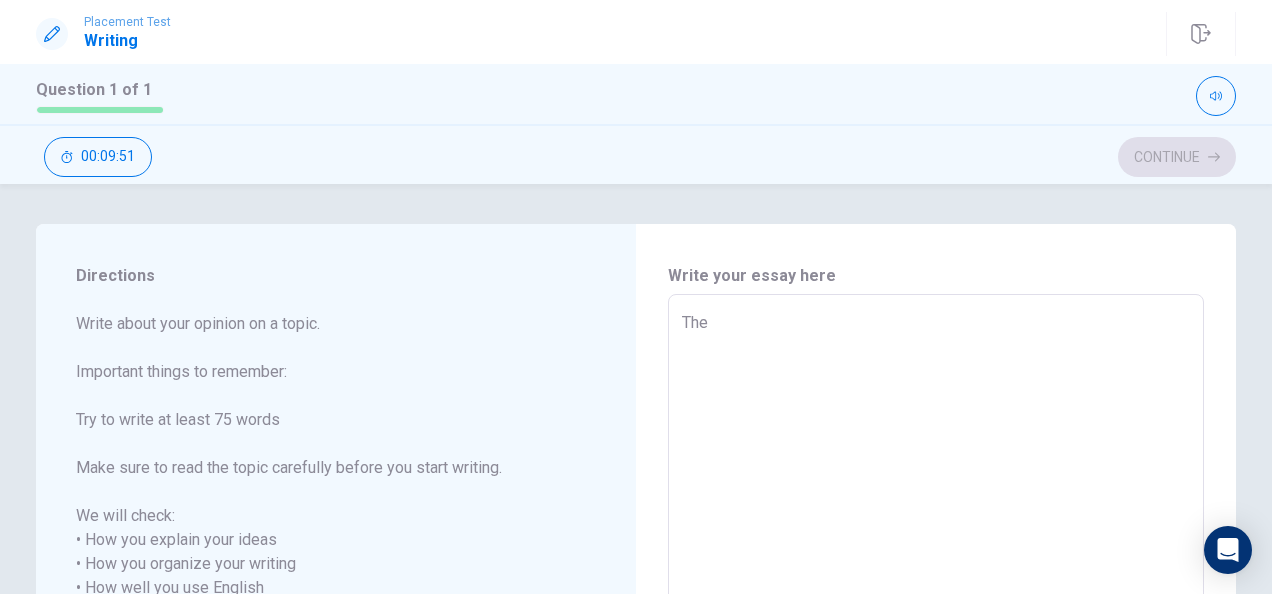 type on "The m" 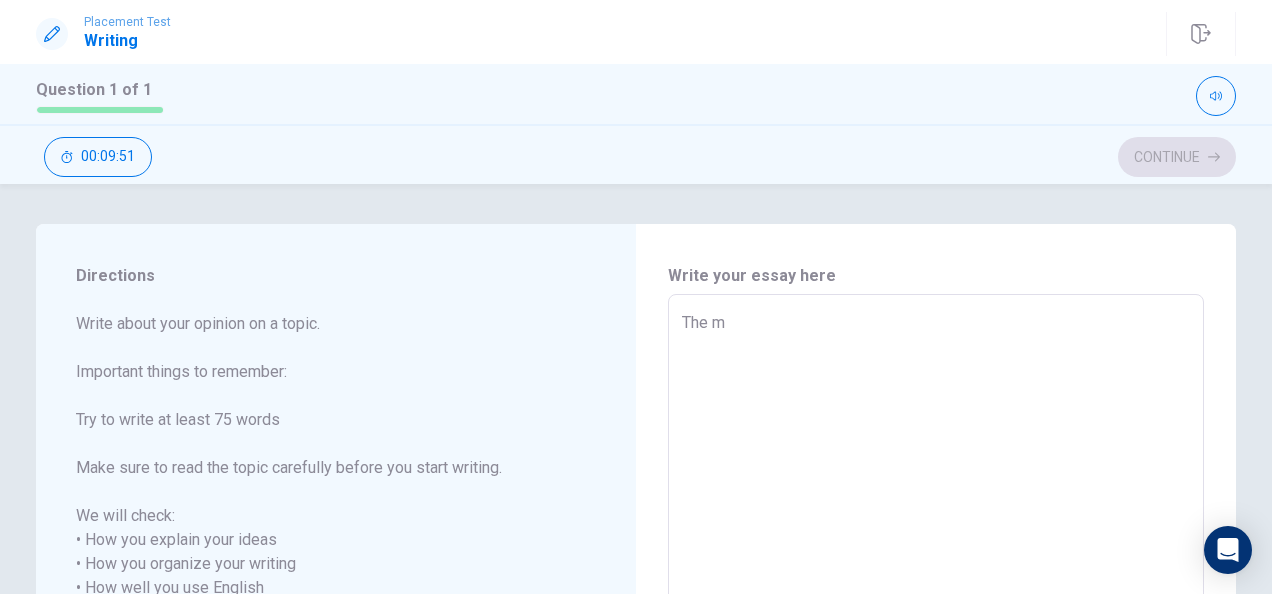 type on "x" 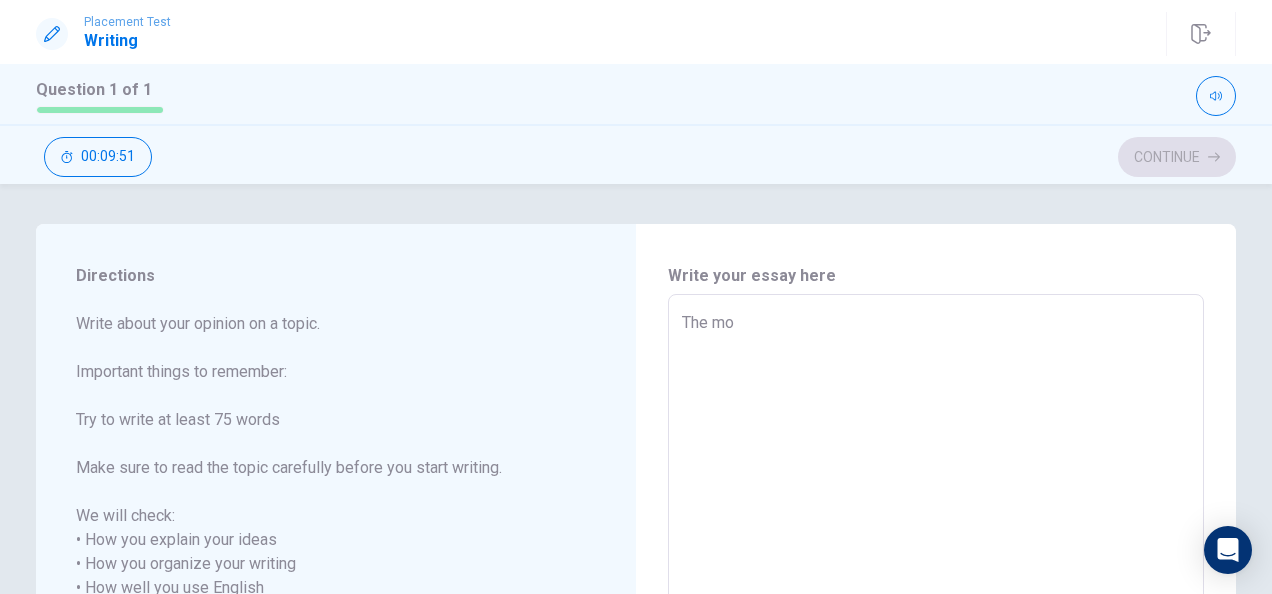type on "x" 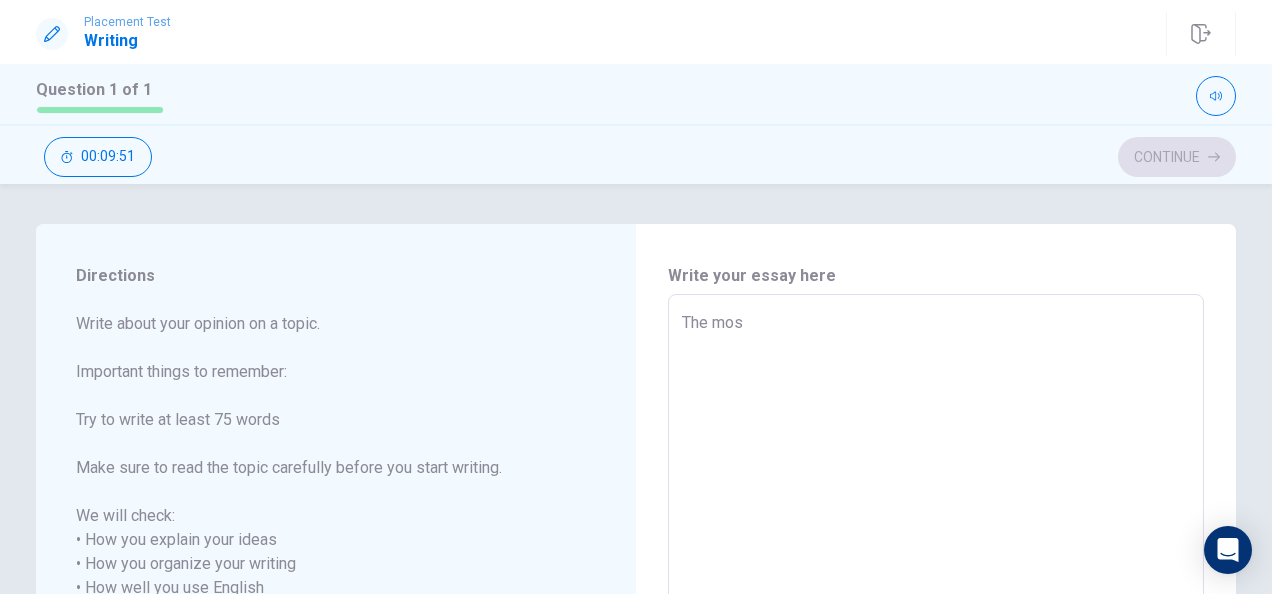 type on "x" 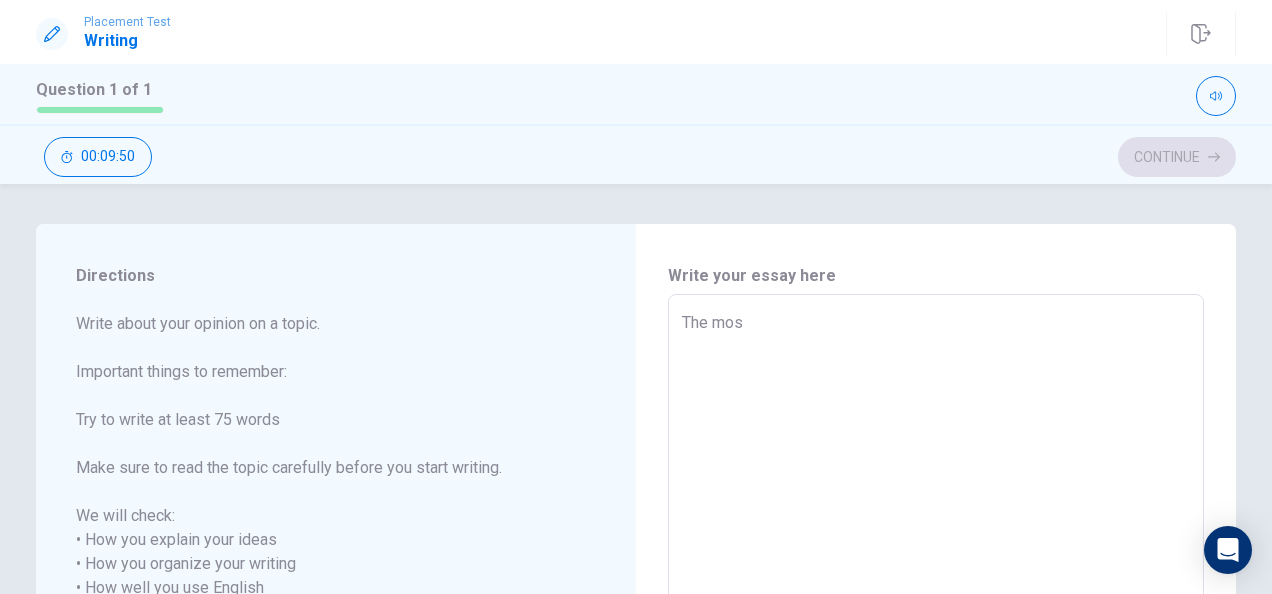 type on "The most" 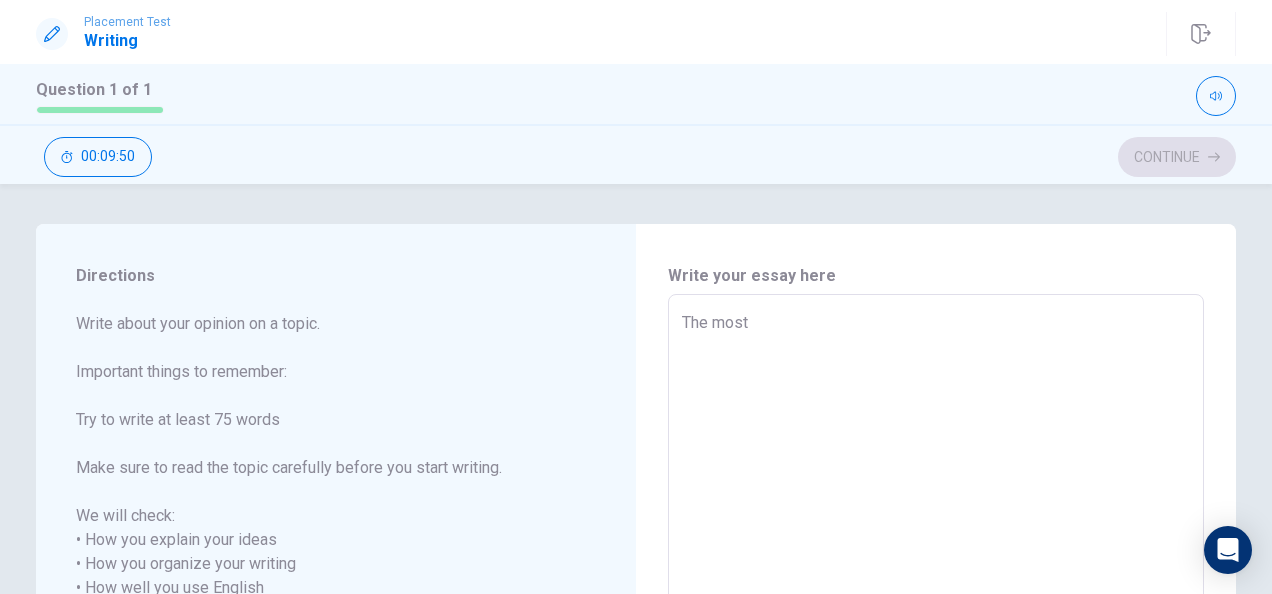 type on "x" 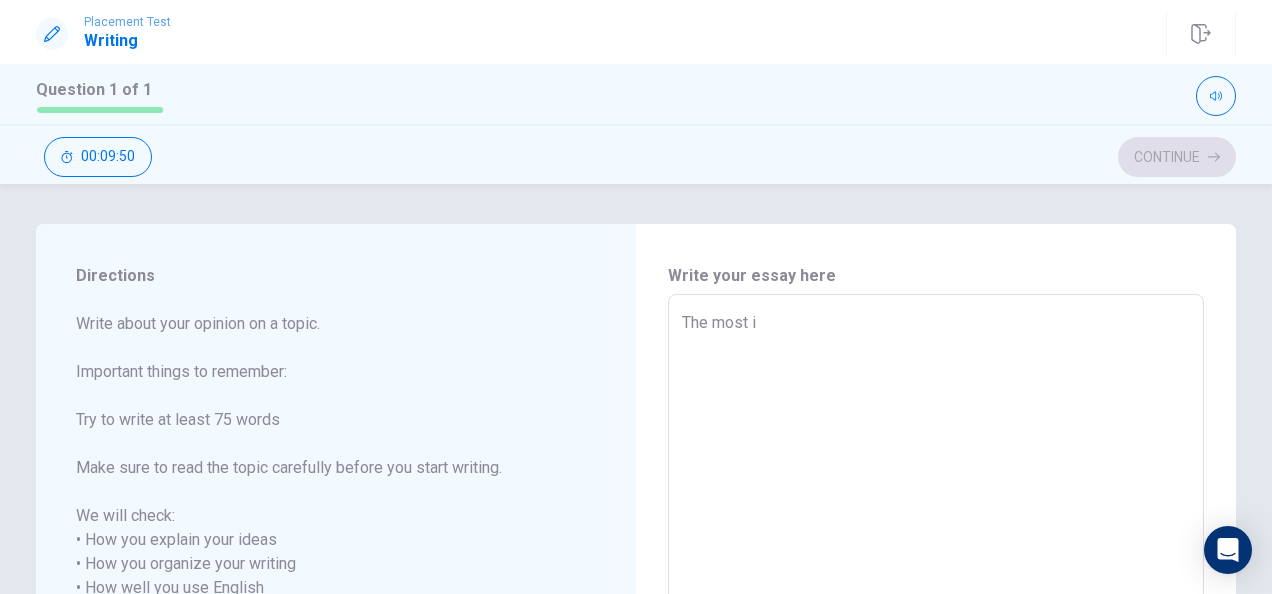 type on "x" 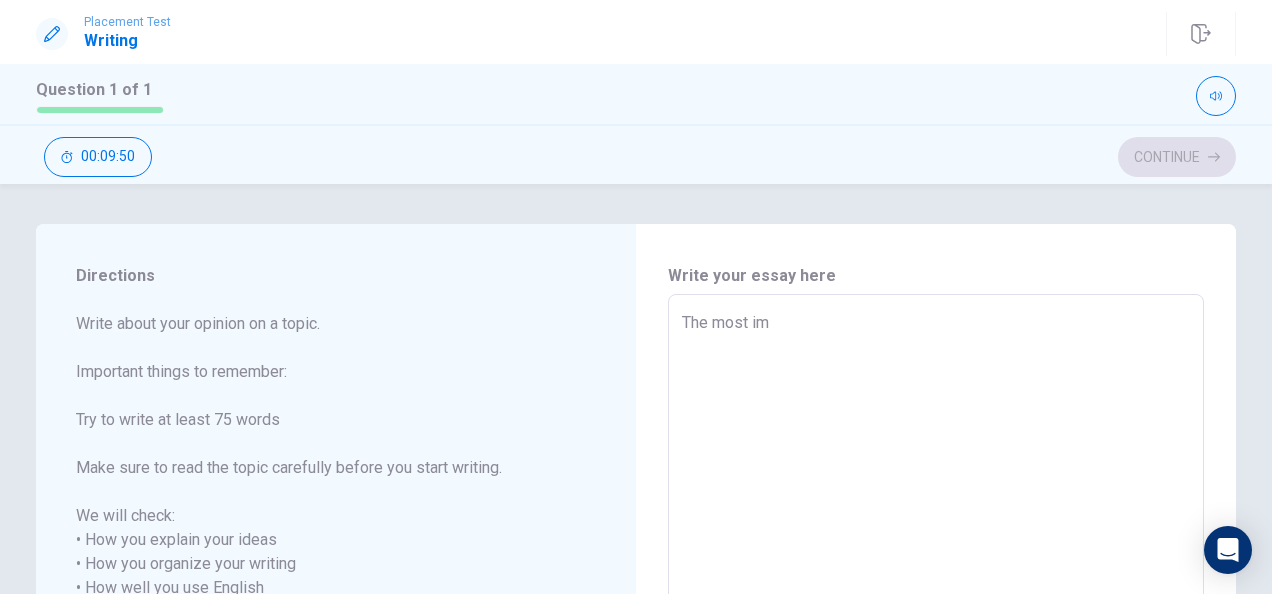 type on "x" 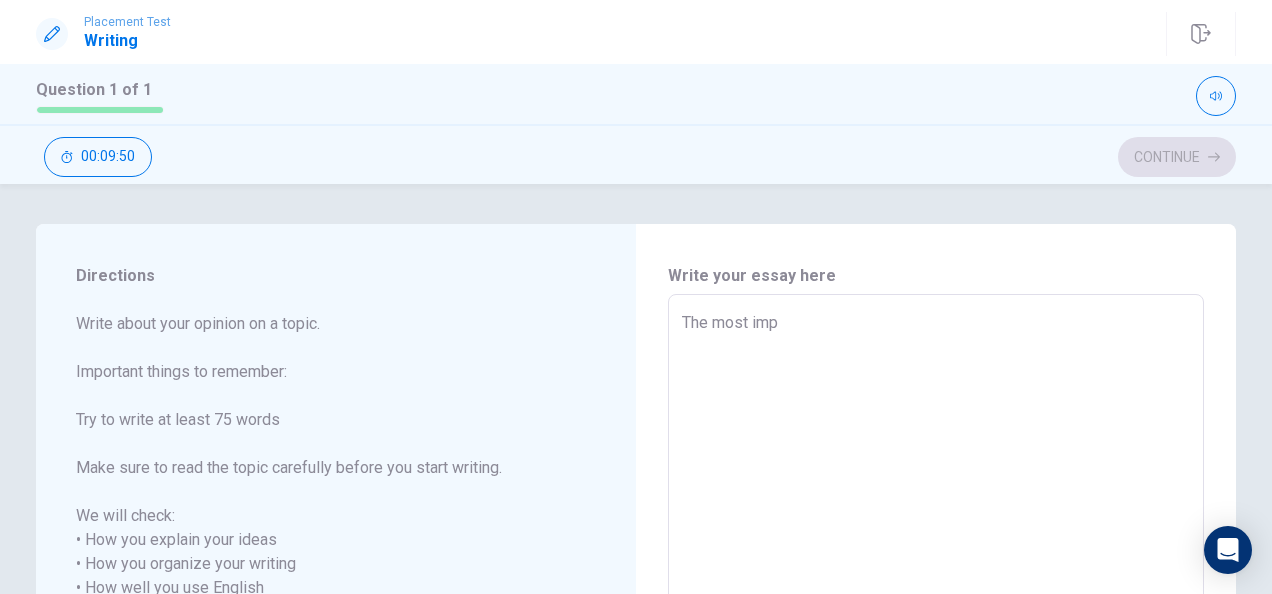 type on "x" 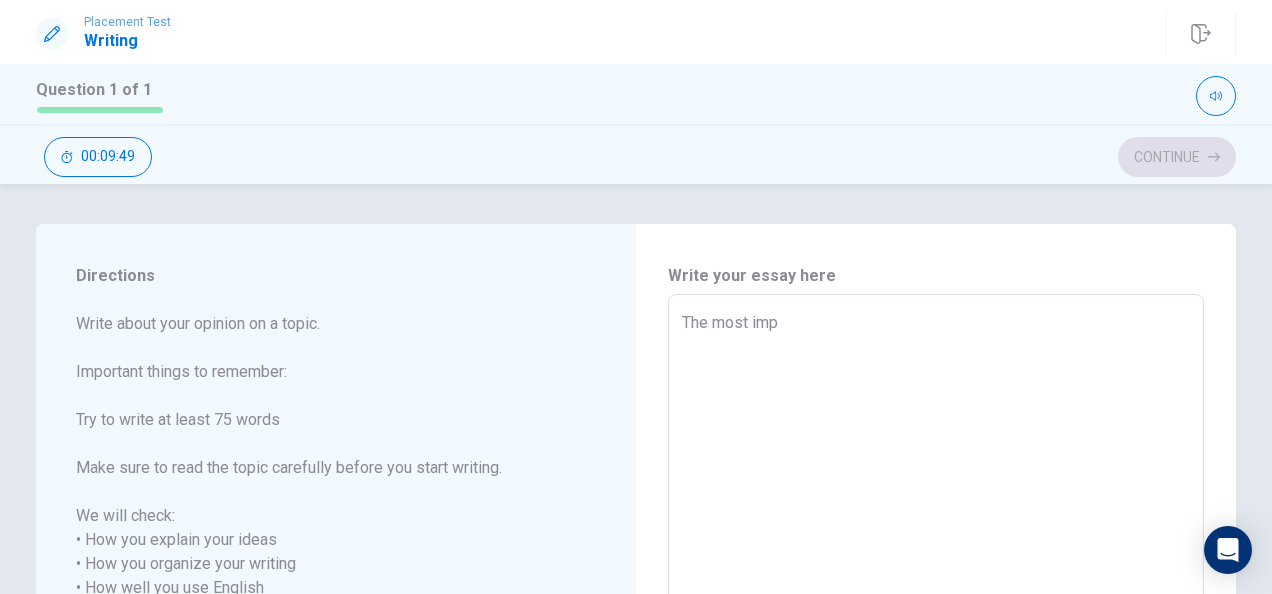 type on "The most im" 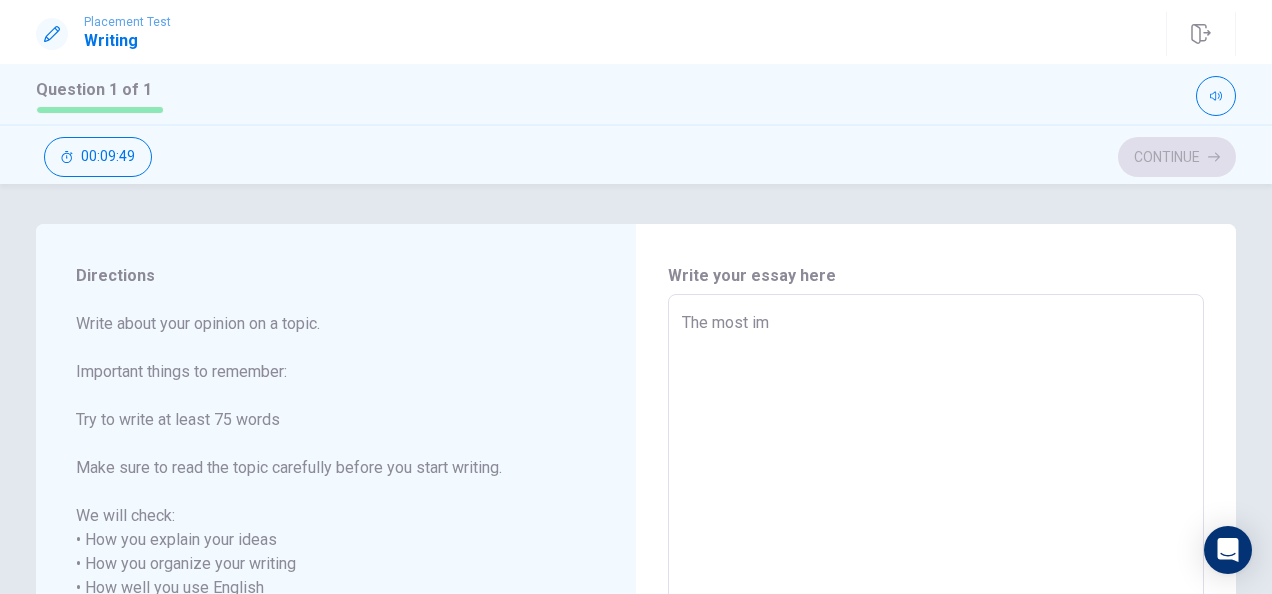 type on "x" 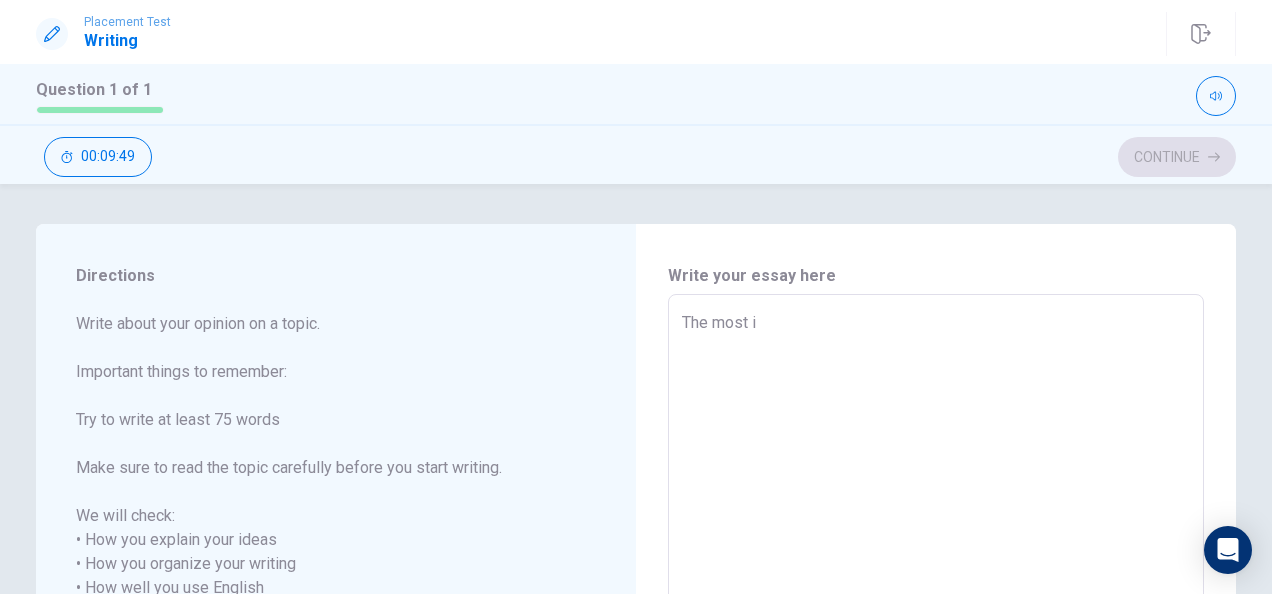 type on "x" 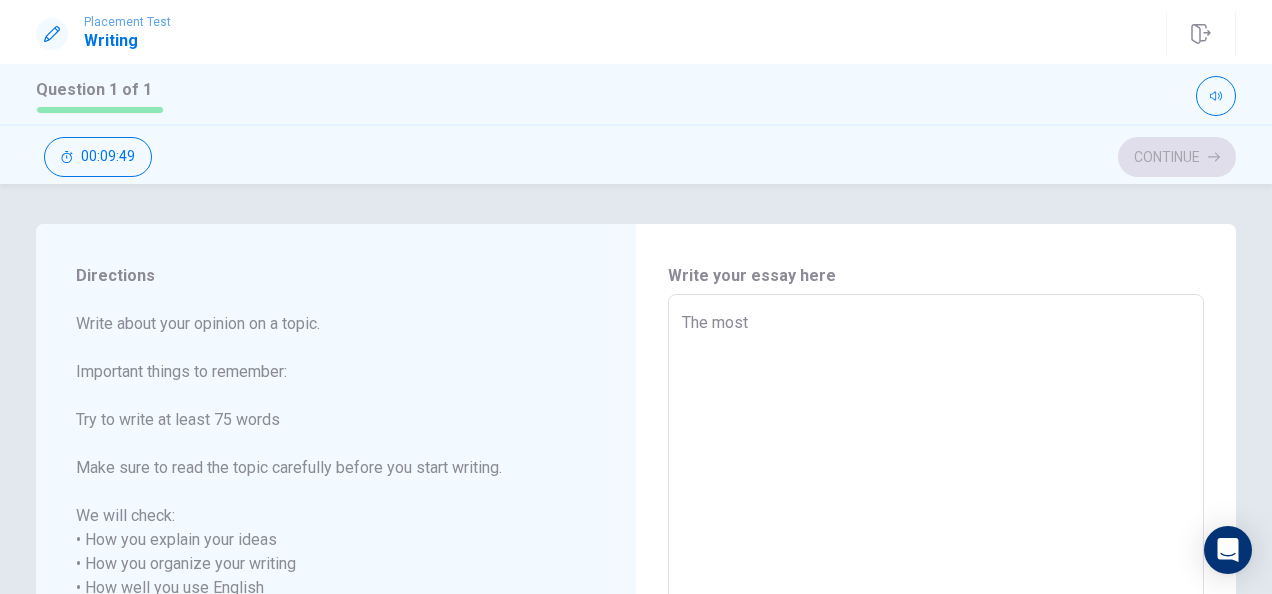 type on "x" 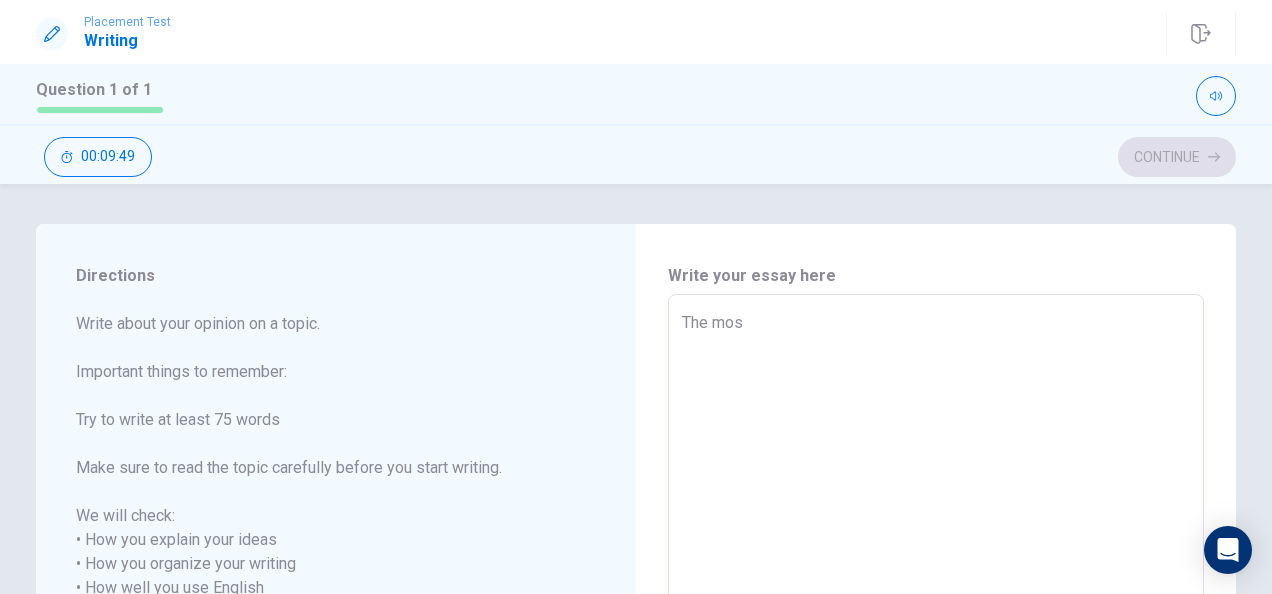 type on "x" 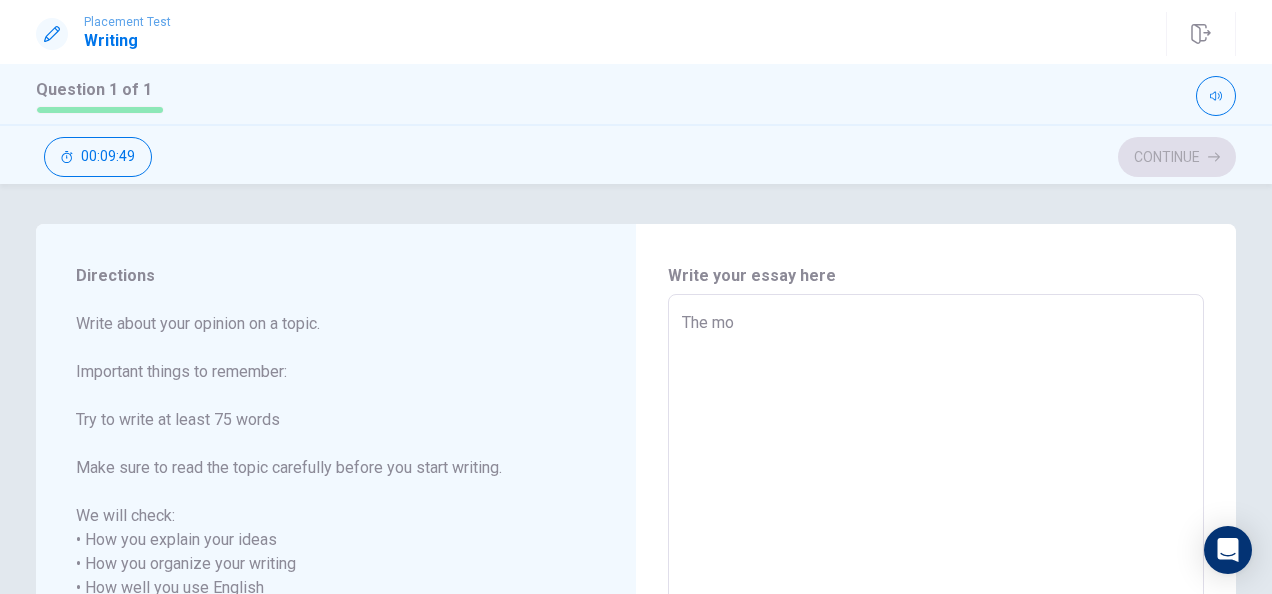 type on "x" 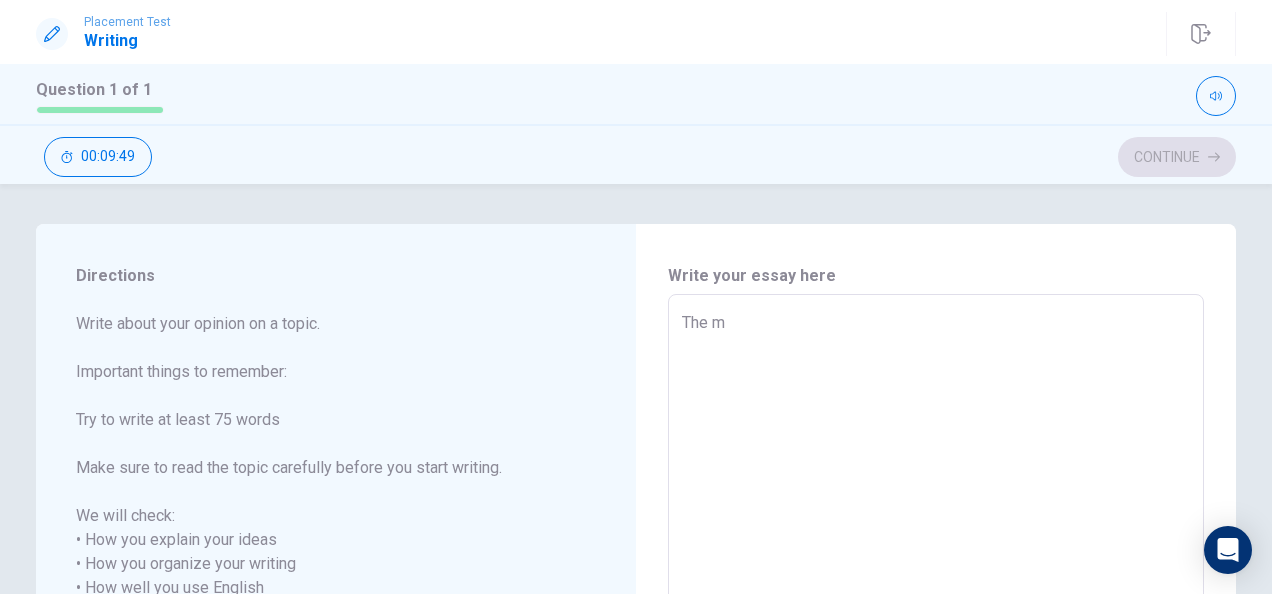 type on "x" 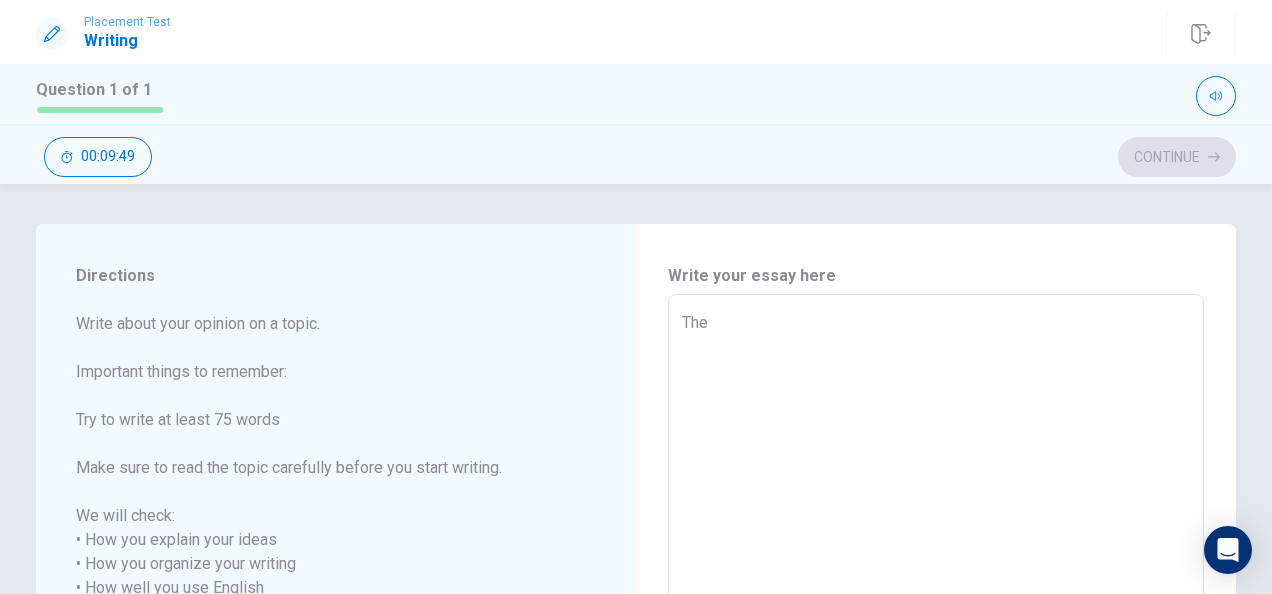 type on "x" 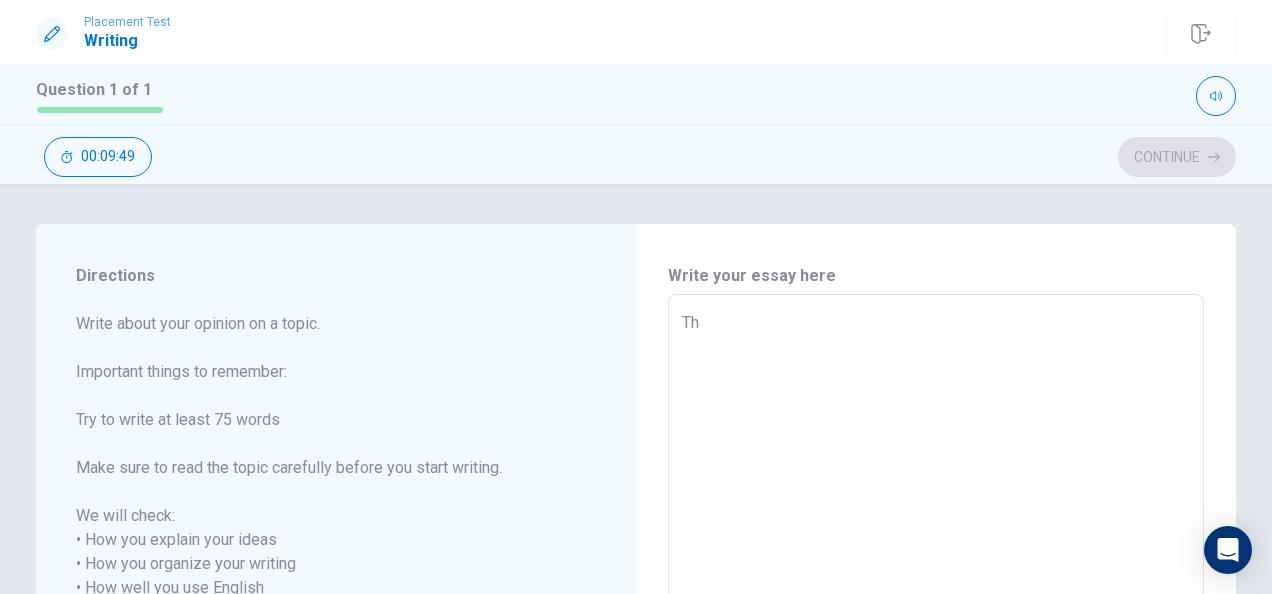 type on "T" 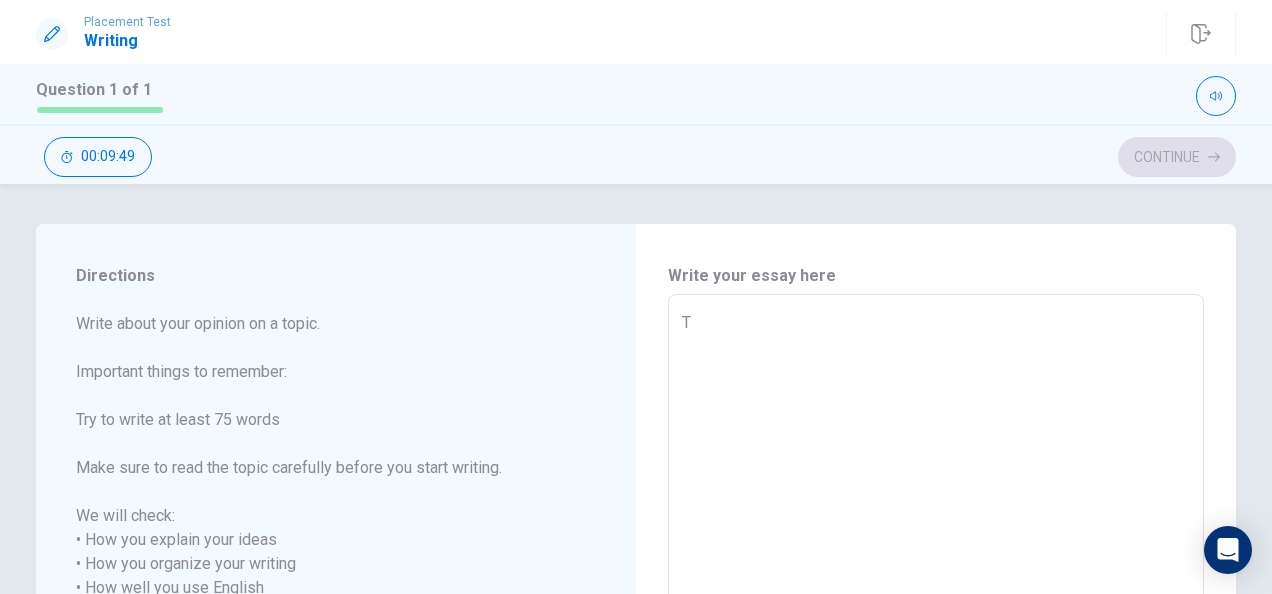 type on "x" 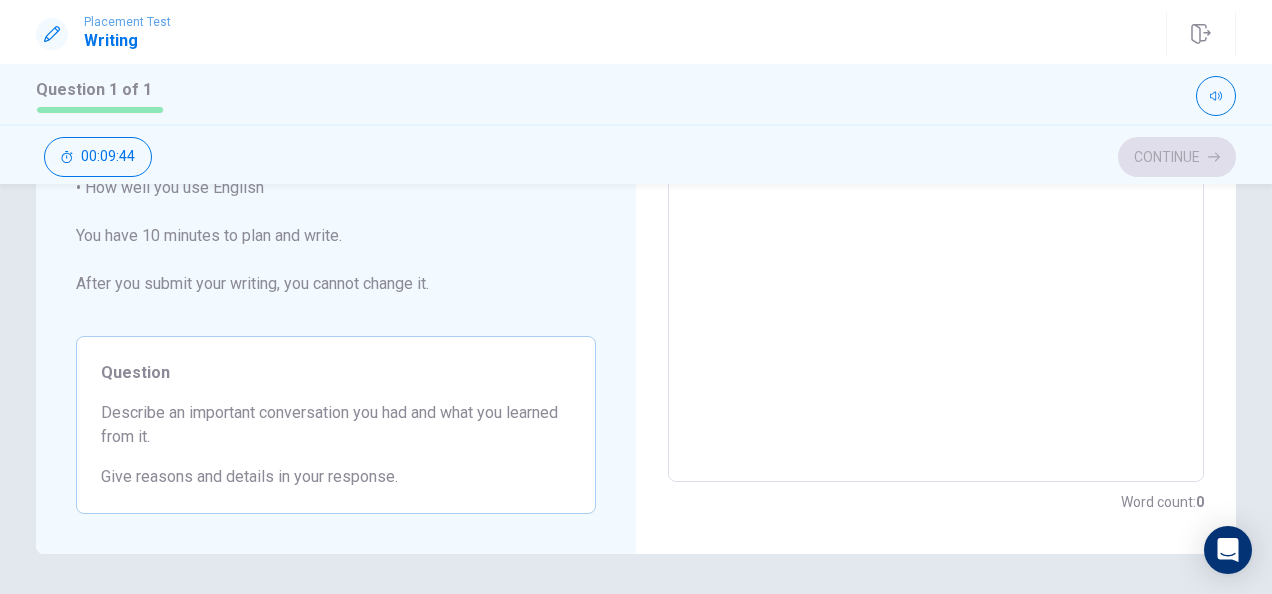 scroll, scrollTop: 0, scrollLeft: 0, axis: both 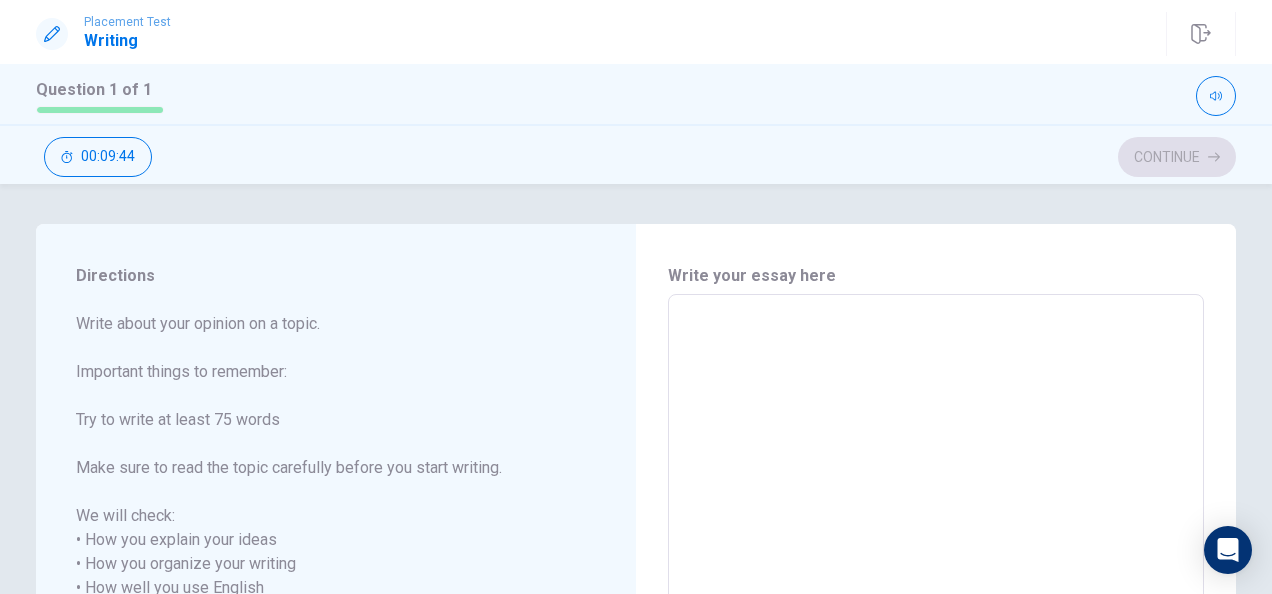 type on "T" 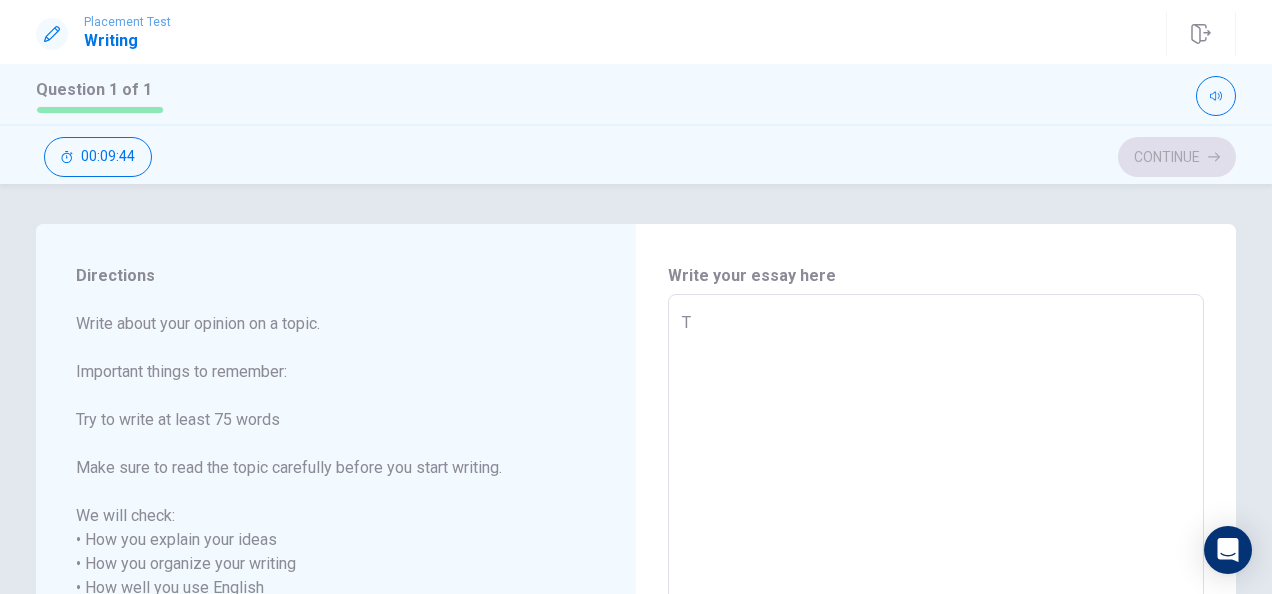type on "x" 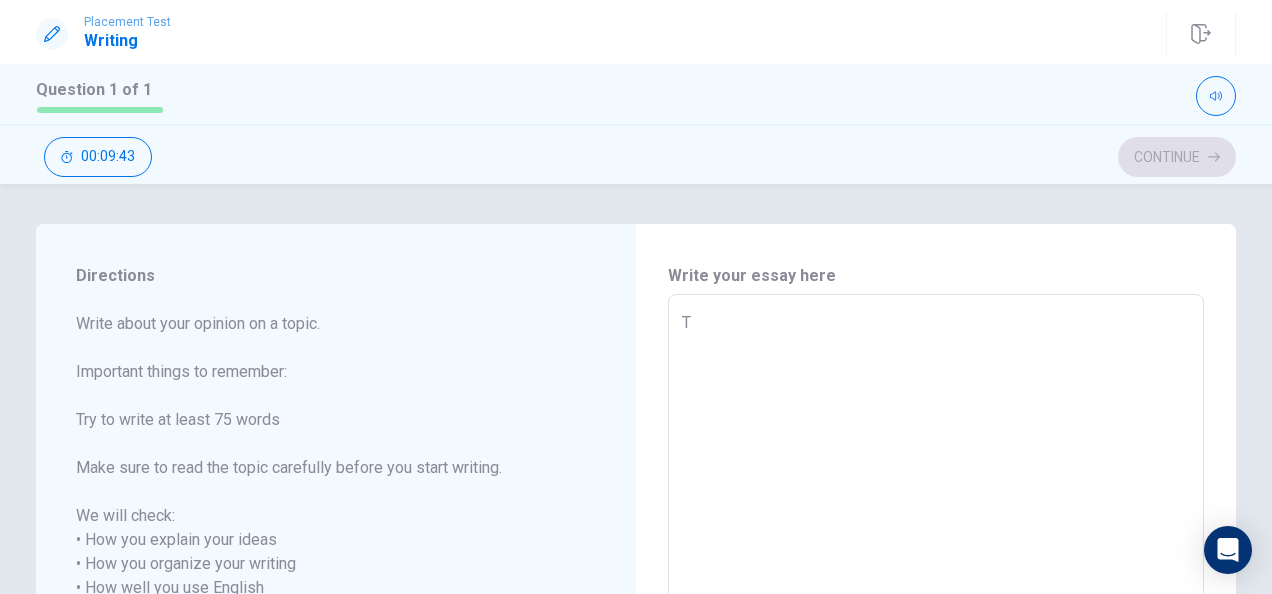 type on "Th" 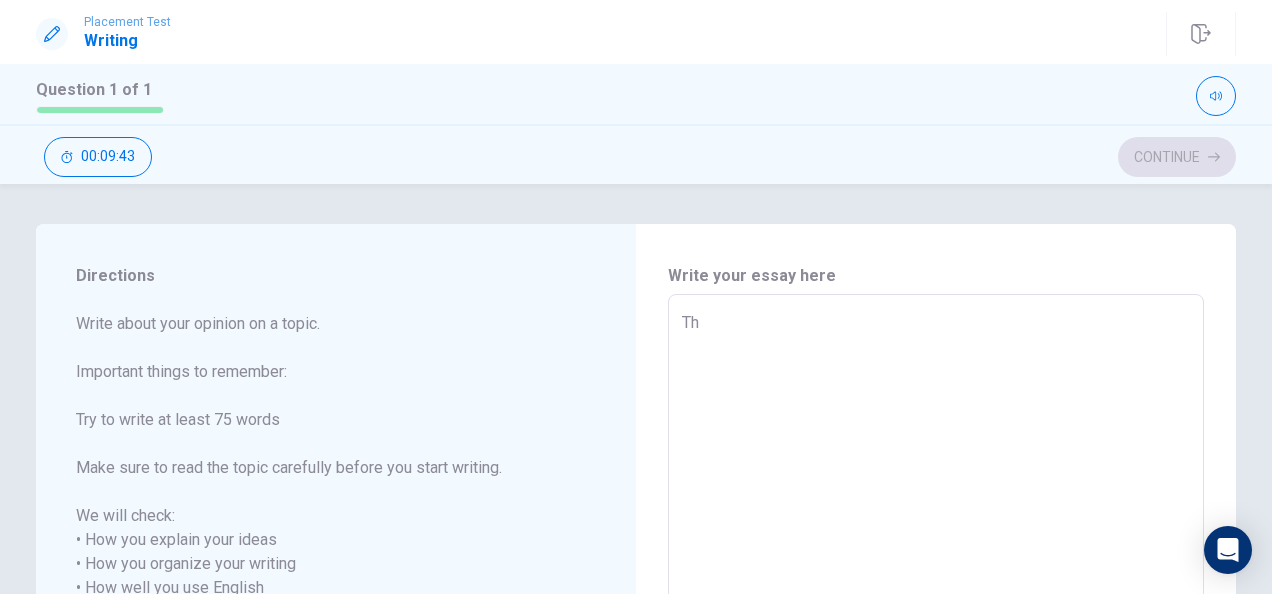 type on "x" 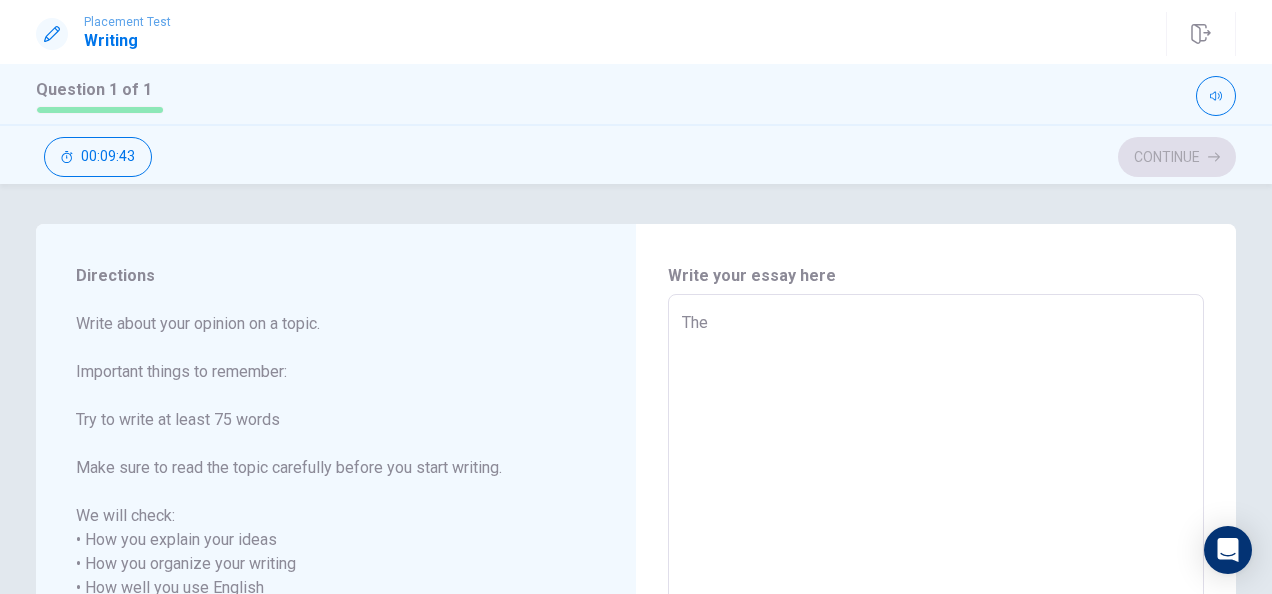 type on "x" 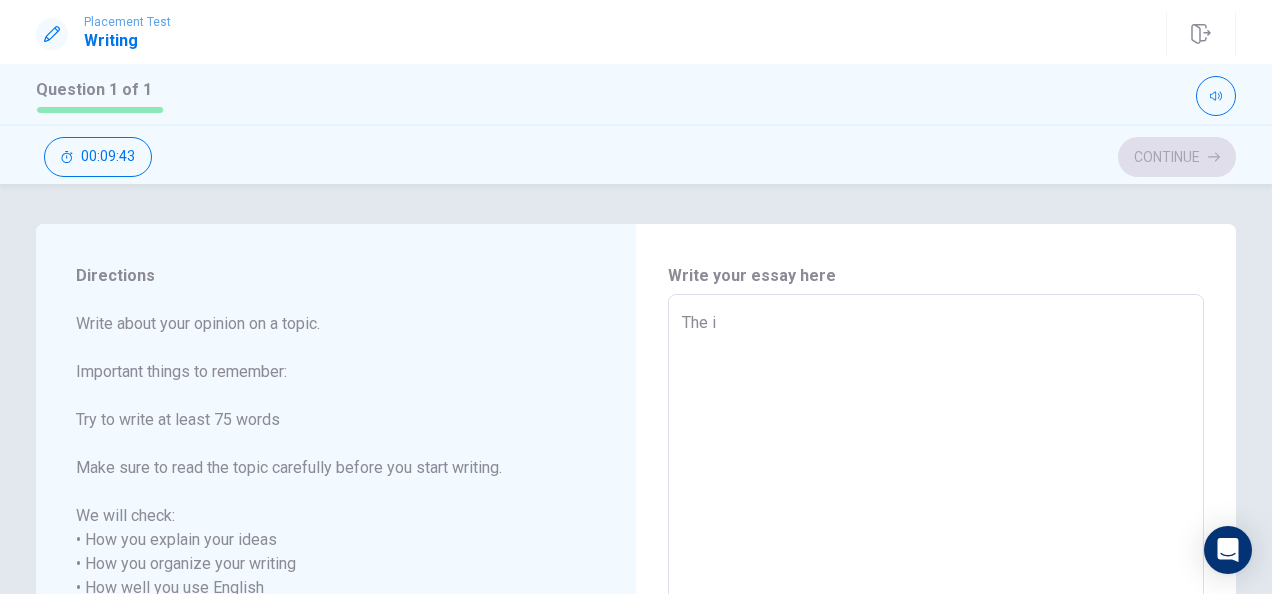 type on "x" 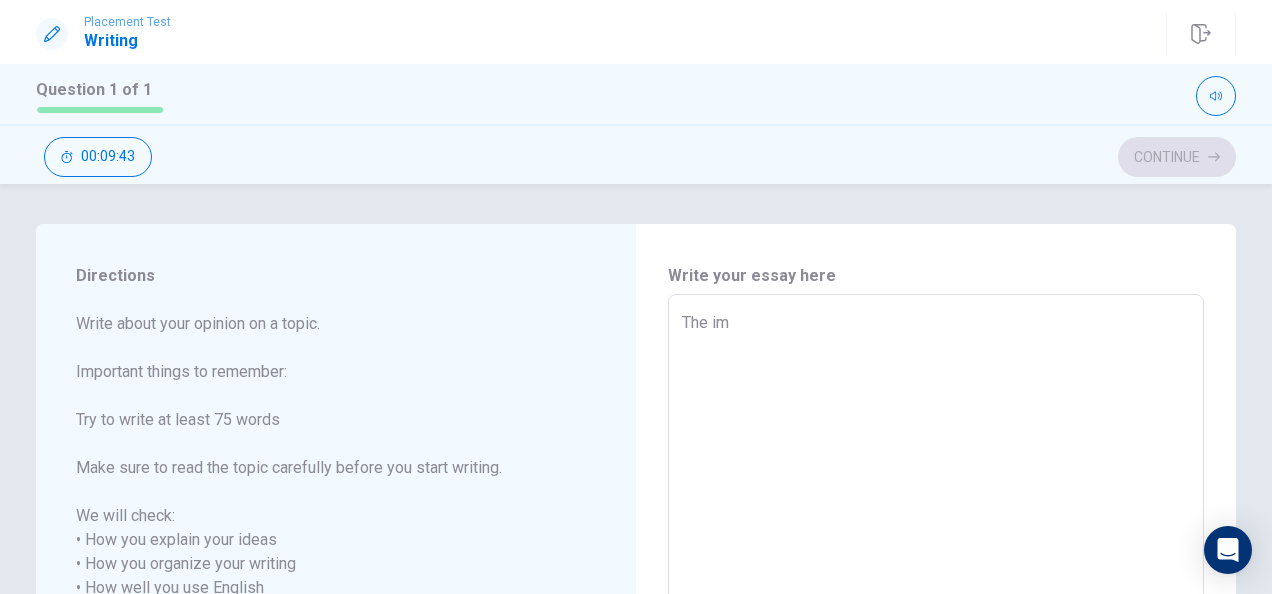 type on "x" 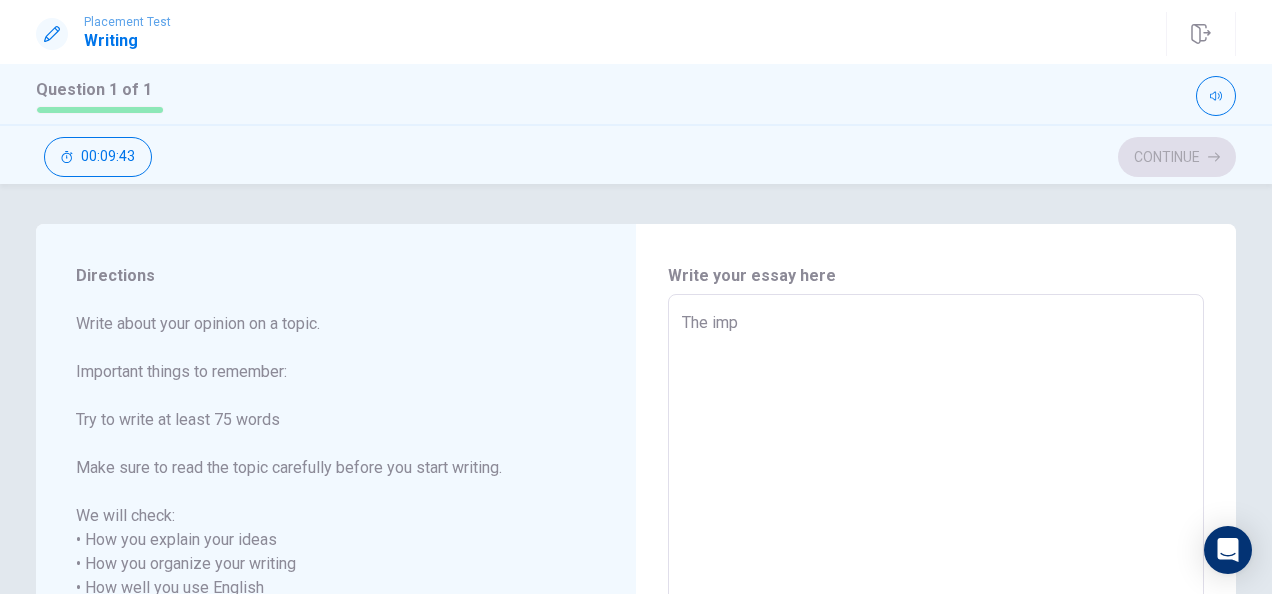 type on "x" 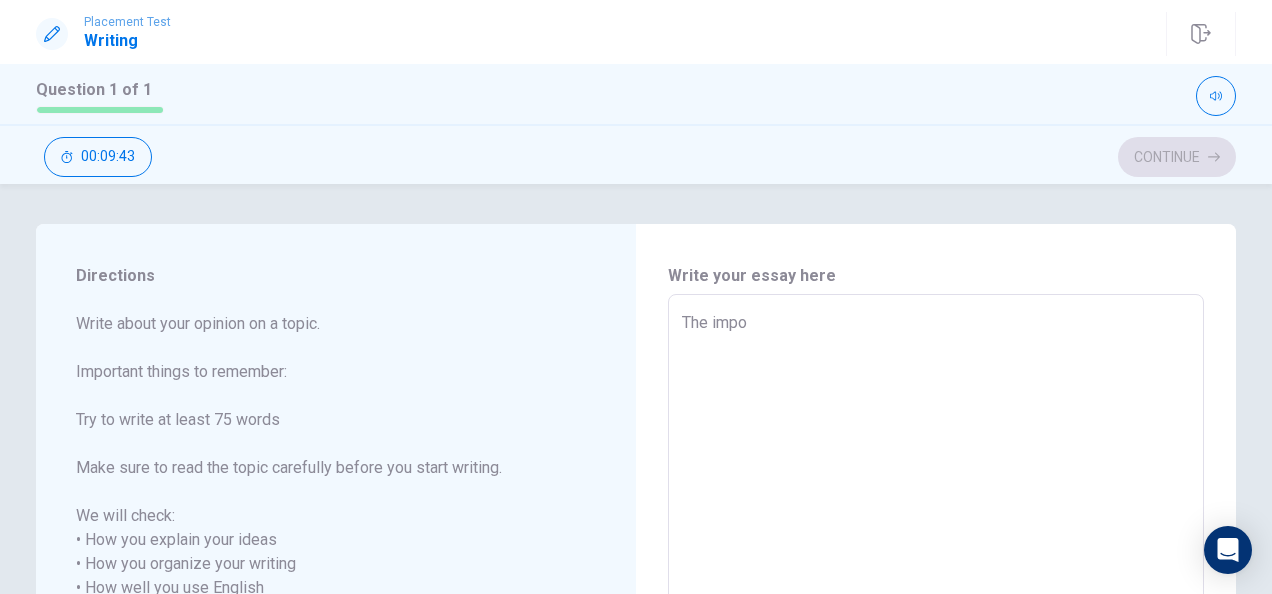 type on "x" 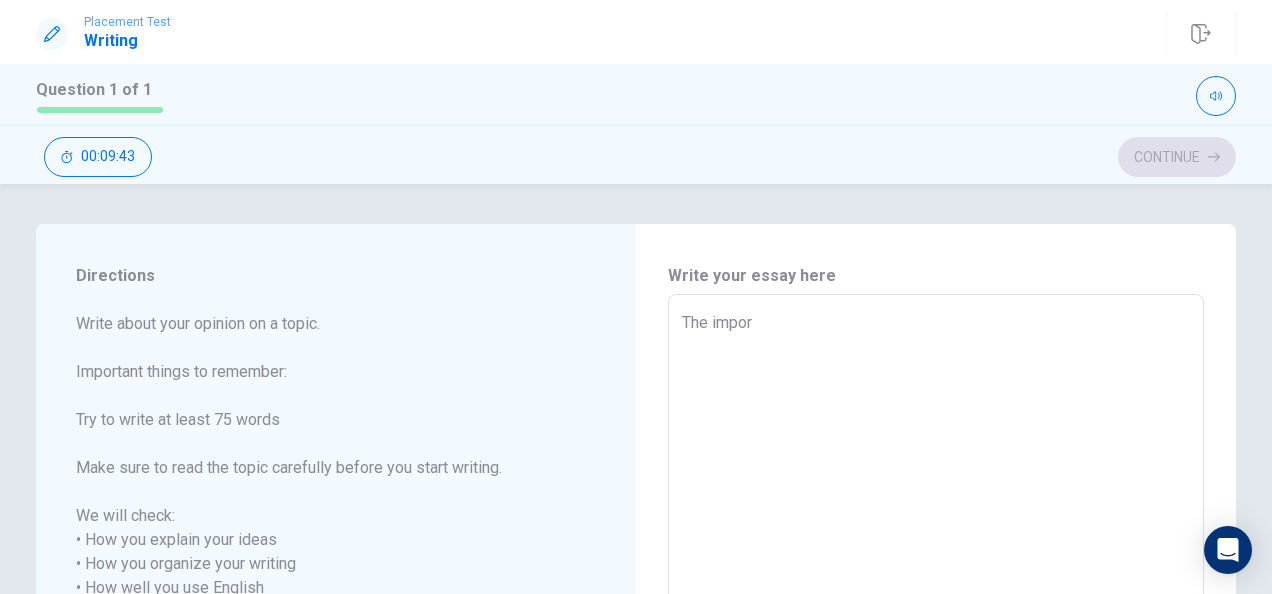 type on "x" 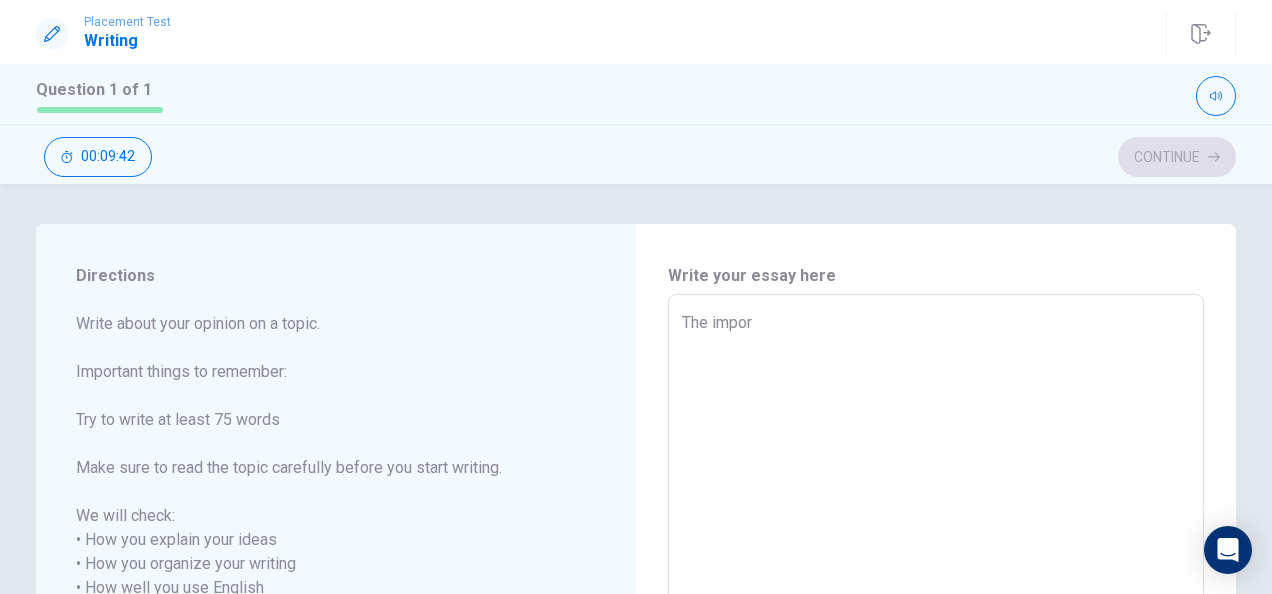 type on "The import" 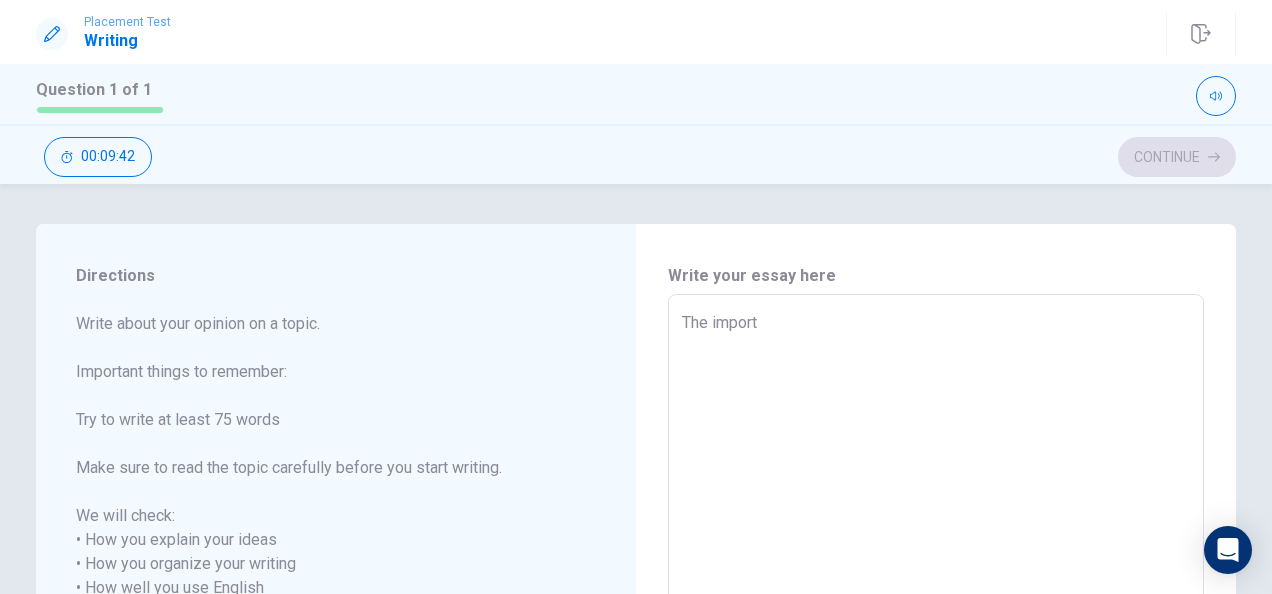 type on "x" 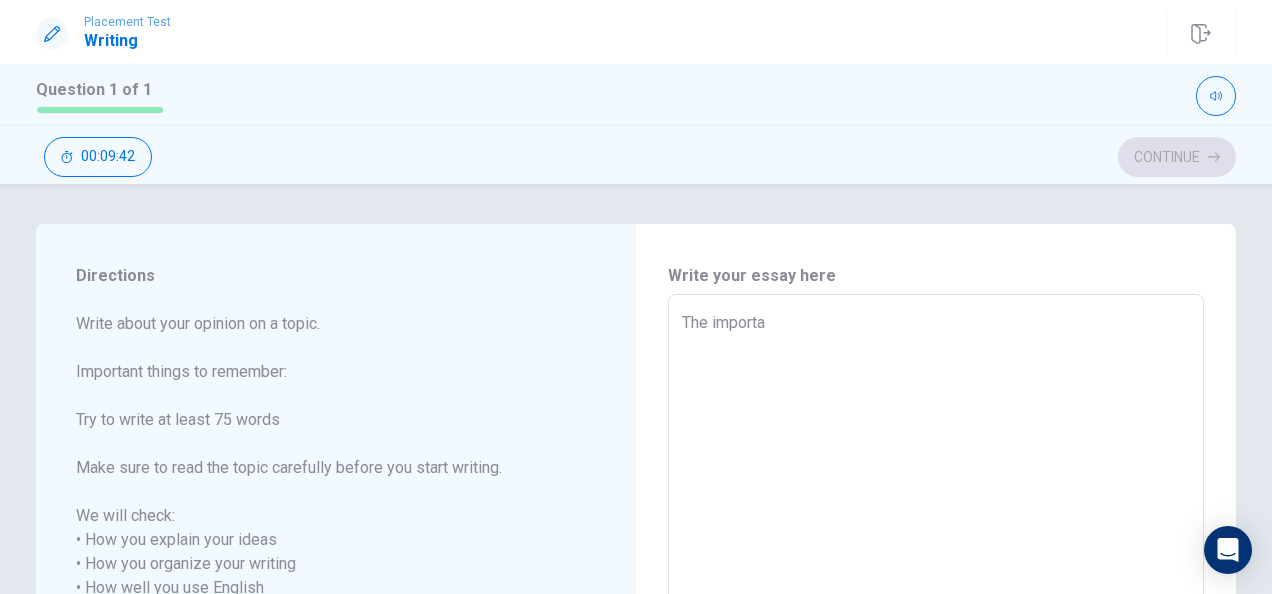 type on "x" 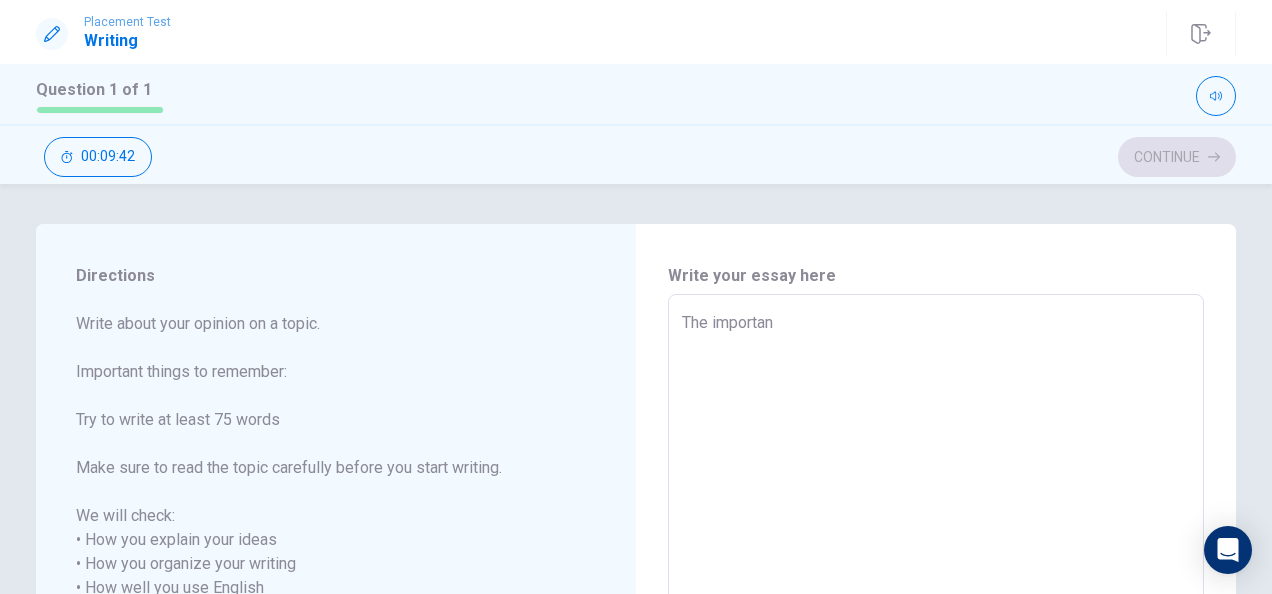 type on "x" 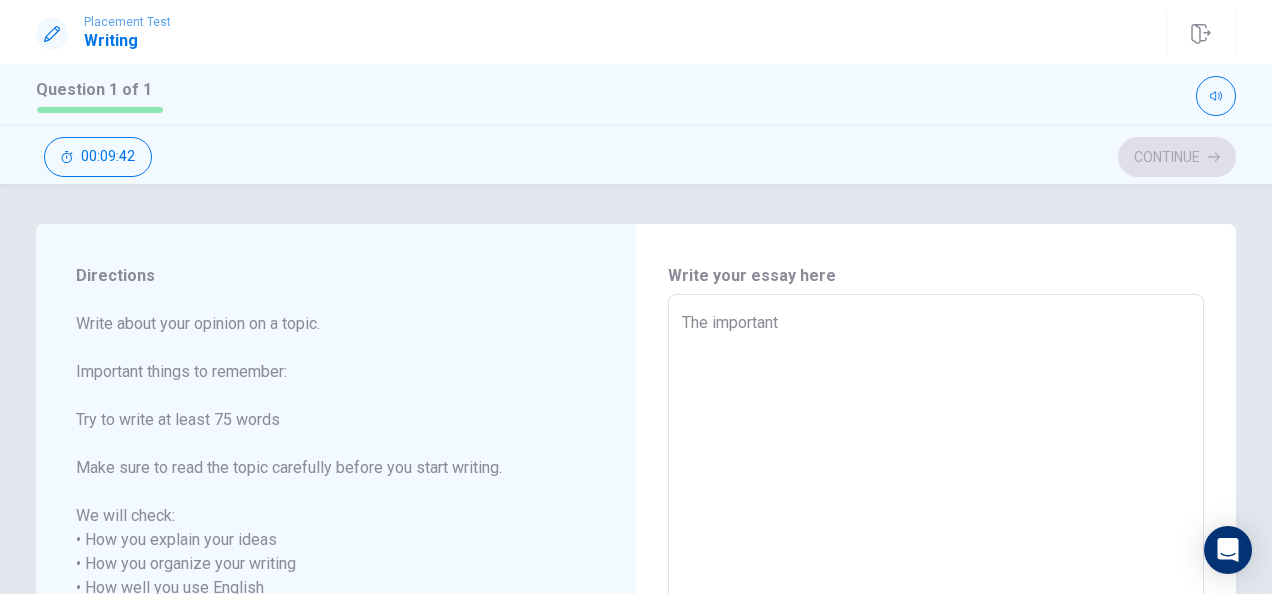 type on "x" 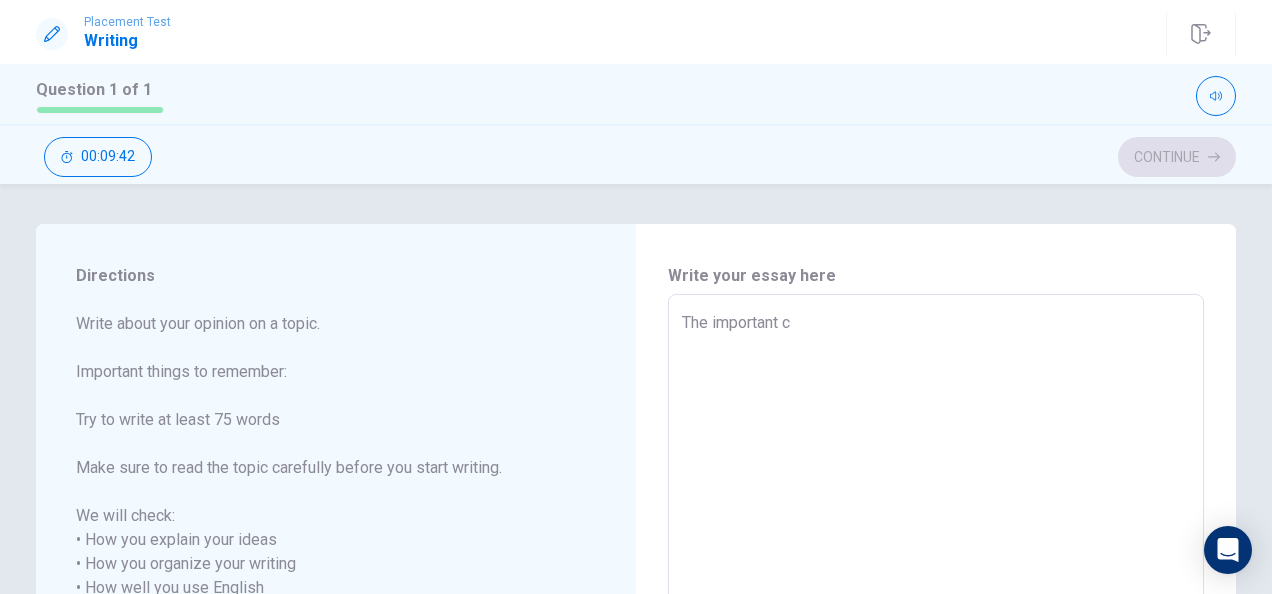 type on "x" 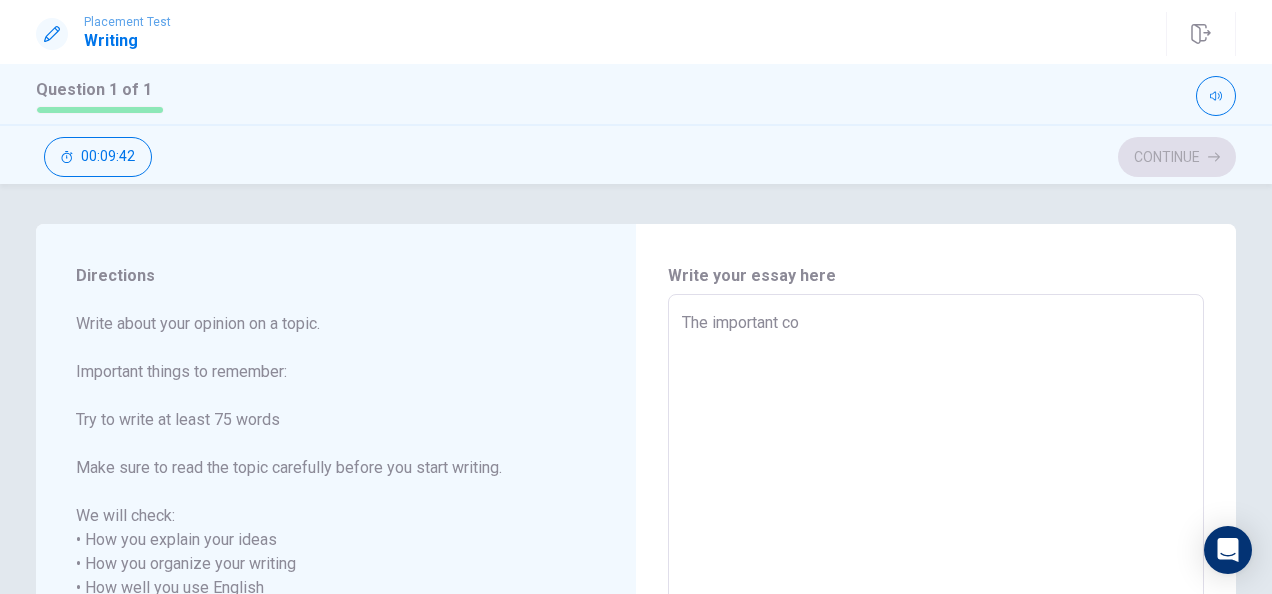 type on "x" 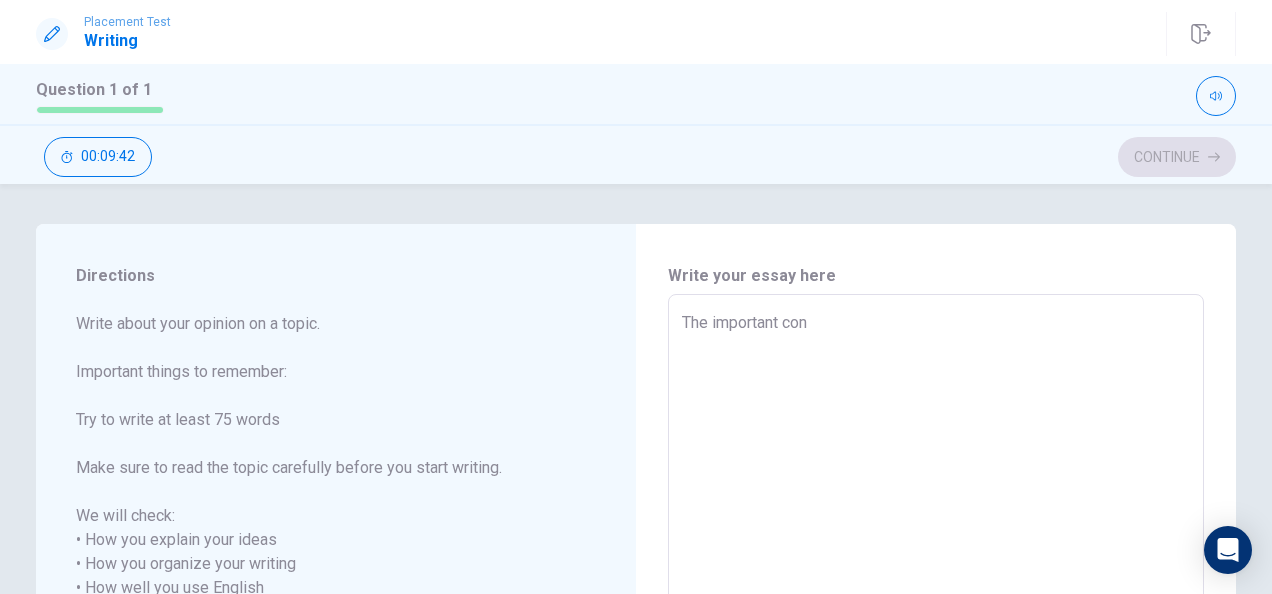 type on "x" 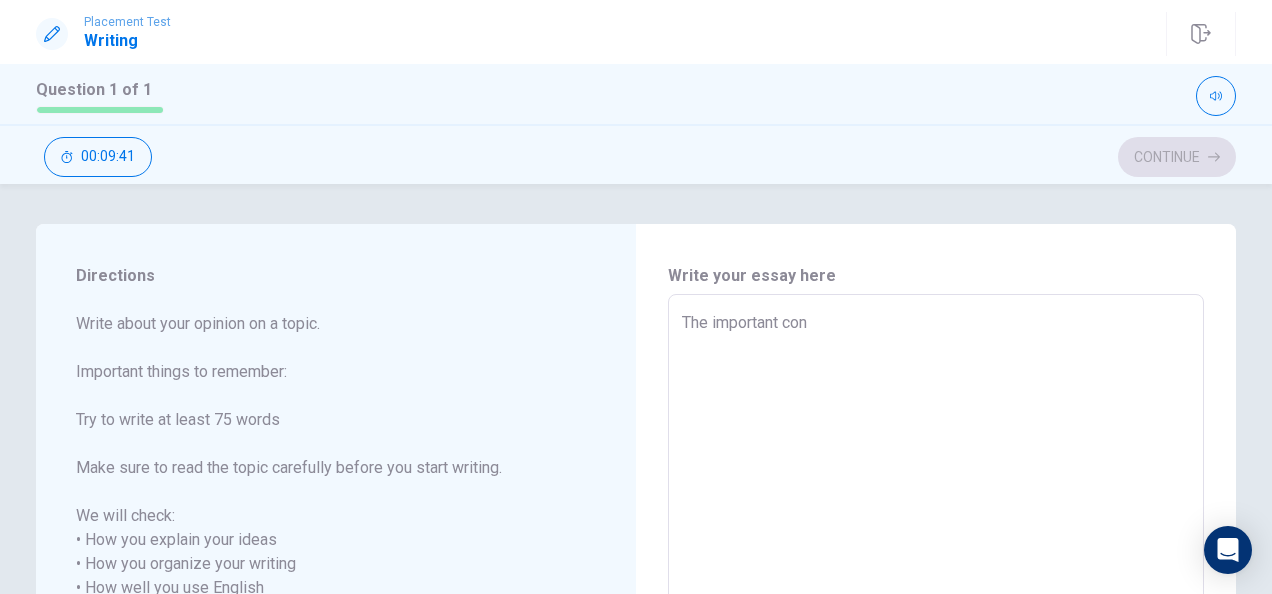 type on "The important conv" 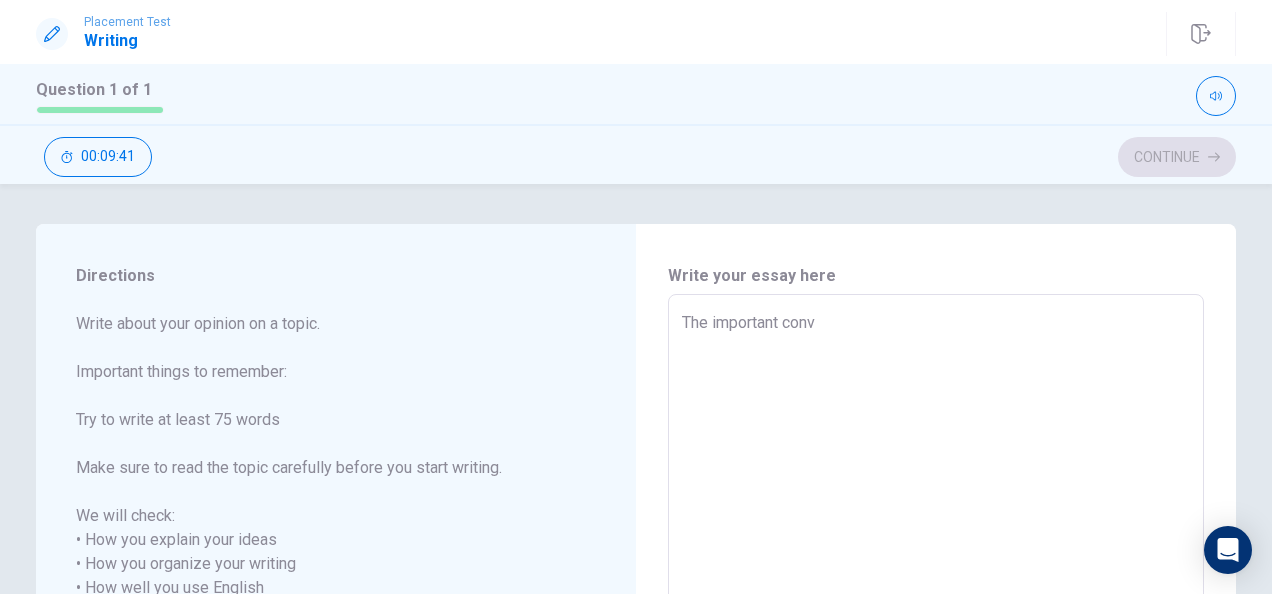 type on "x" 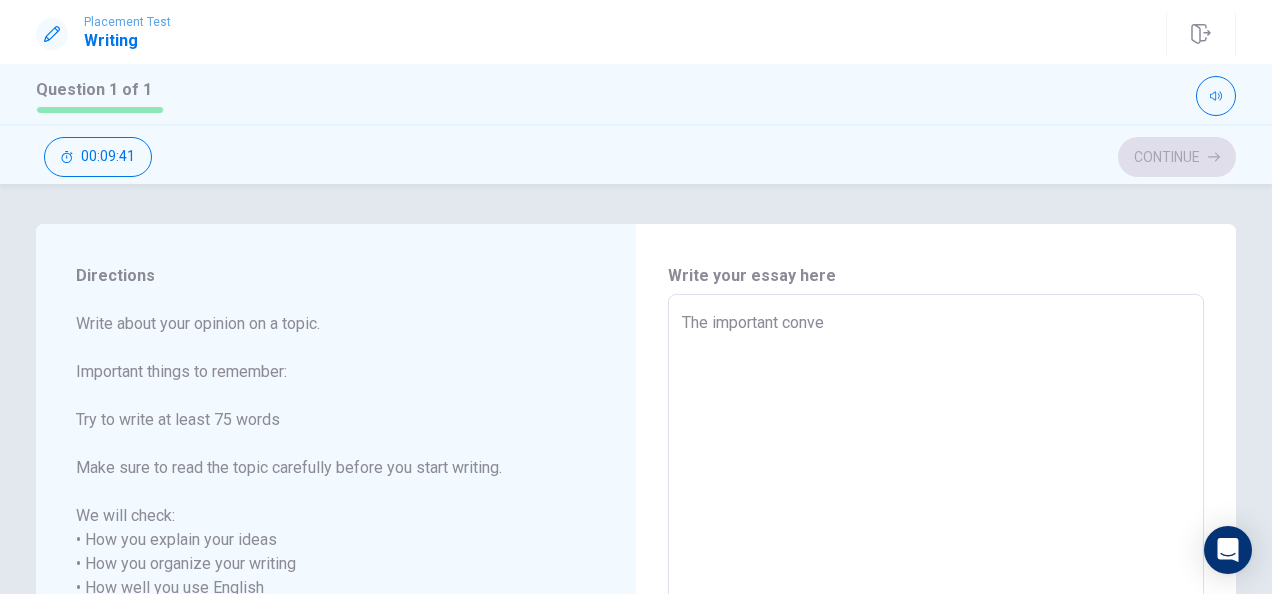 type on "x" 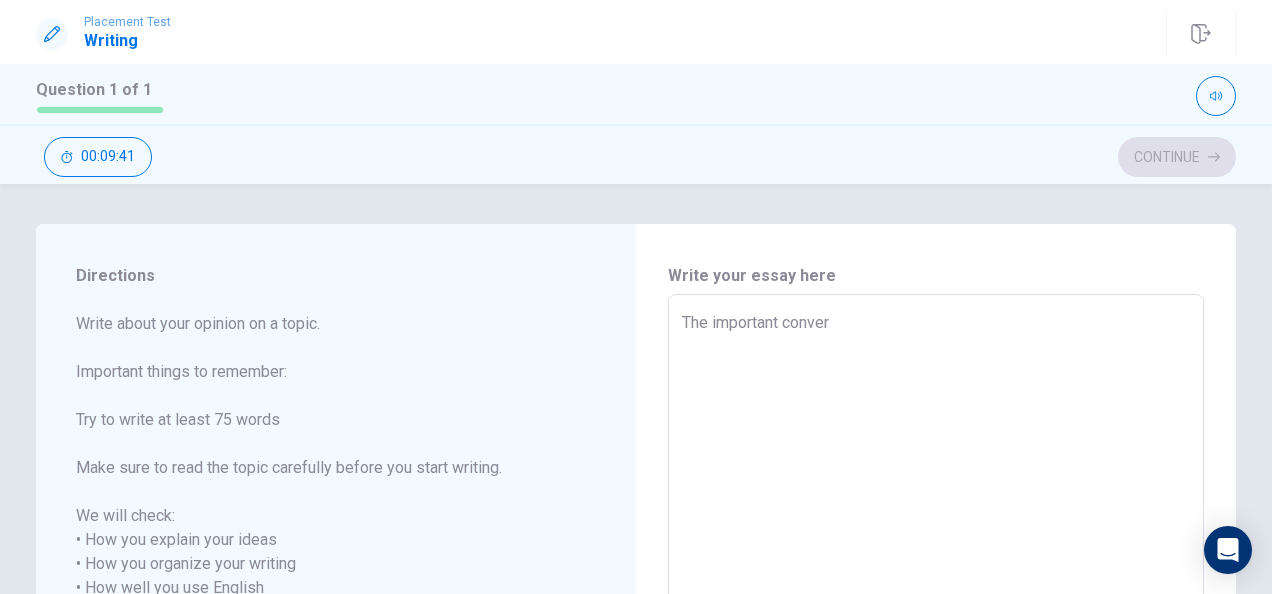 type on "x" 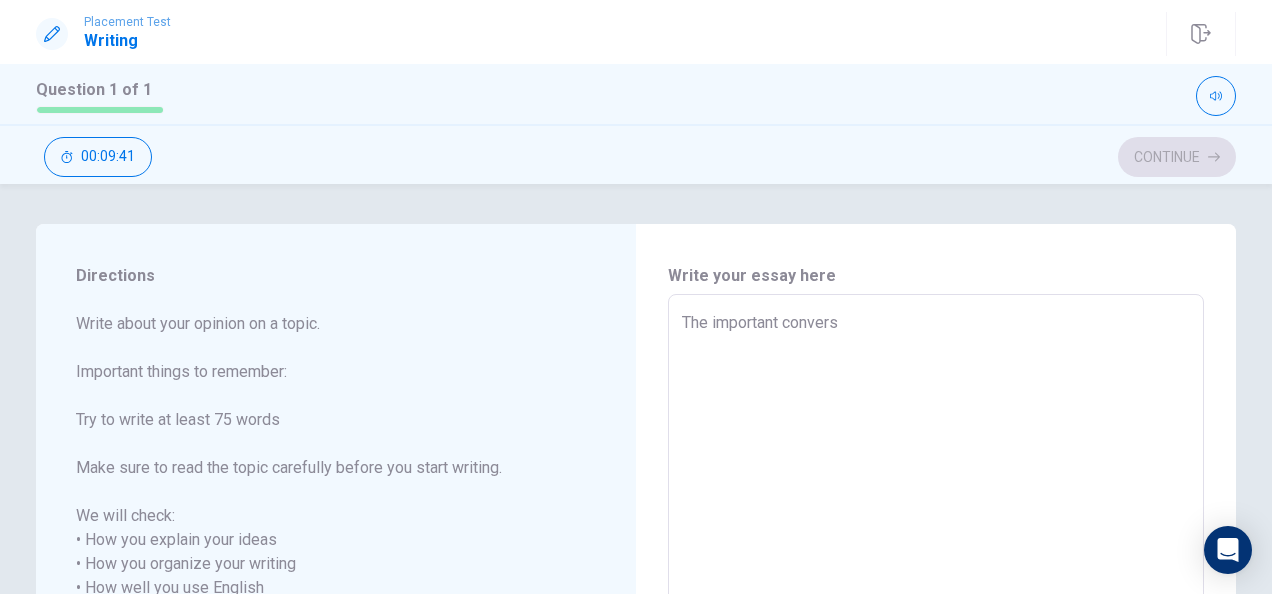 type on "x" 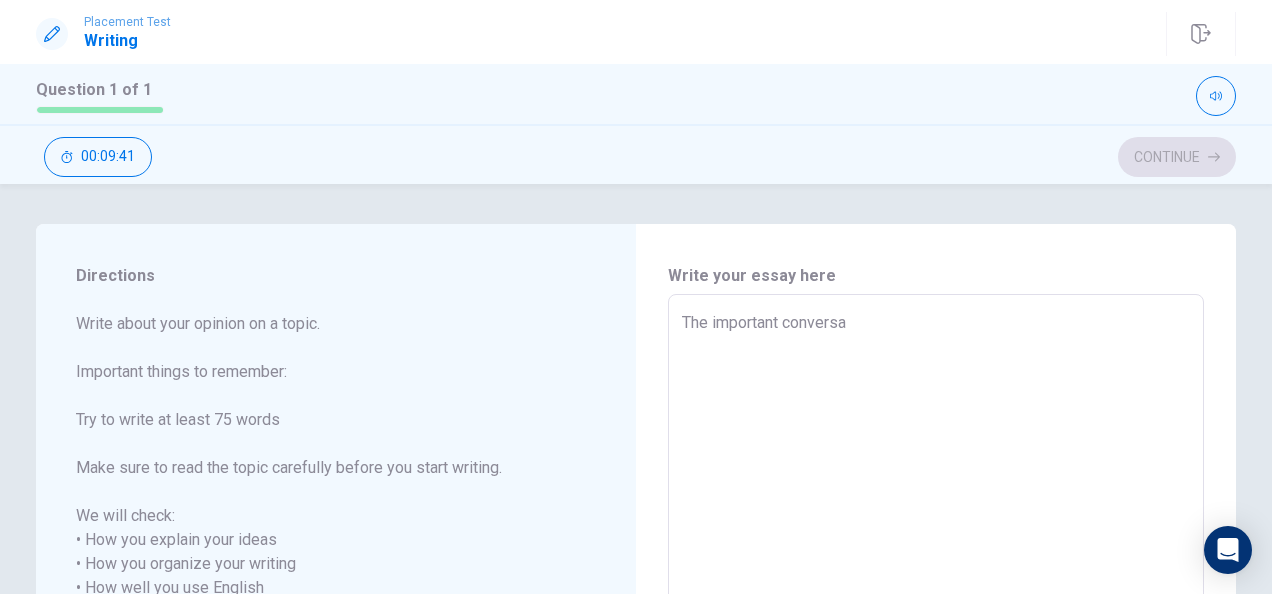 type on "The important conversat" 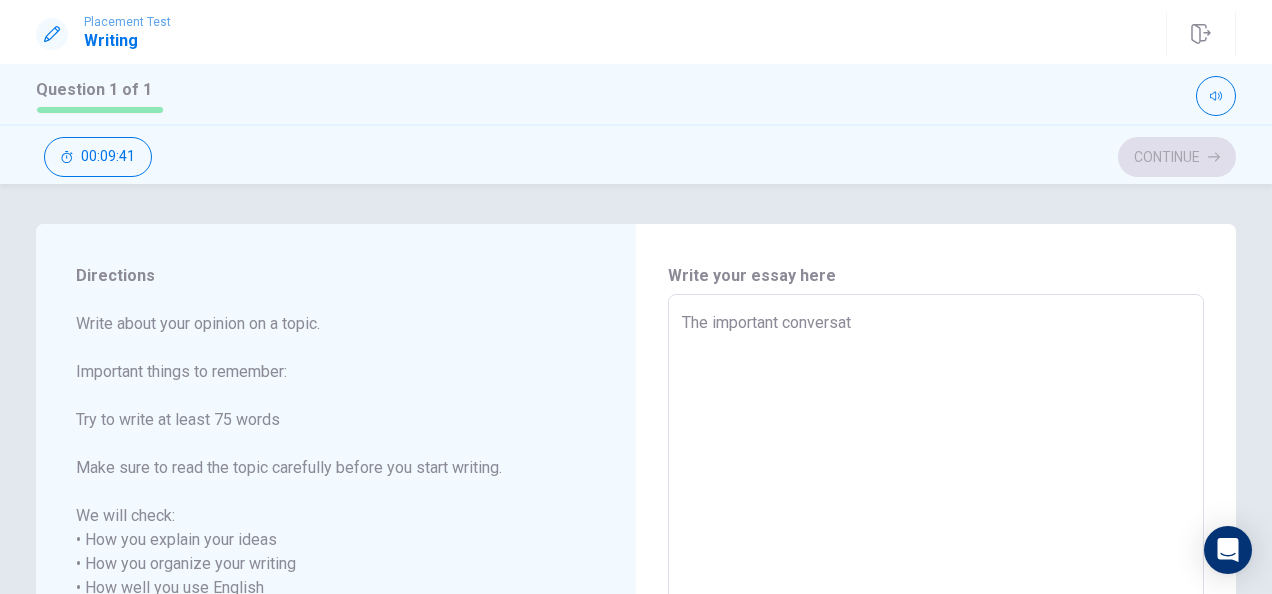type on "x" 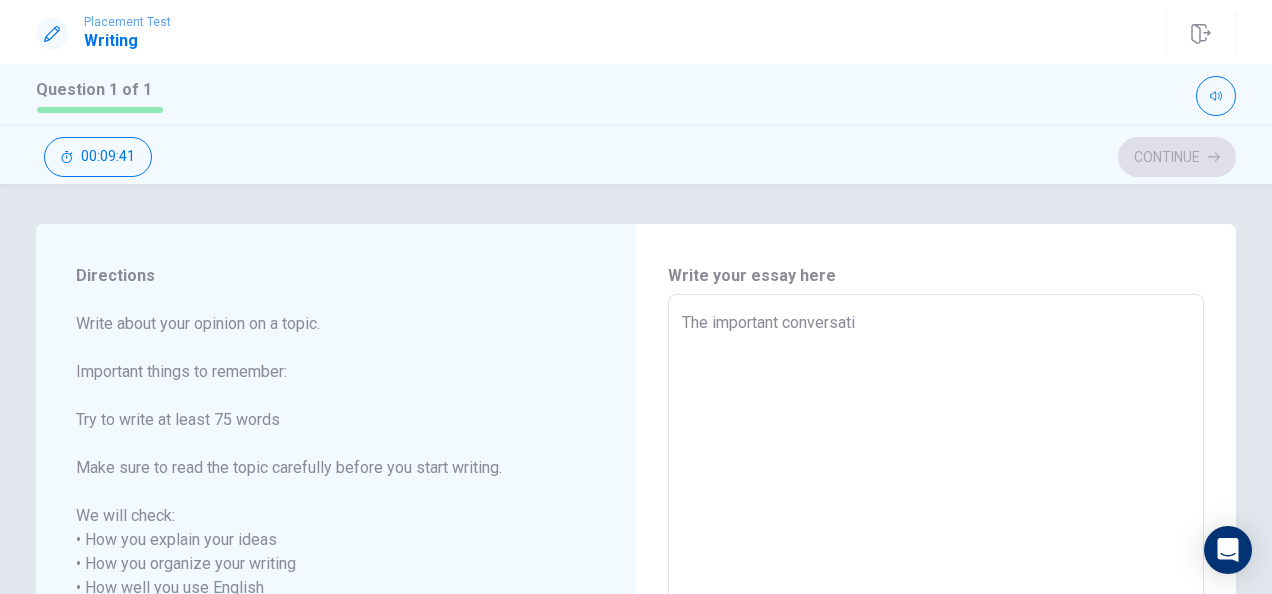 type on "x" 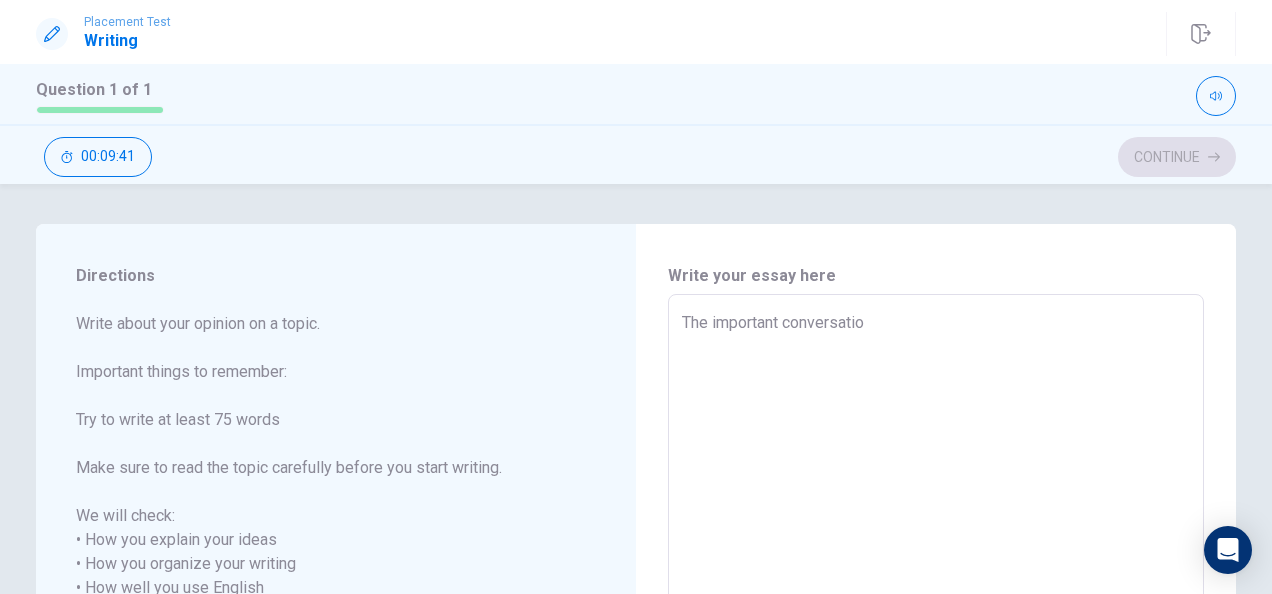 type on "x" 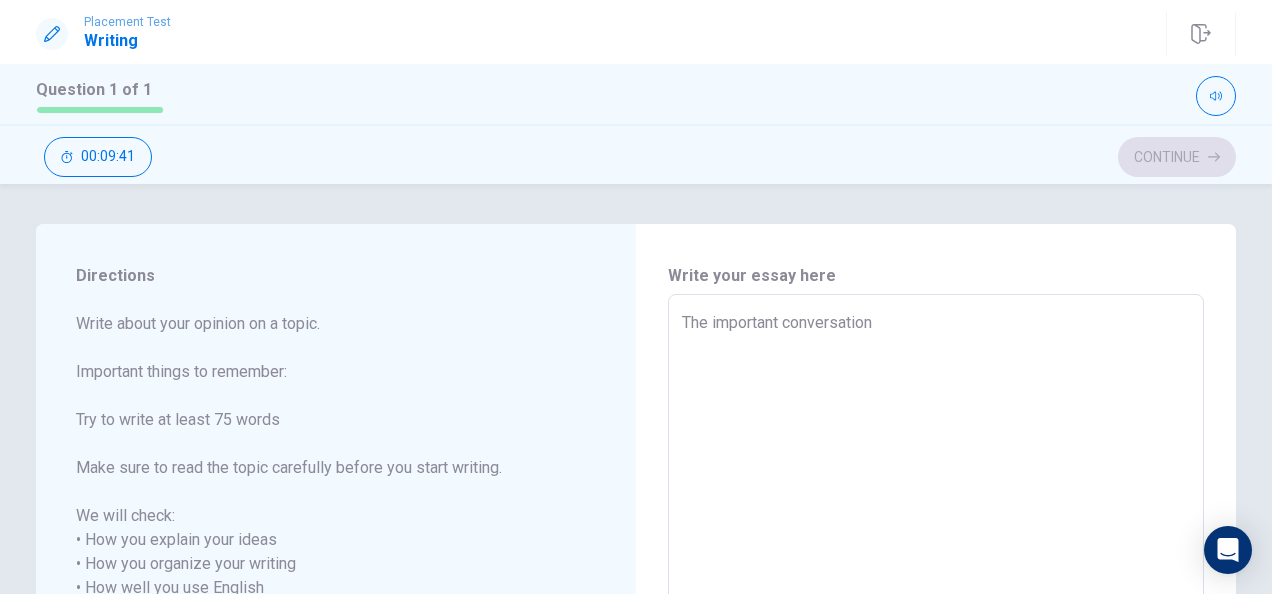type on "x" 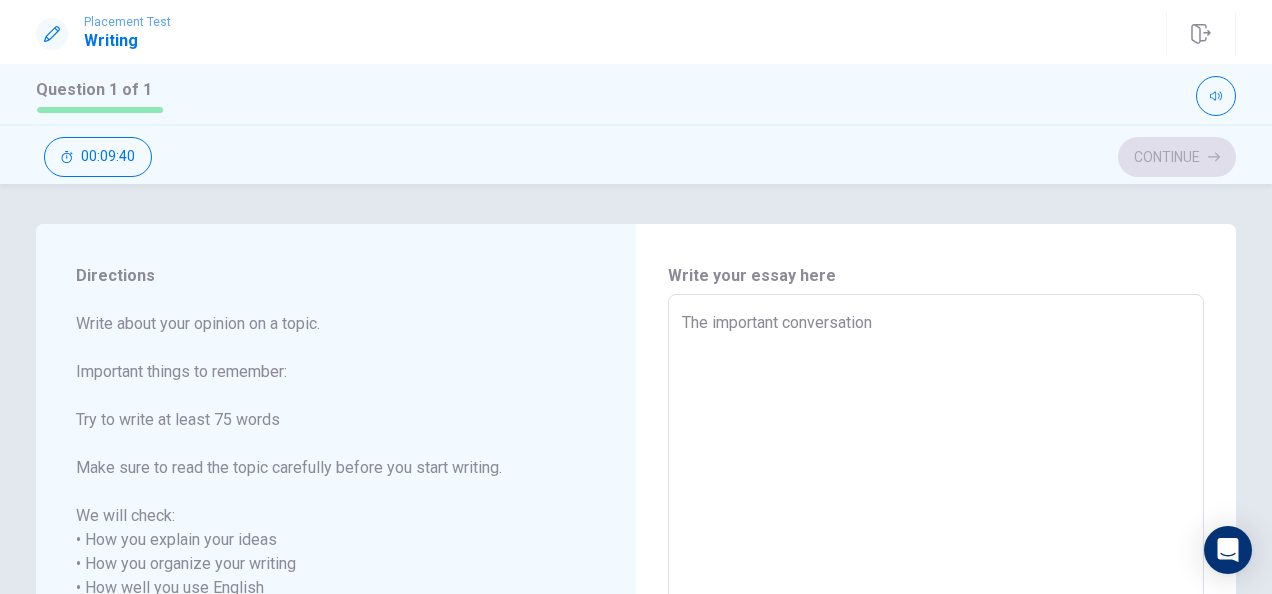 type on "The important conversation" 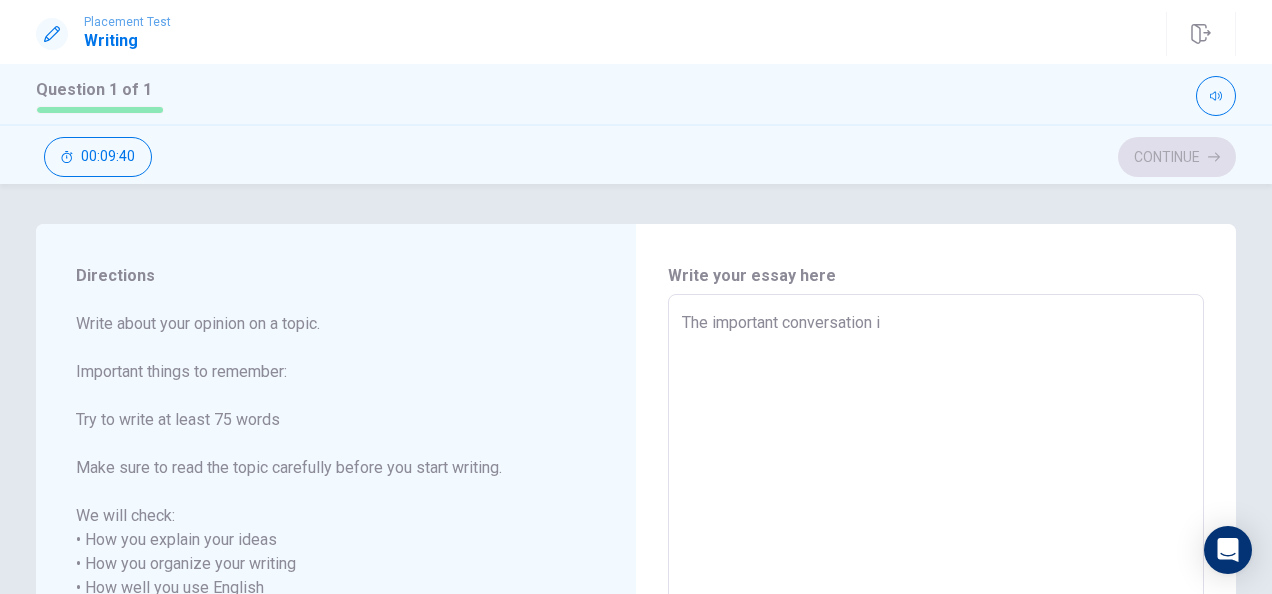 type on "x" 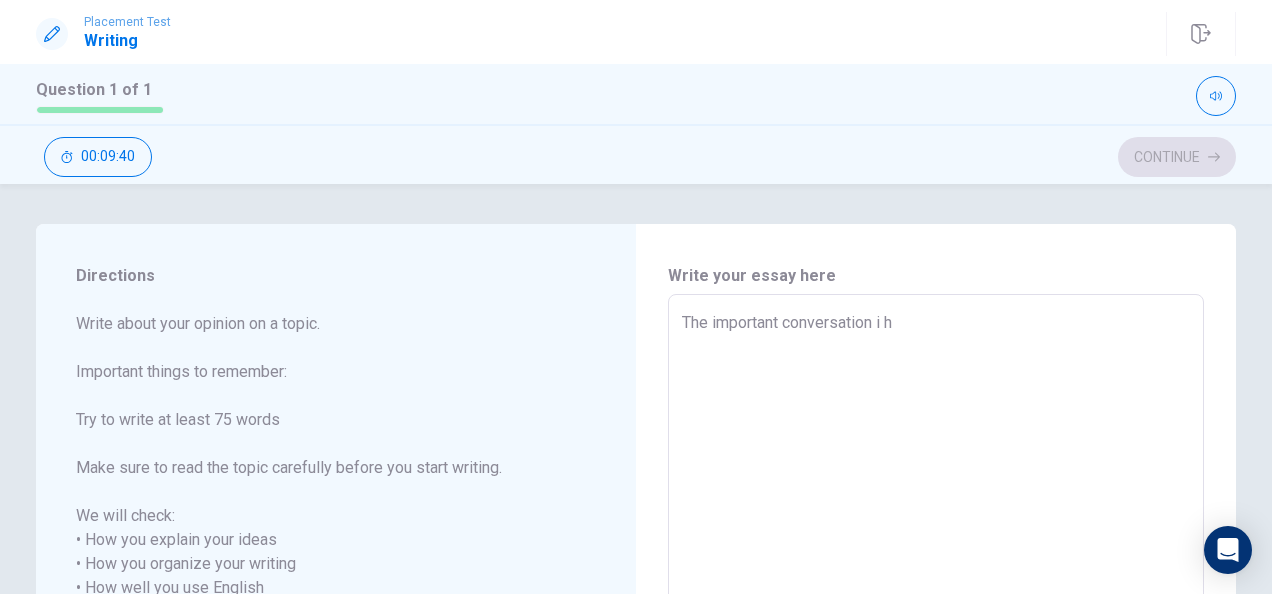 type on "x" 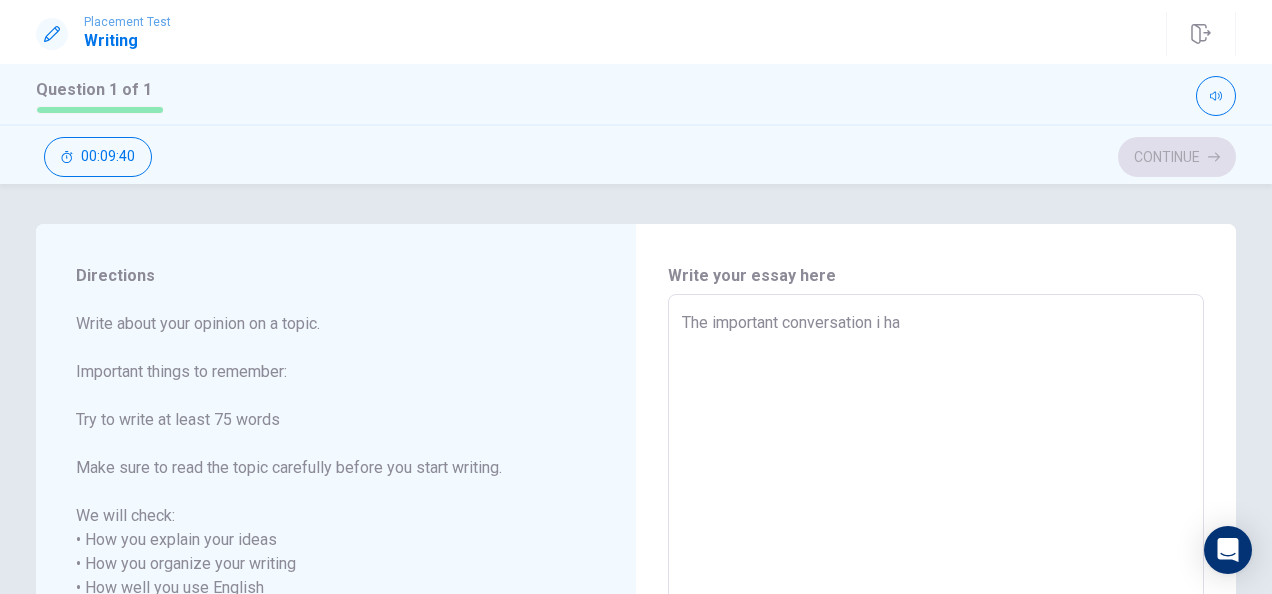 type on "x" 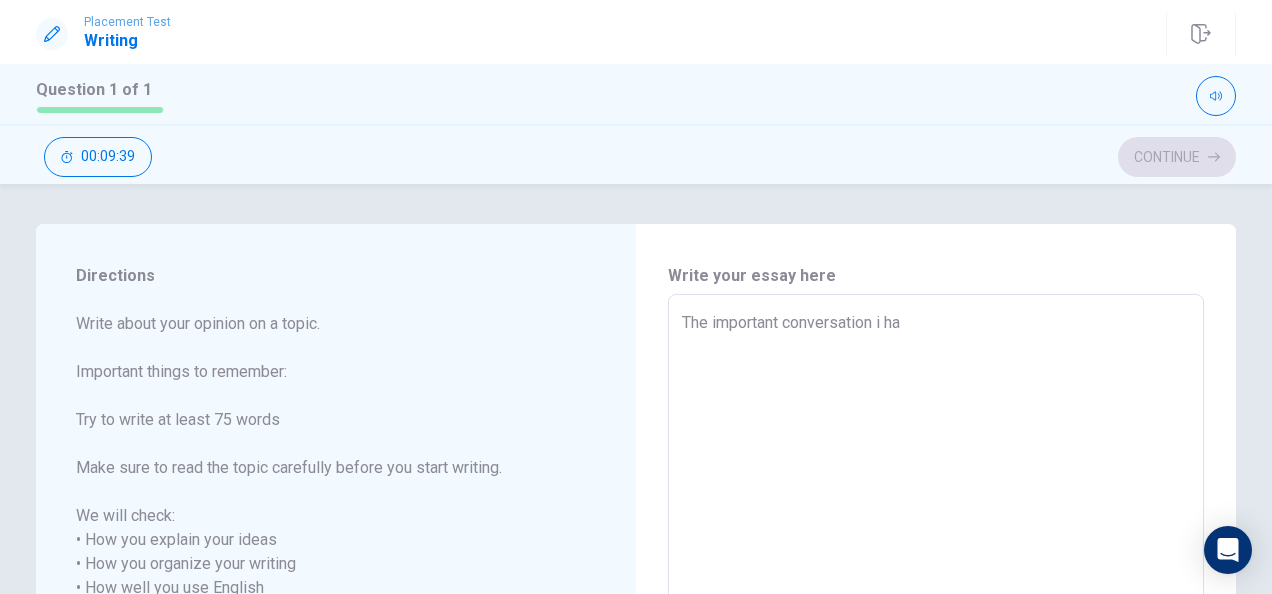 type on "The important conversation i had" 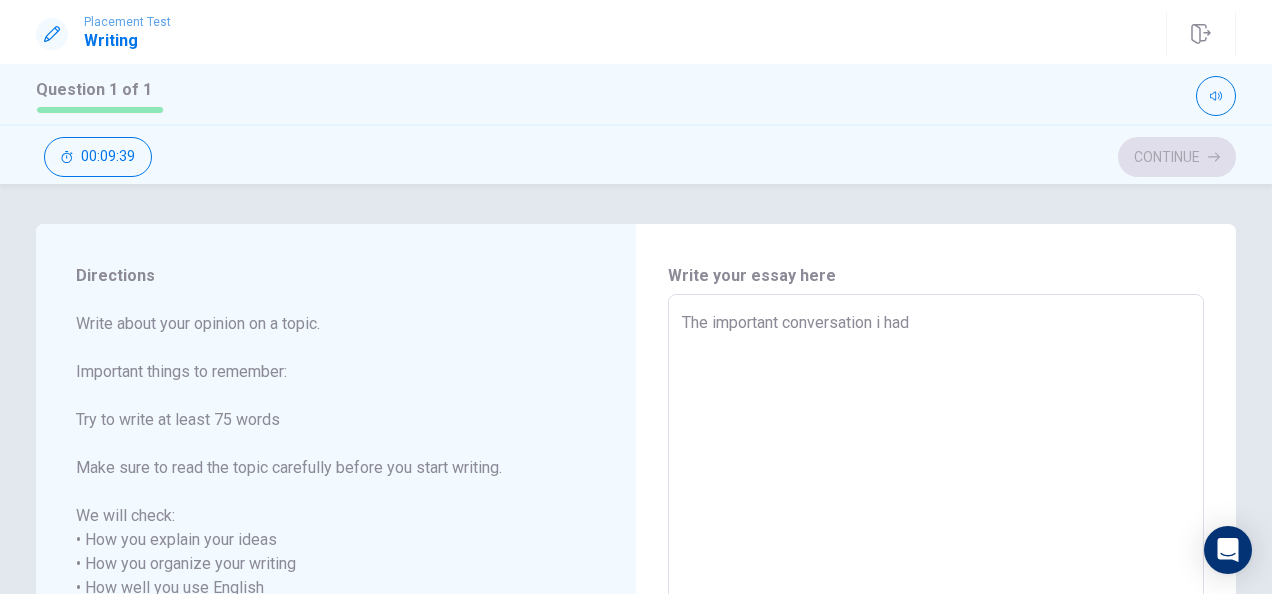 type on "x" 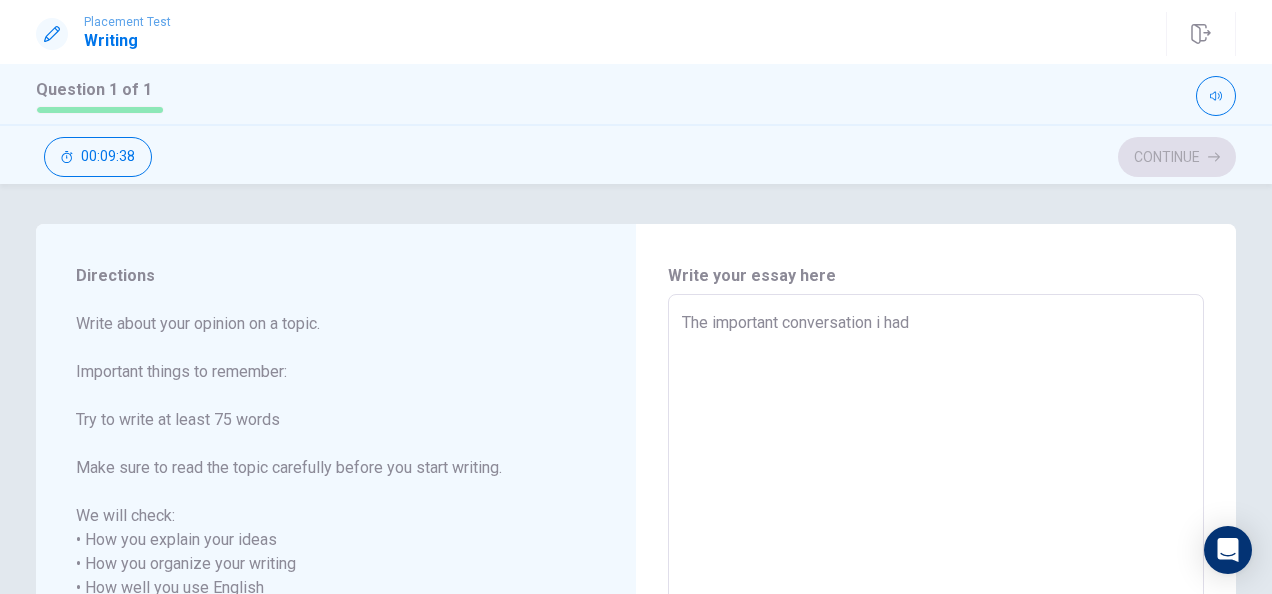 type on "The important conversation i ha" 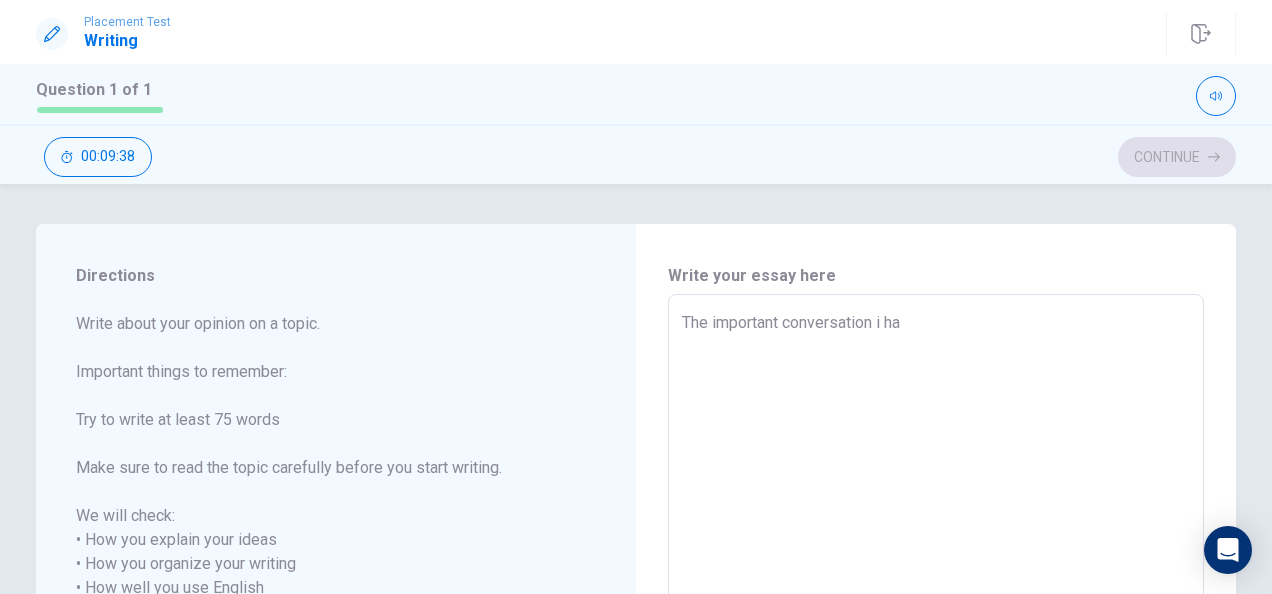 type on "x" 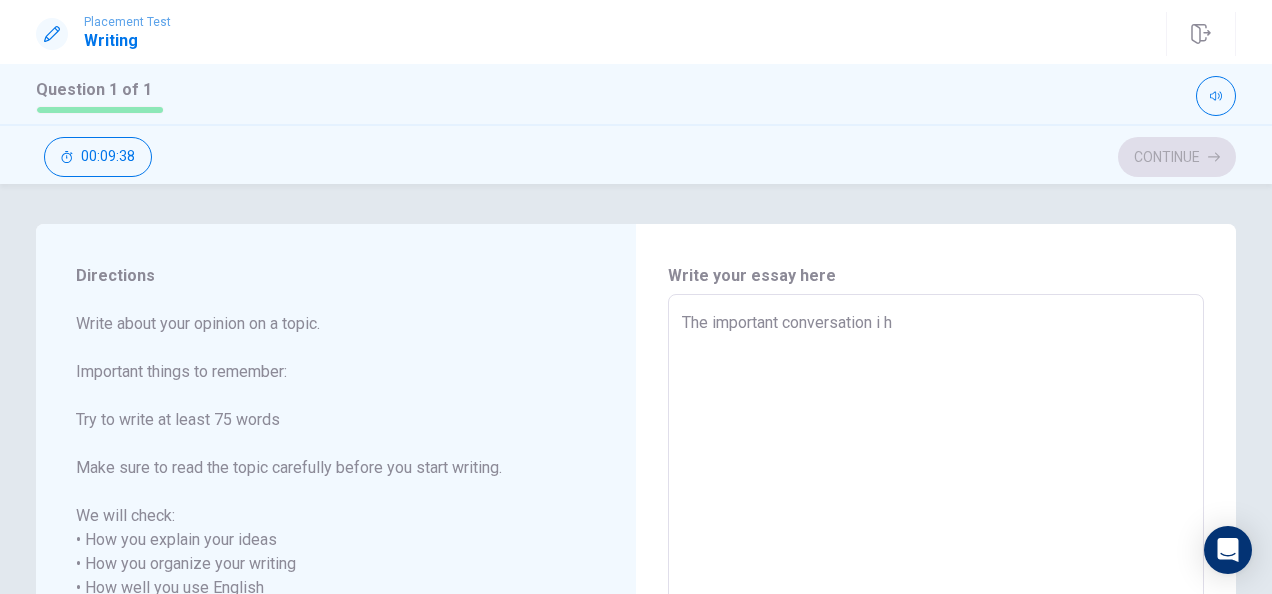 type on "x" 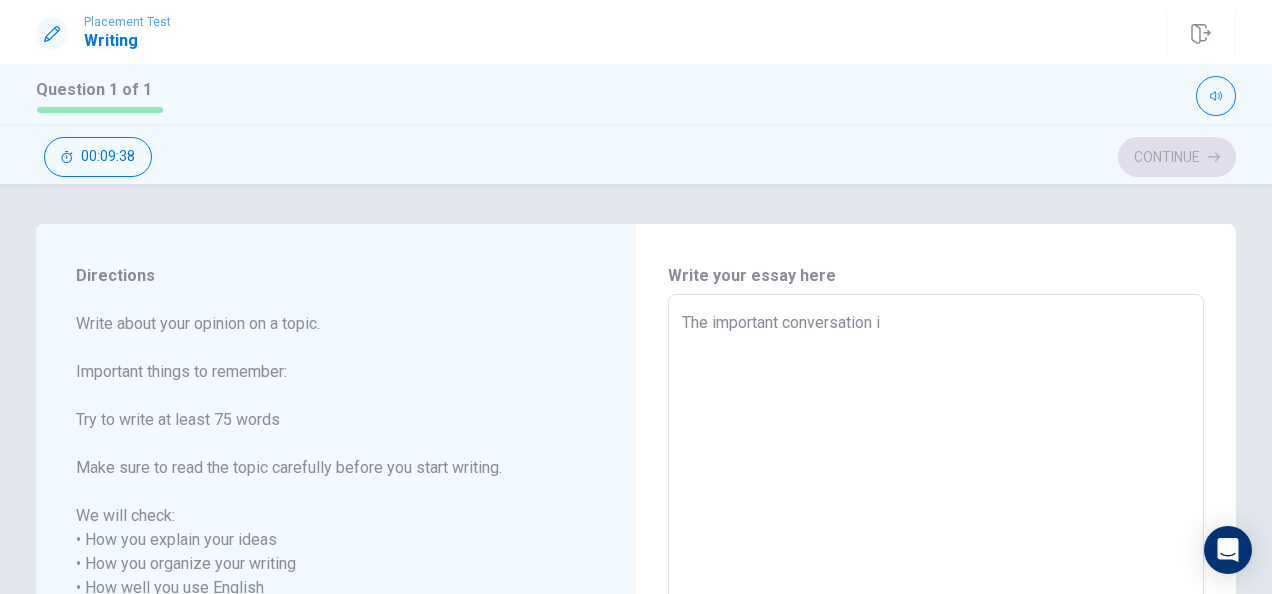 type on "x" 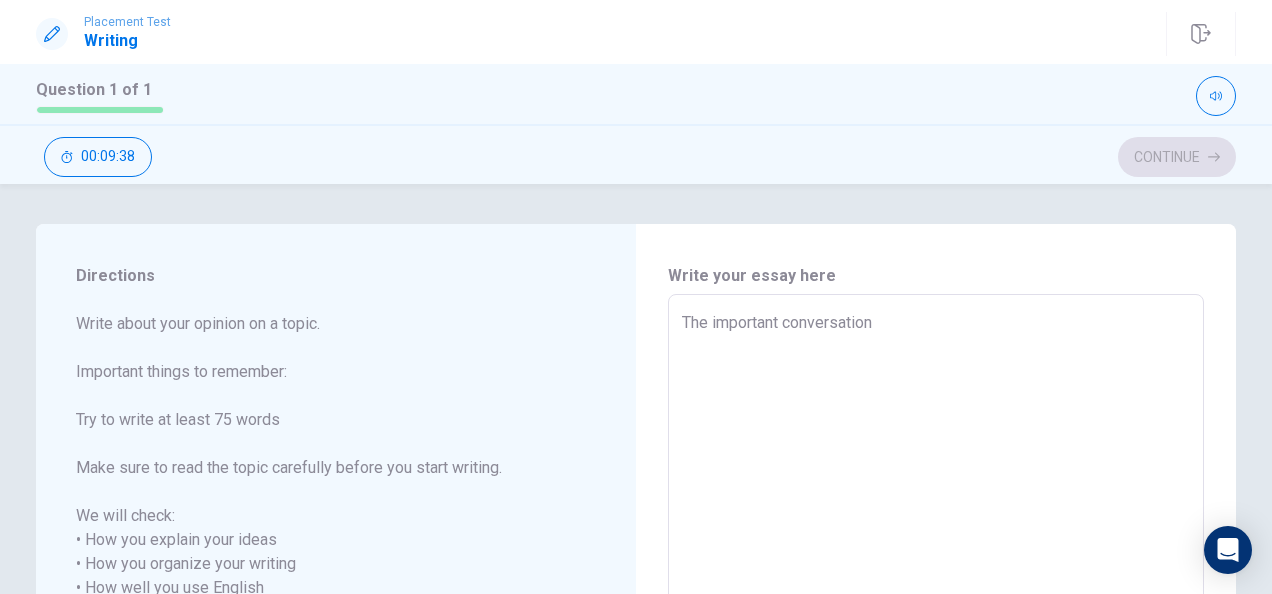 type on "x" 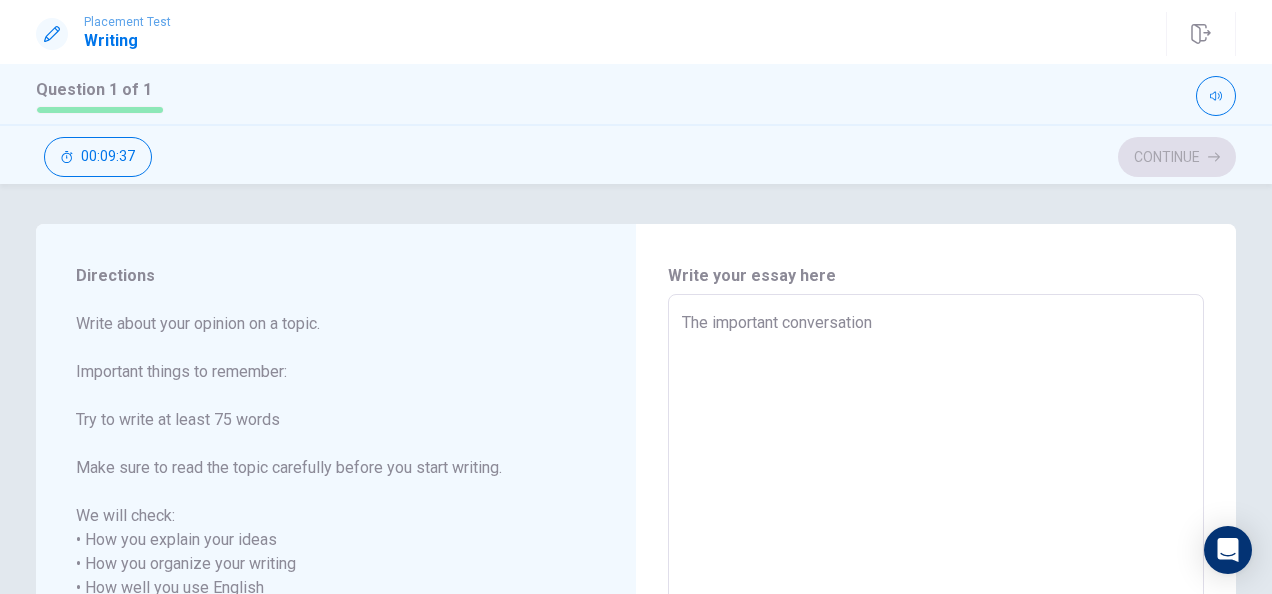 type on "The important conversation I" 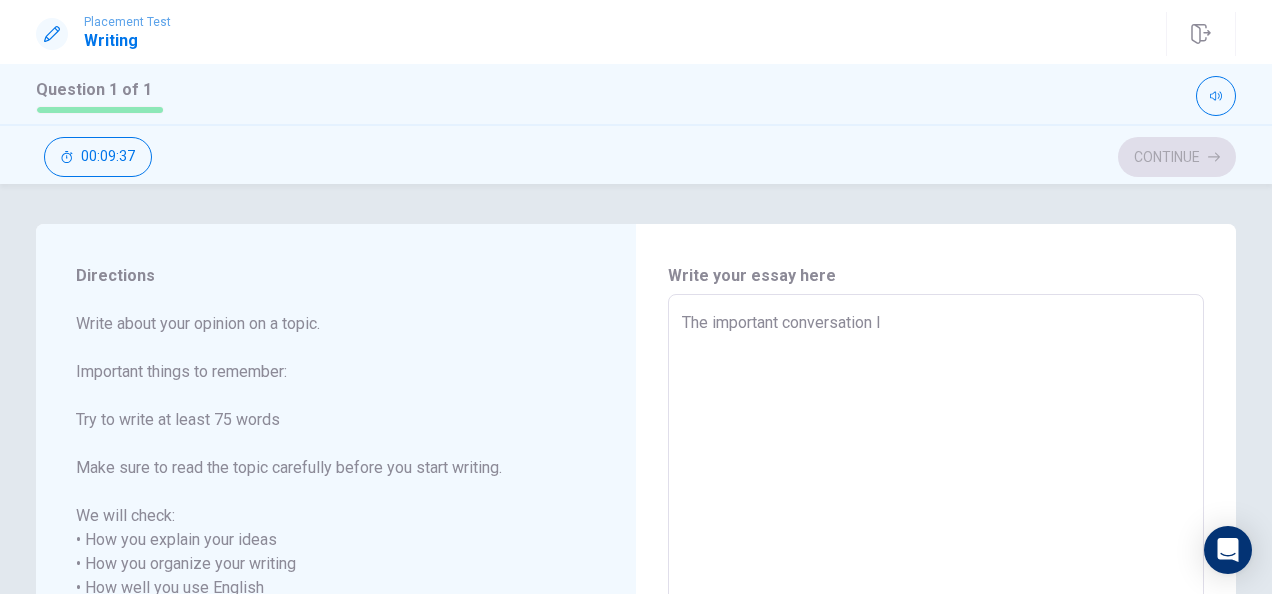 type on "x" 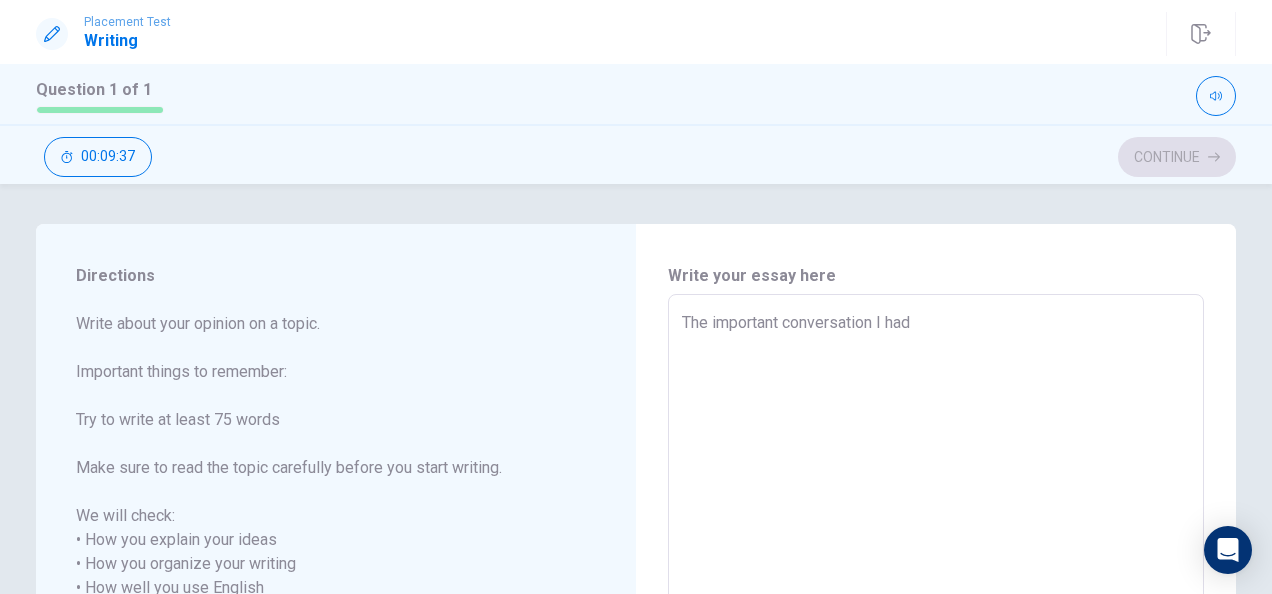type on "x" 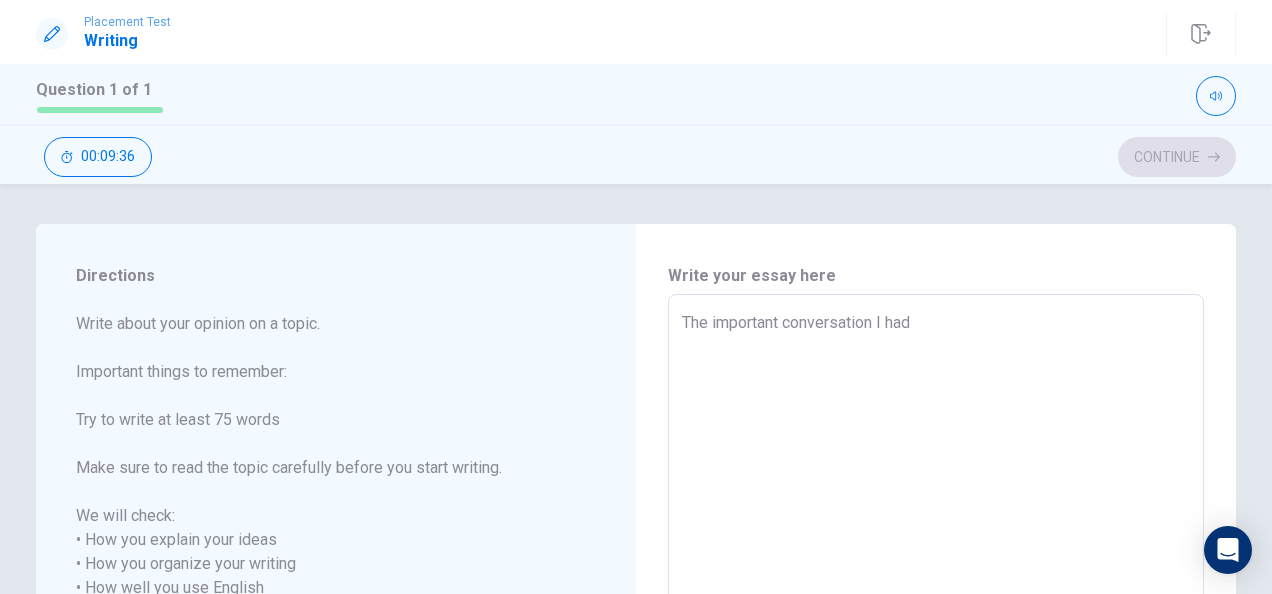 type on "The important conversation I had r" 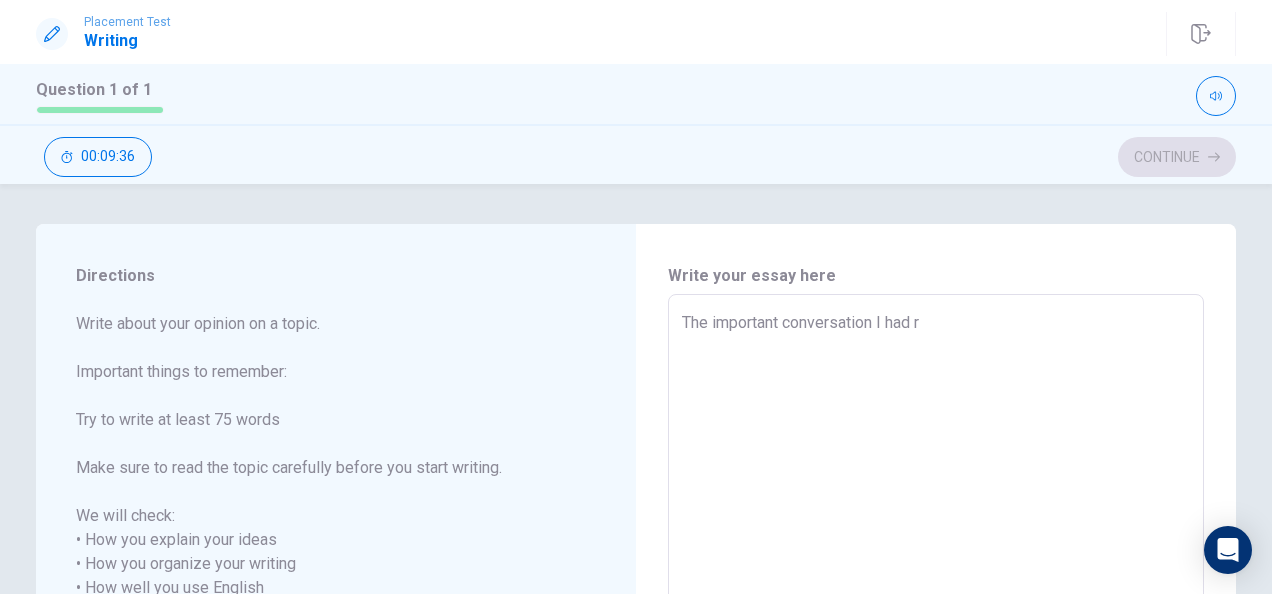 type on "x" 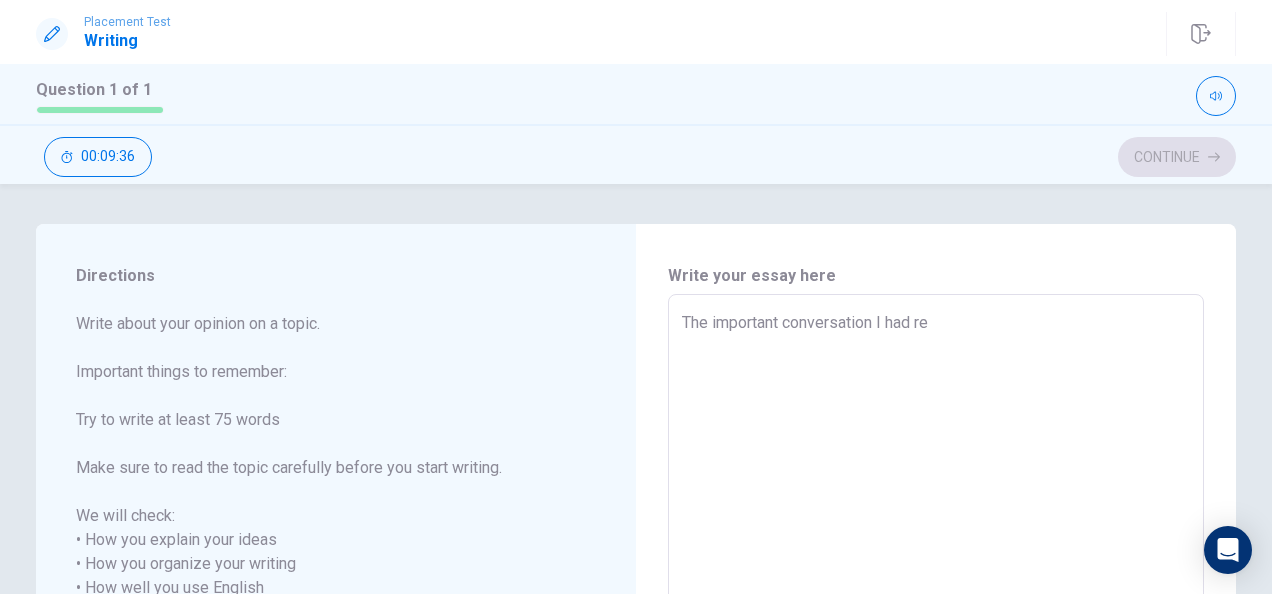 type on "x" 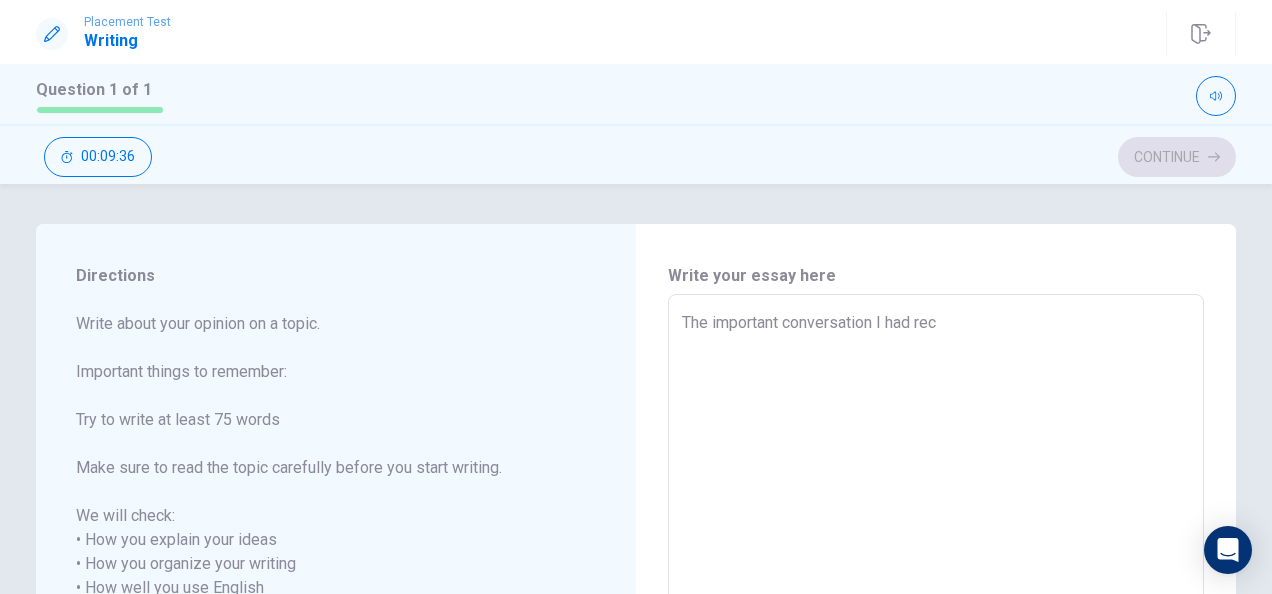 type on "x" 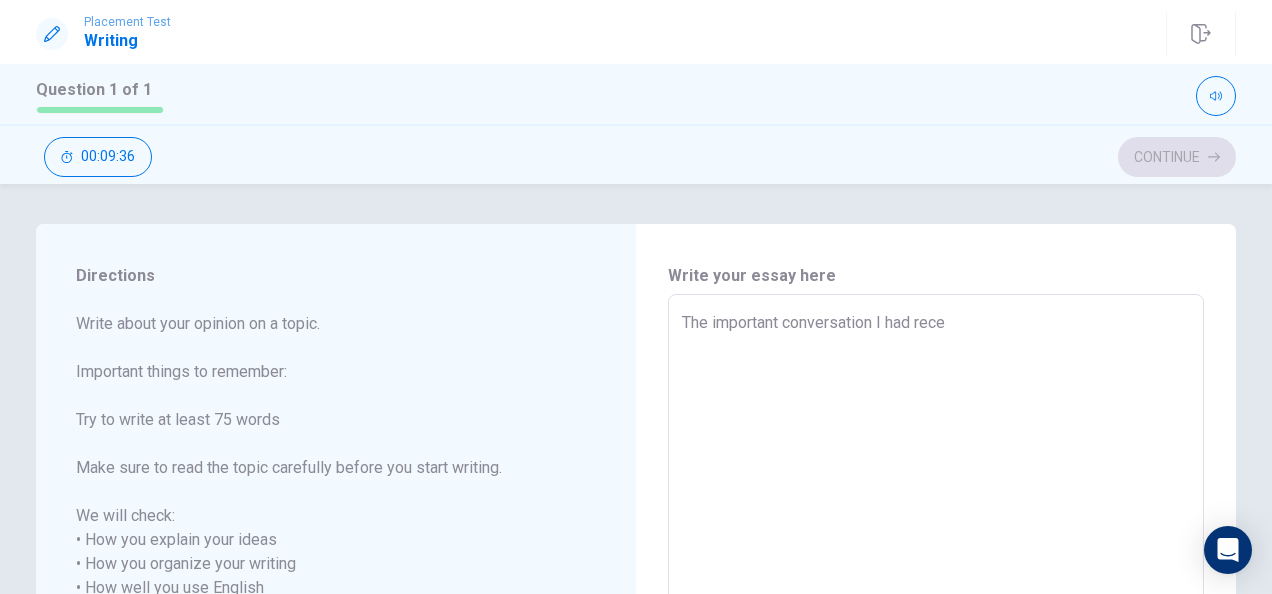 type on "x" 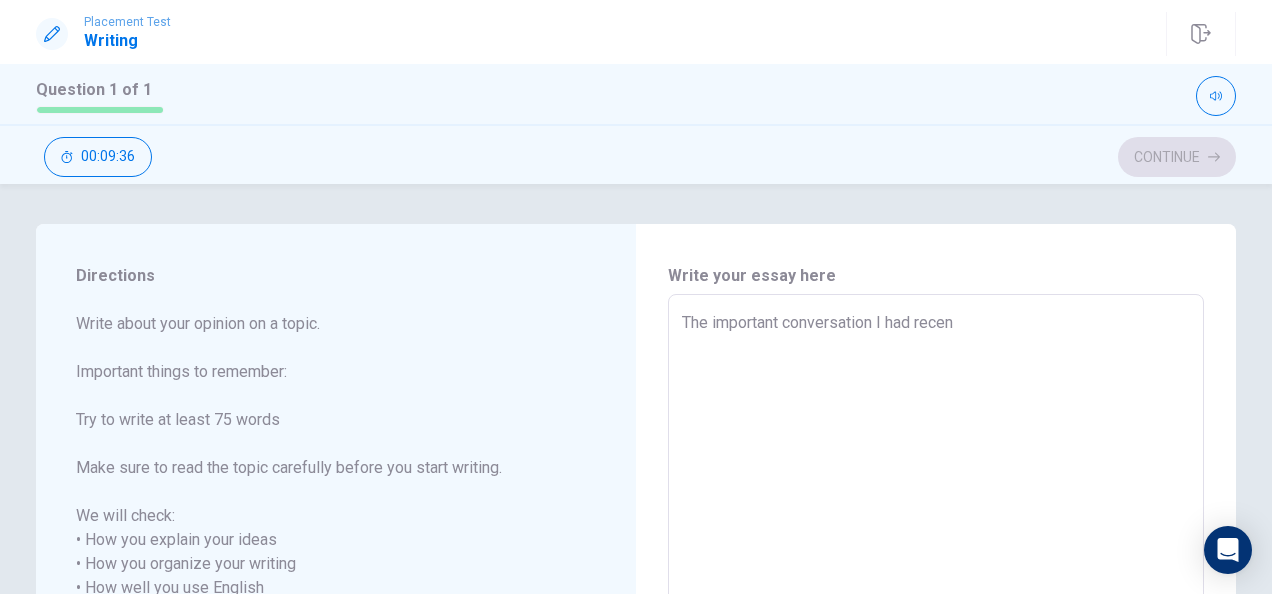 type on "x" 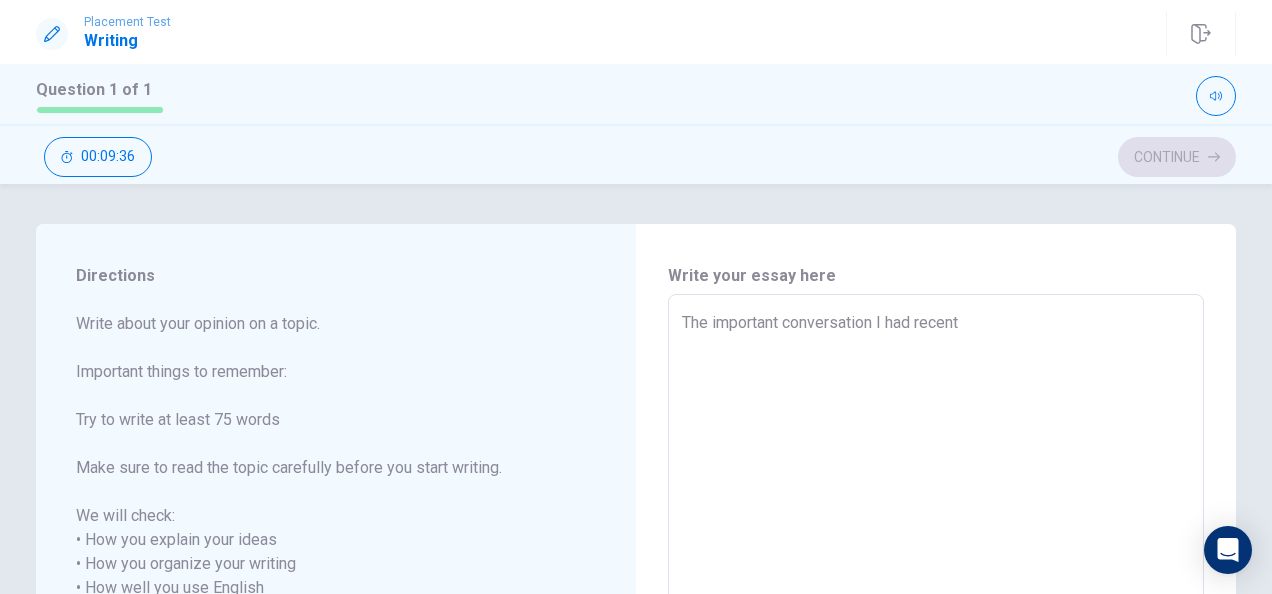type on "x" 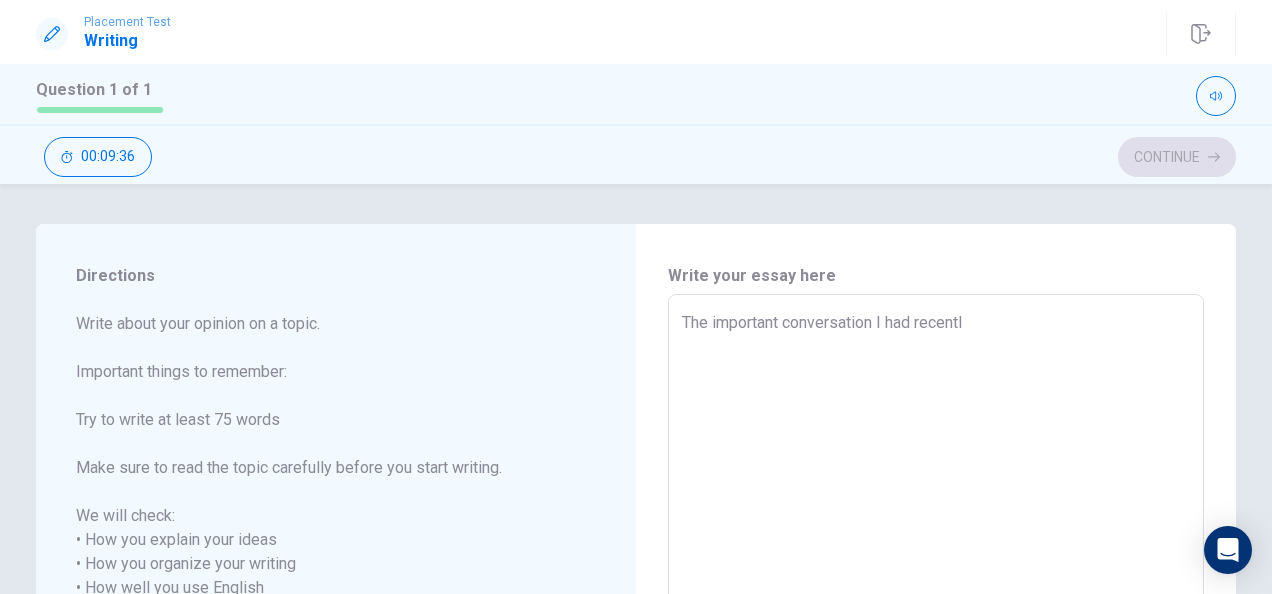type on "x" 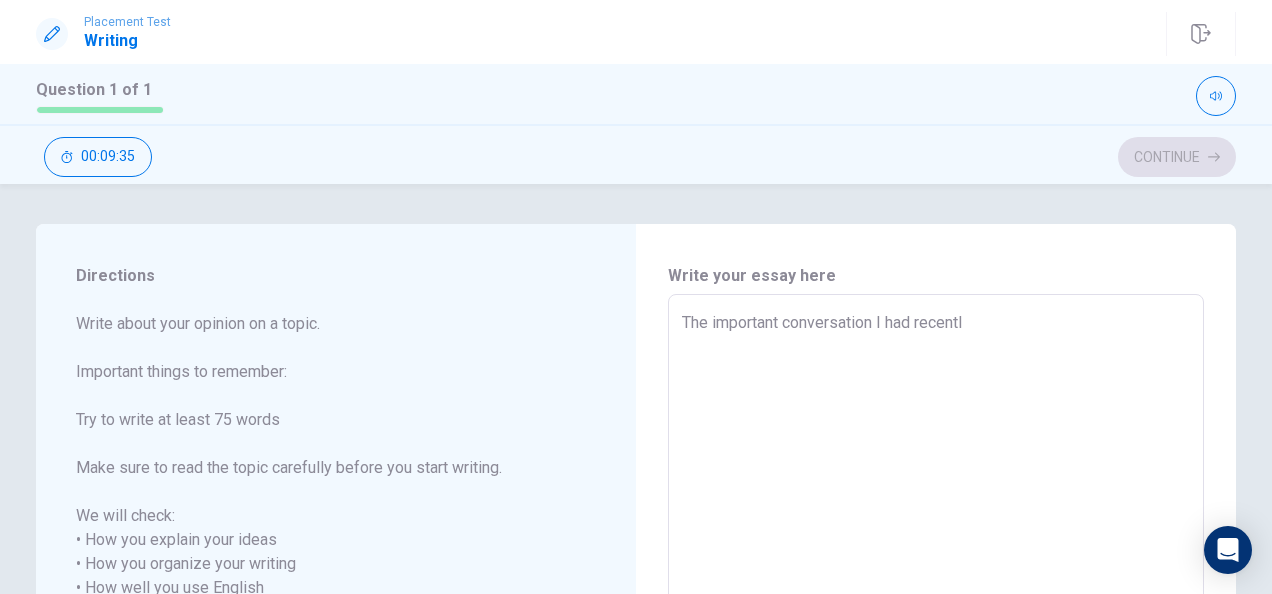 type on "The important conversation I had recently" 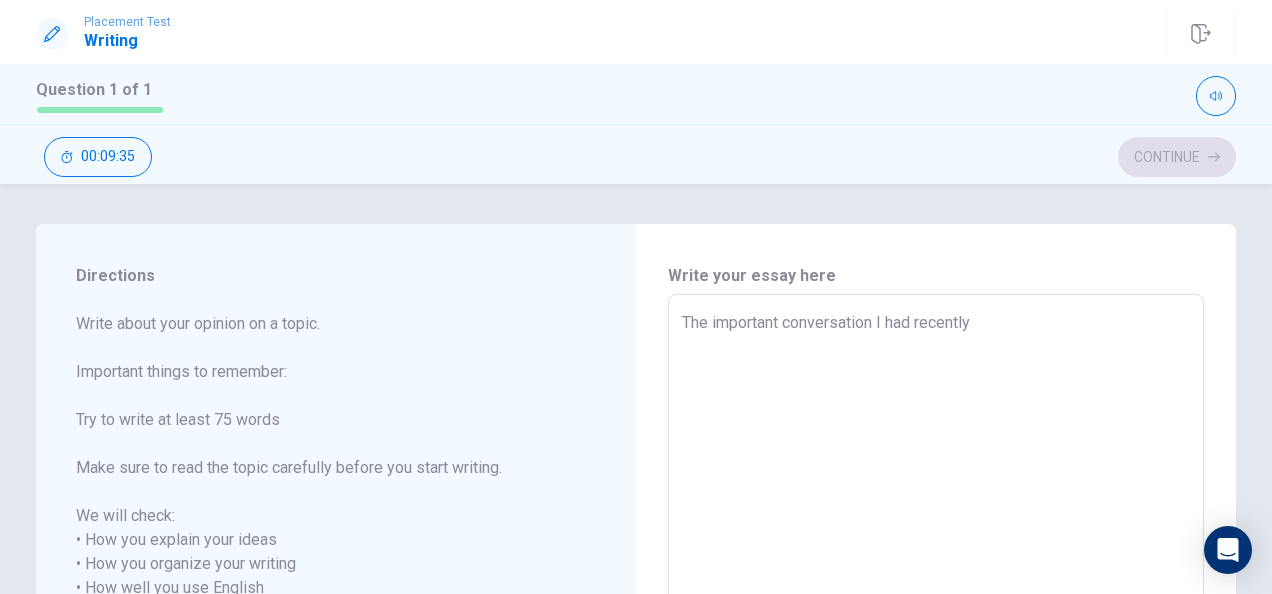 type on "x" 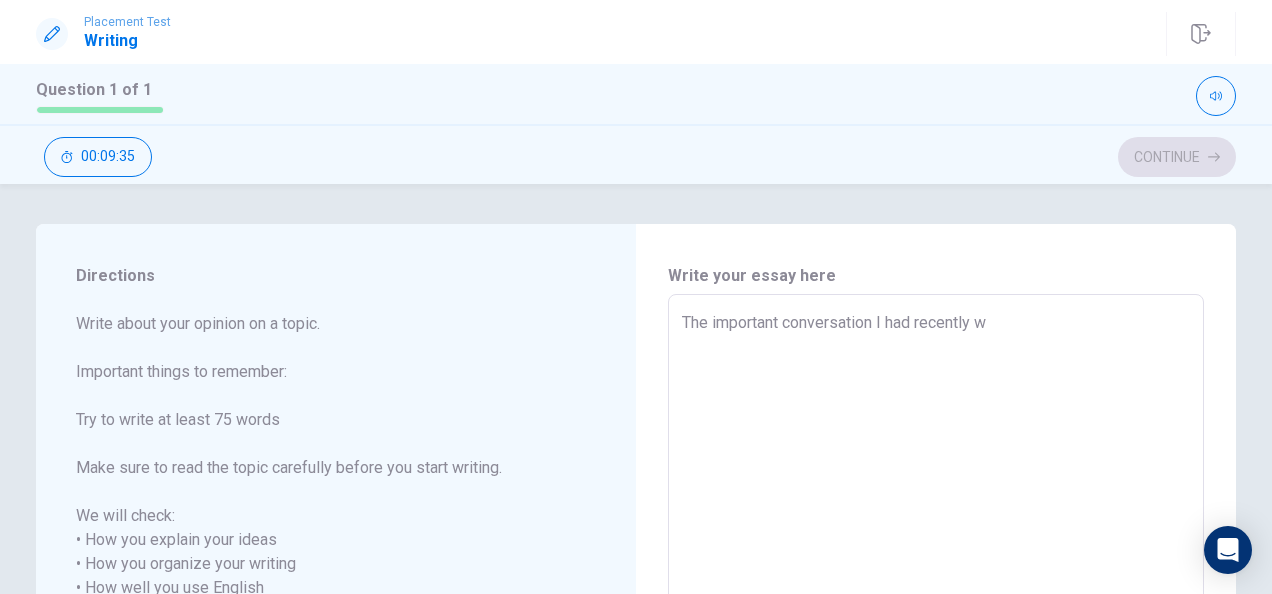 type on "x" 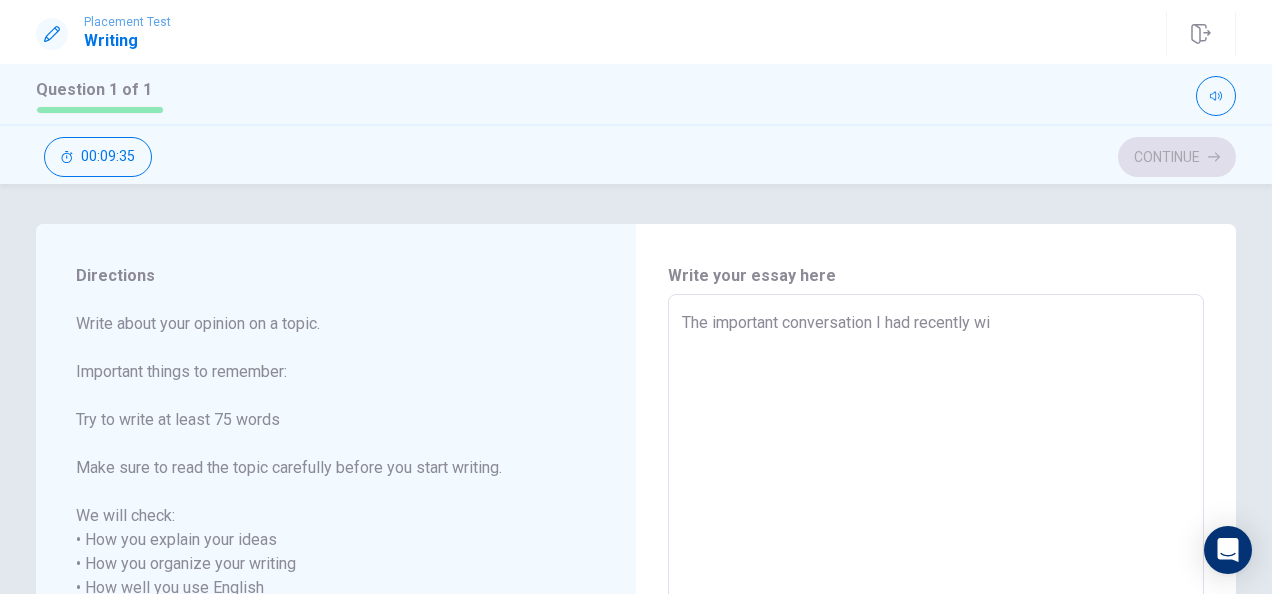 type on "x" 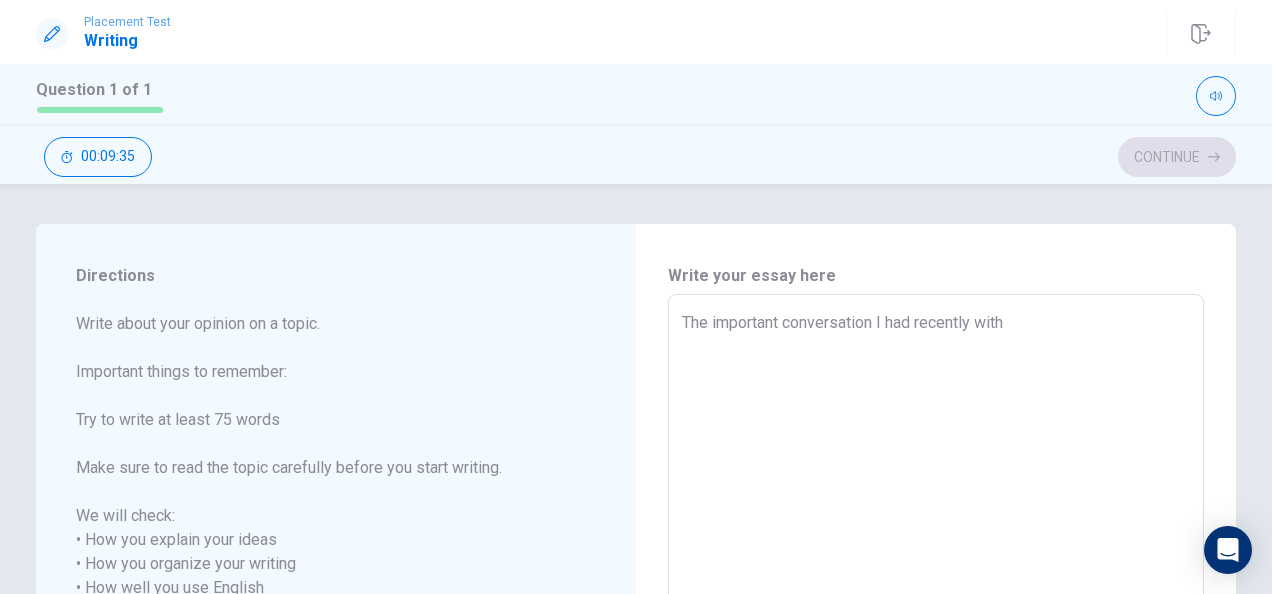 type on "x" 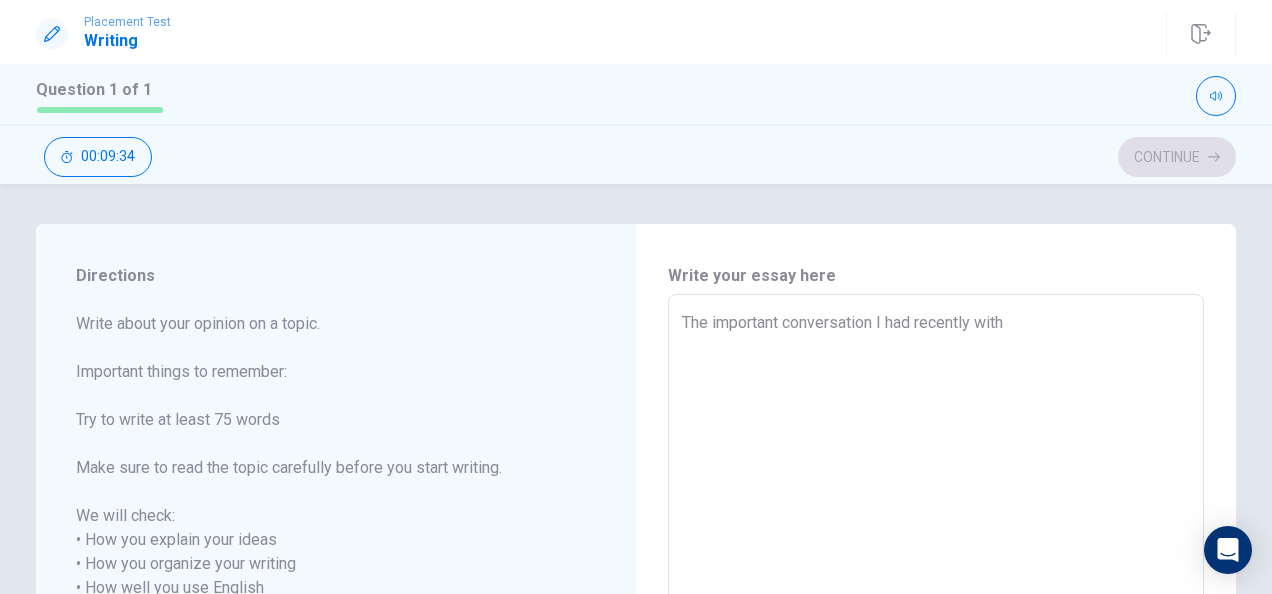 type on "The important conversation I had recently with" 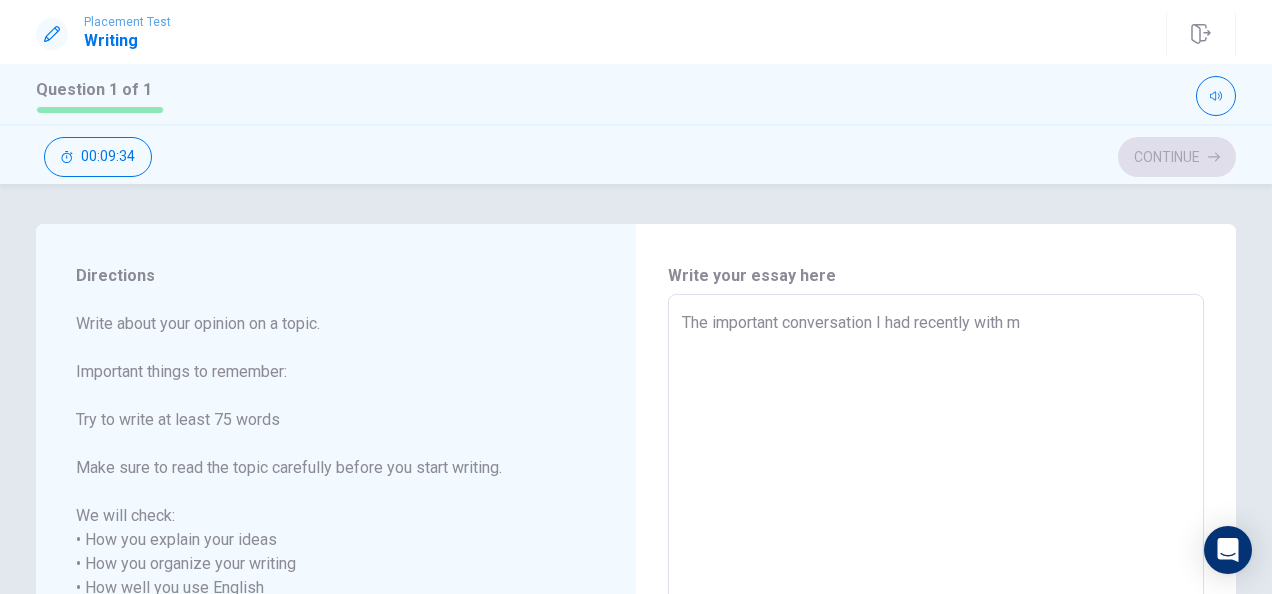 type on "x" 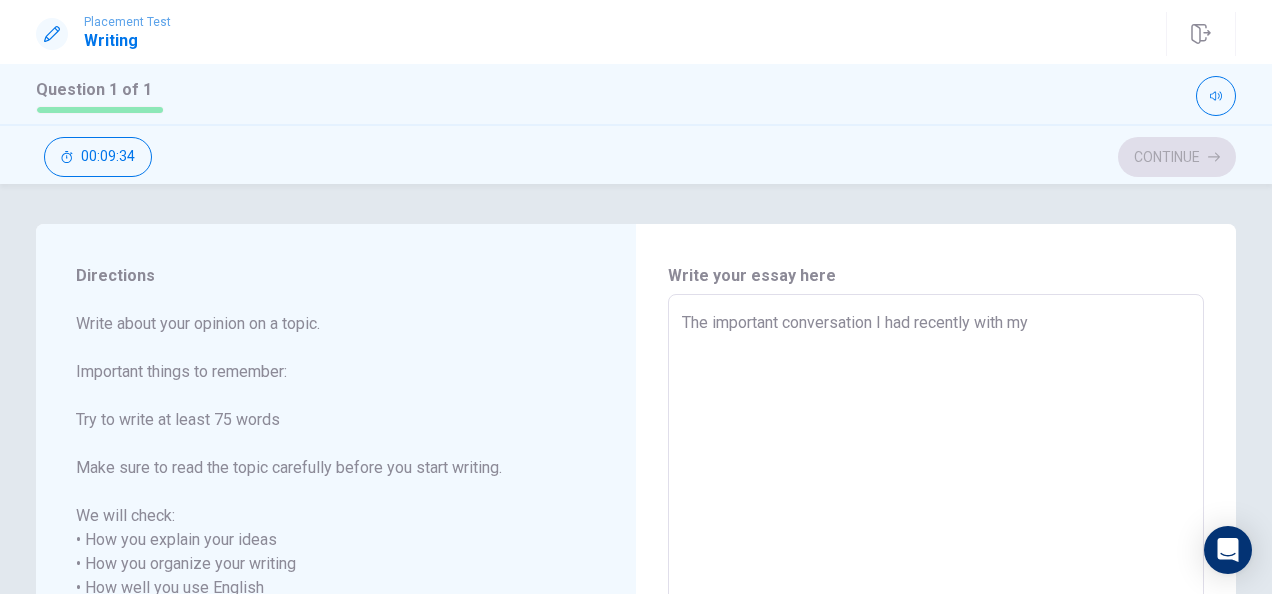 type on "x" 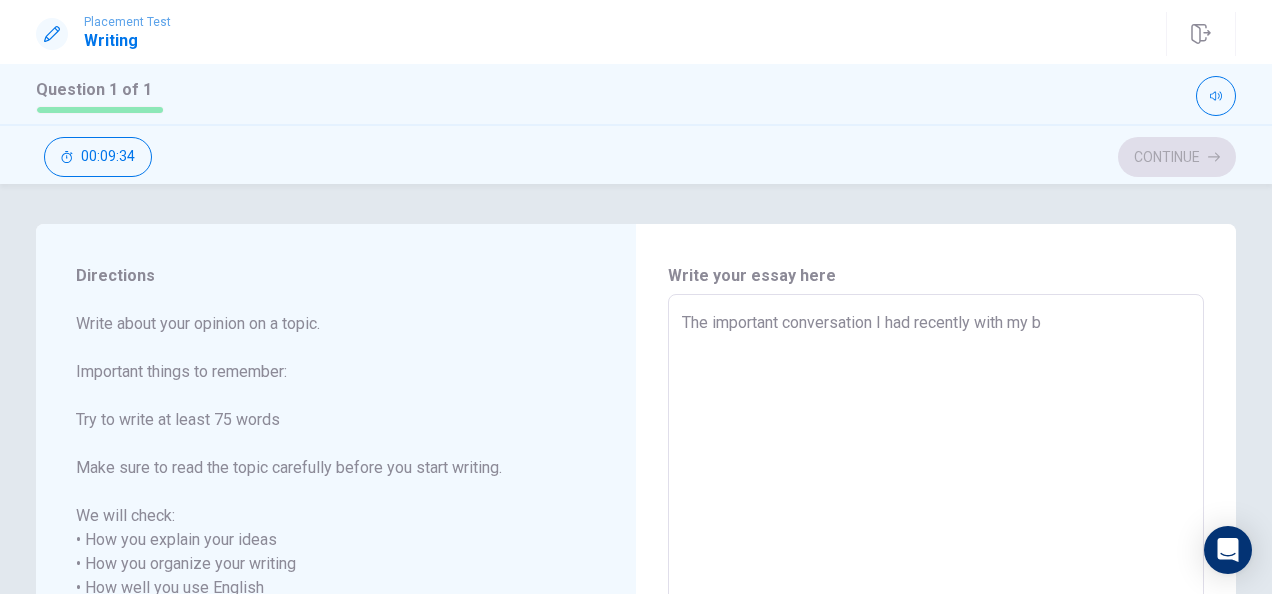 type on "x" 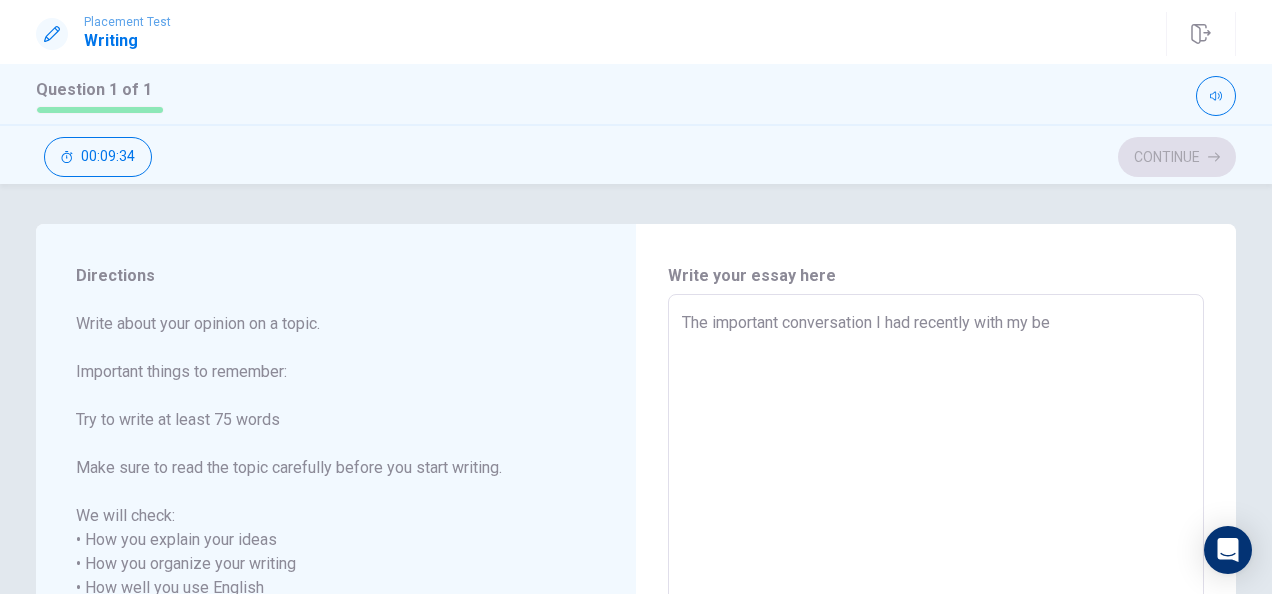 type on "x" 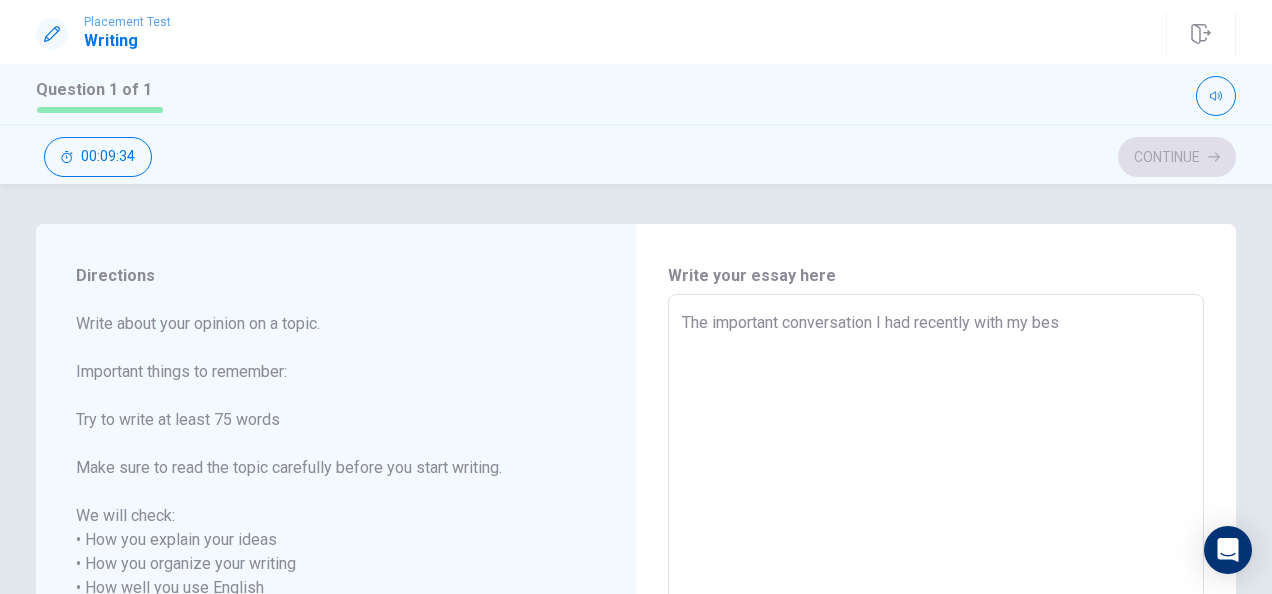 type on "x" 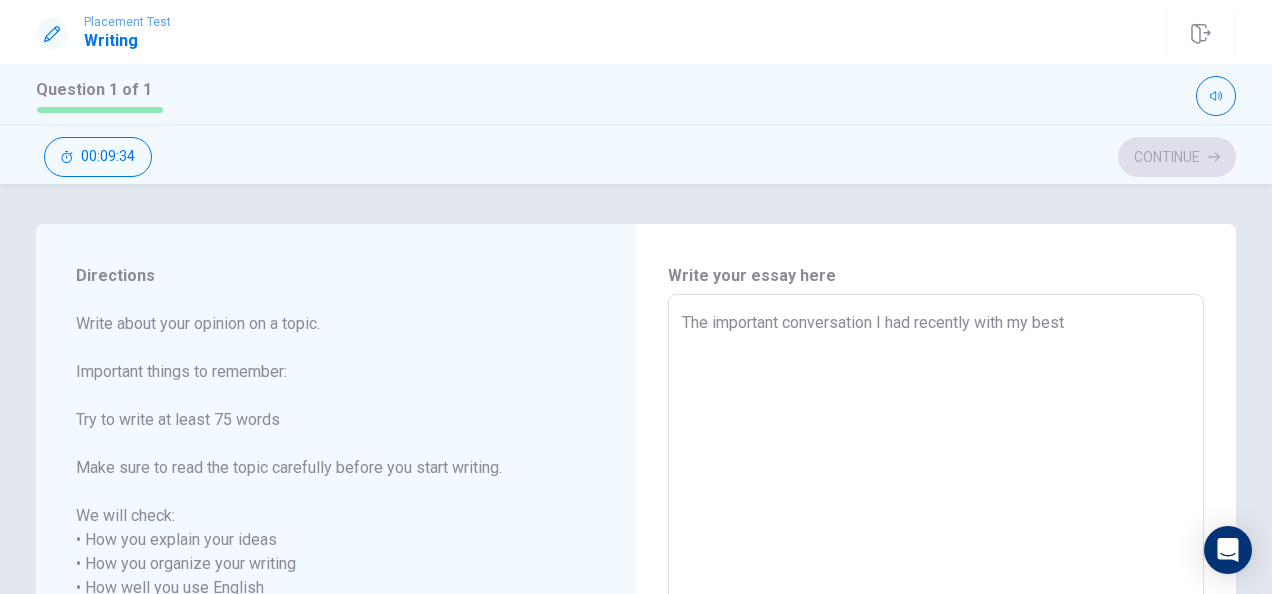 type on "x" 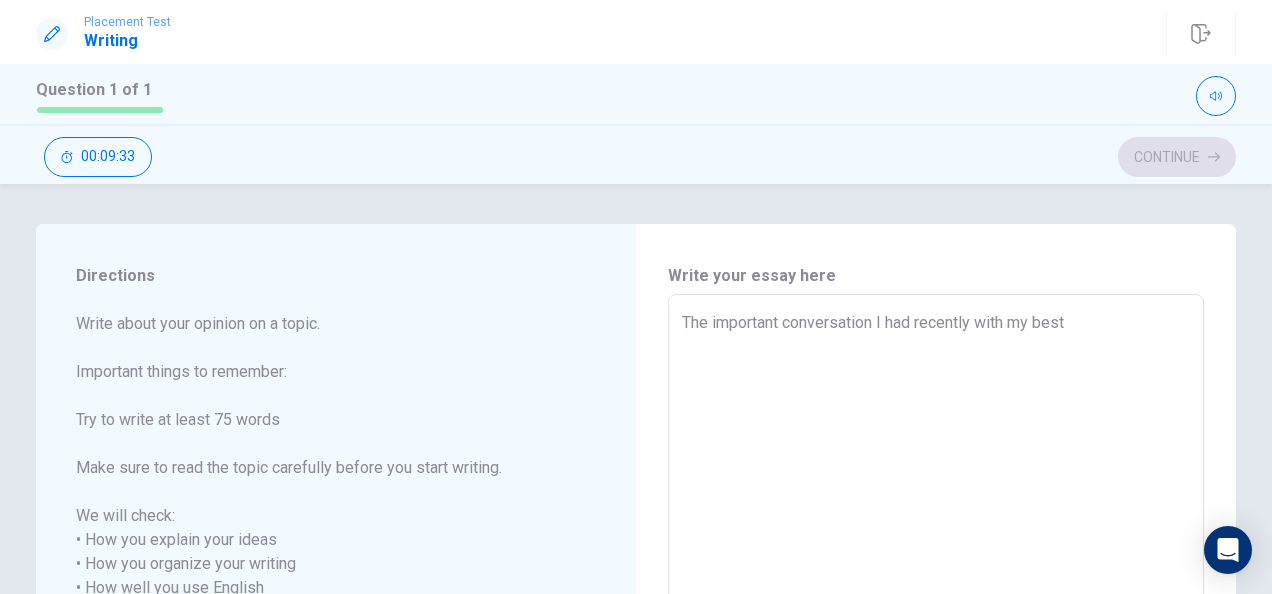 type on "The important conversation I had recently with my bestf" 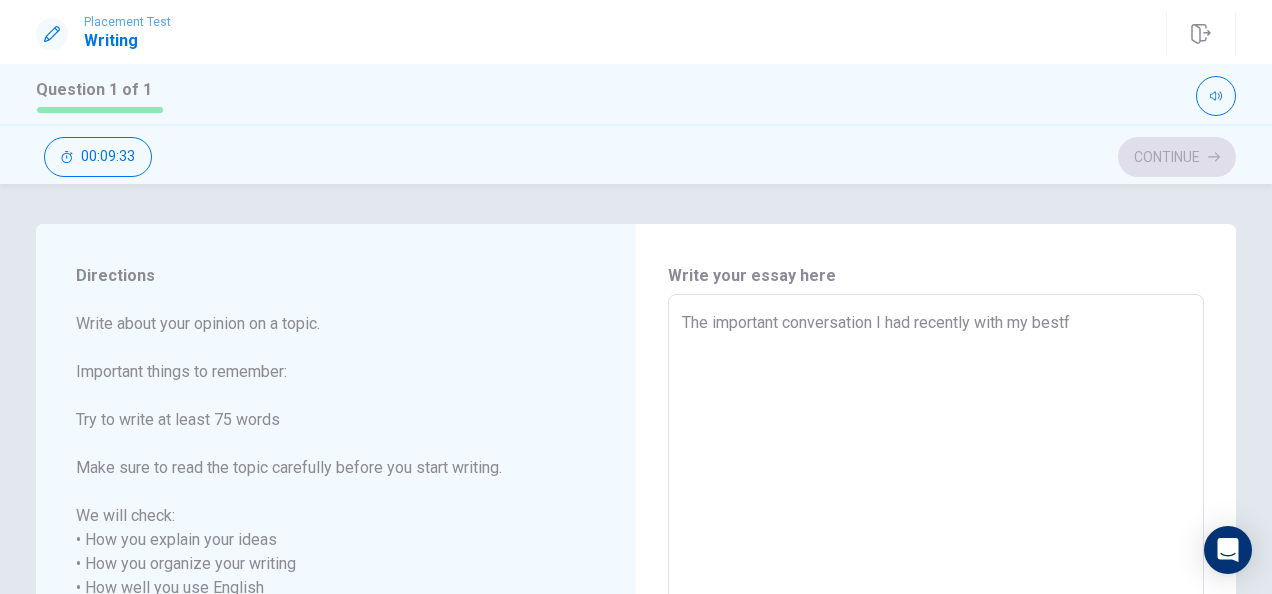 type on "x" 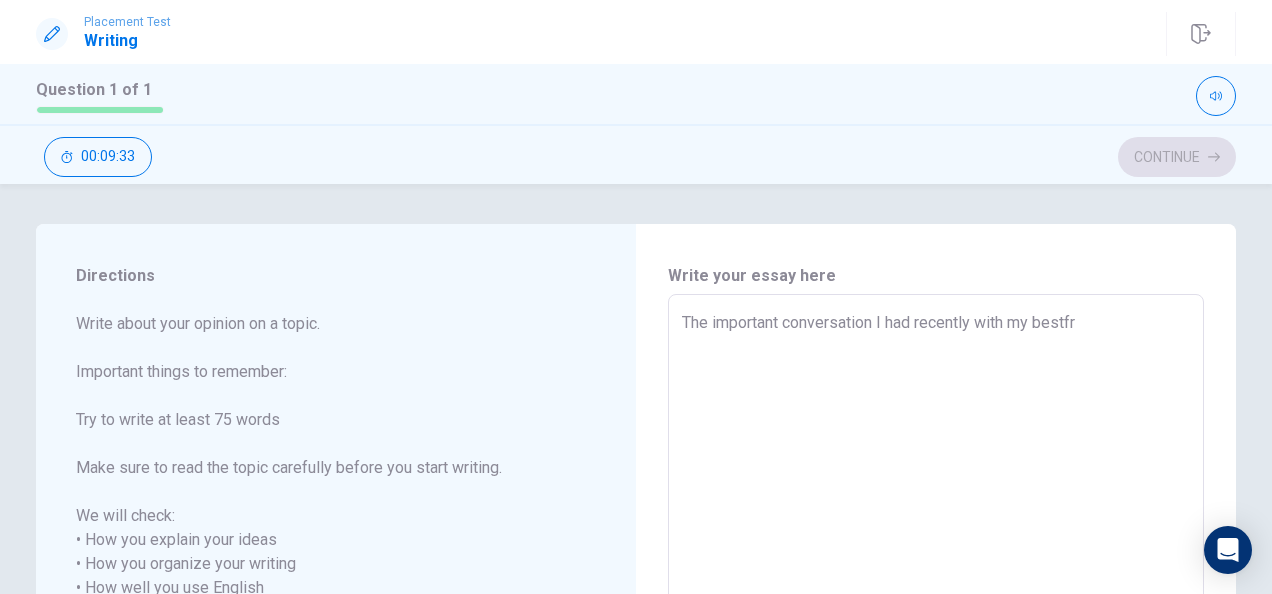 type on "The important conversation I had recently with my bestfri" 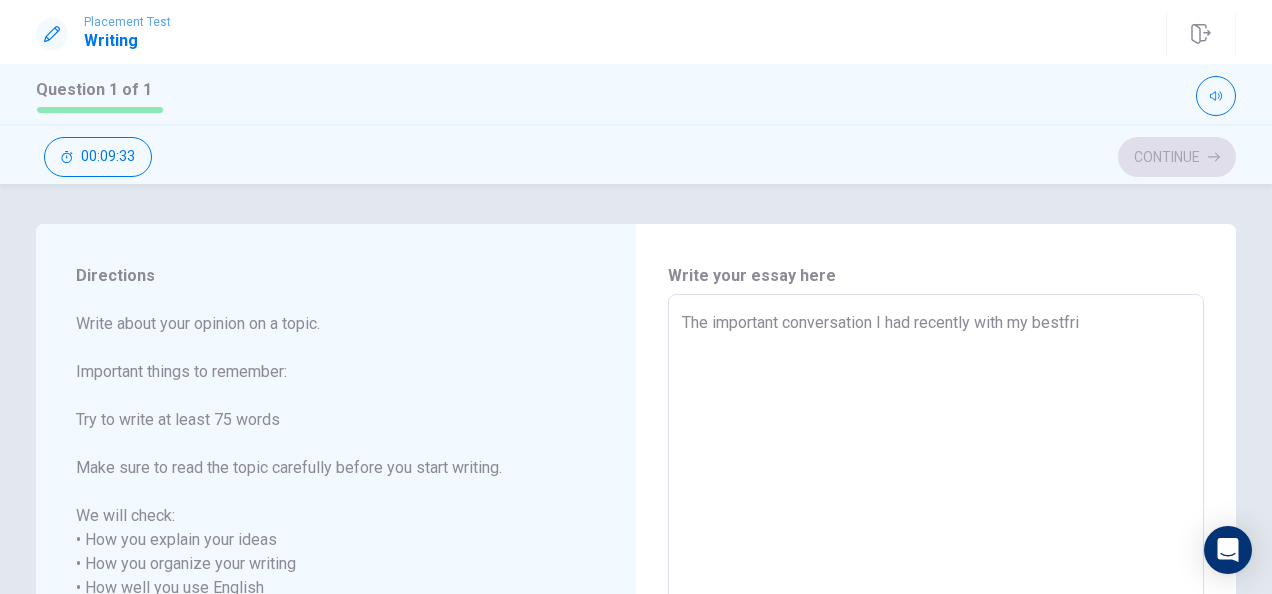 type on "x" 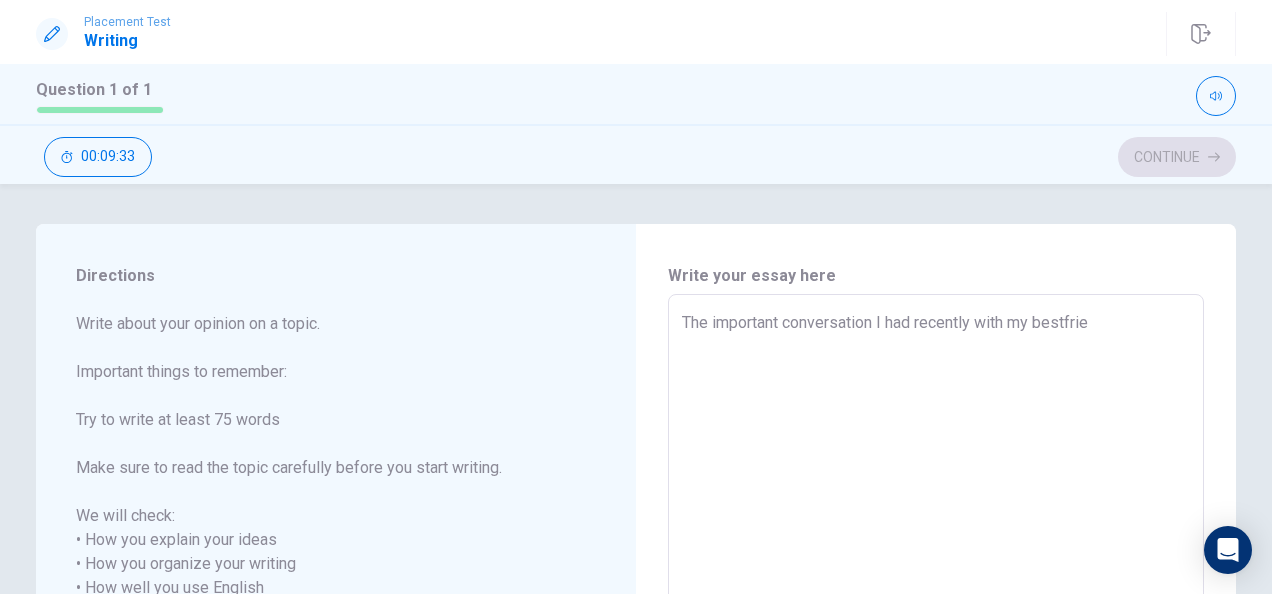 type on "x" 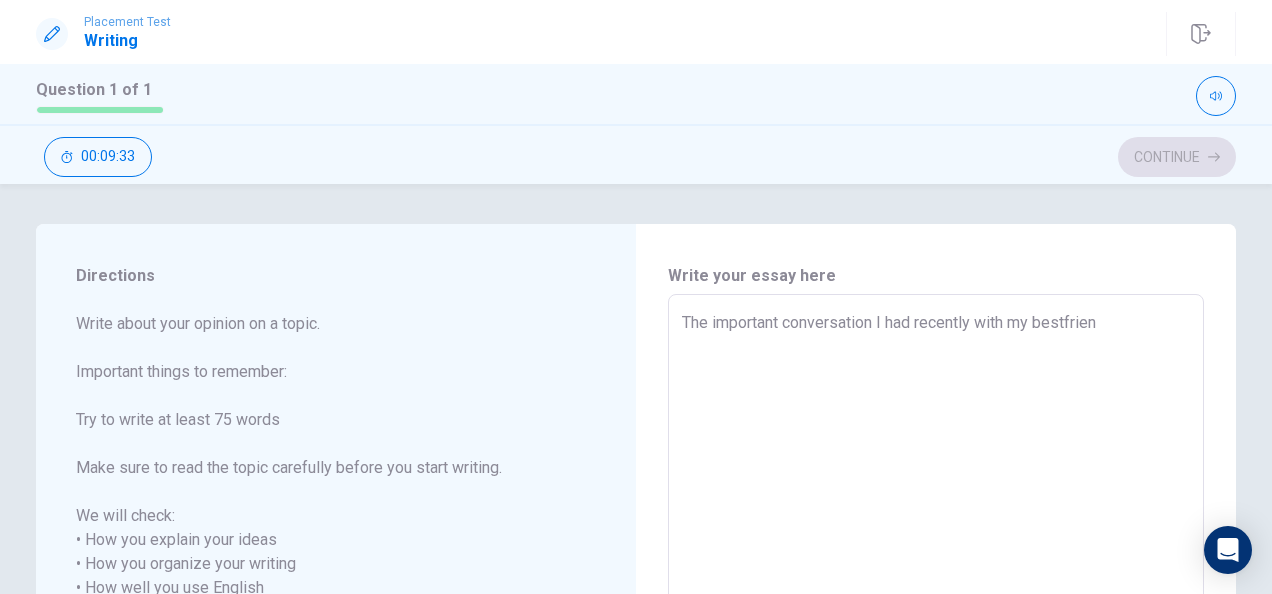 type on "x" 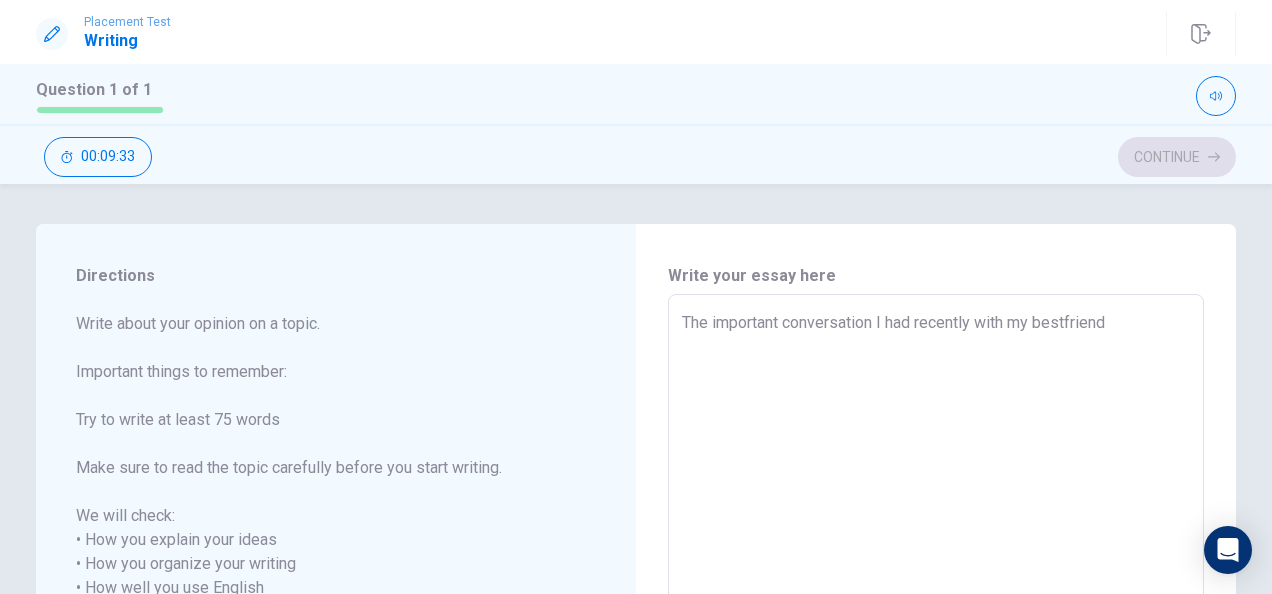 type on "x" 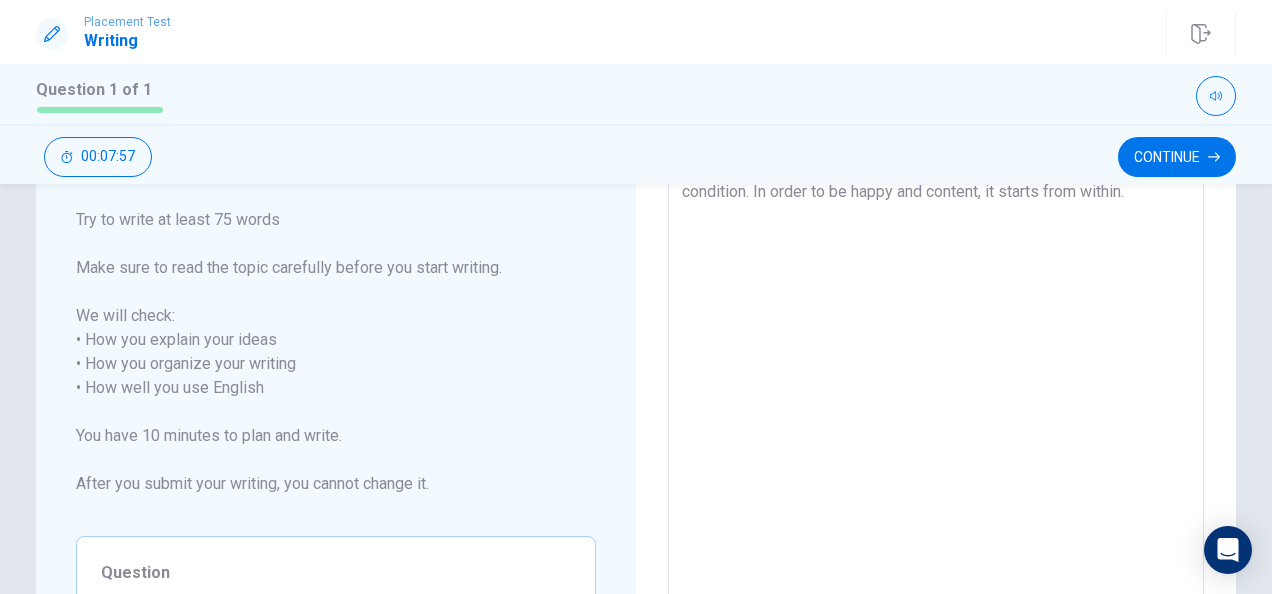 scroll, scrollTop: 0, scrollLeft: 0, axis: both 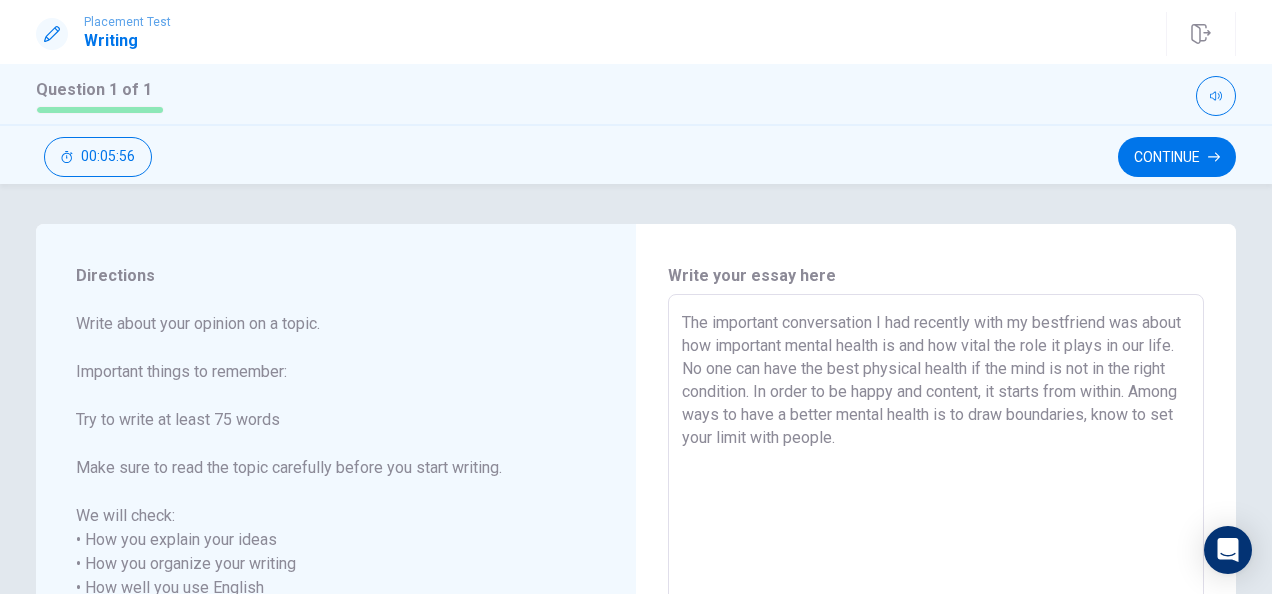 click on "The important conversation I had recently with my bestfriend was about how important mental health is and how vital the role it plays in our life. No one can have the best physical health if the mind is not in the right condition. In order to be happy and content, it starts from within. Among ways to have a better mental health is to draw boundaries, know to set your limit with people." at bounding box center (936, 588) 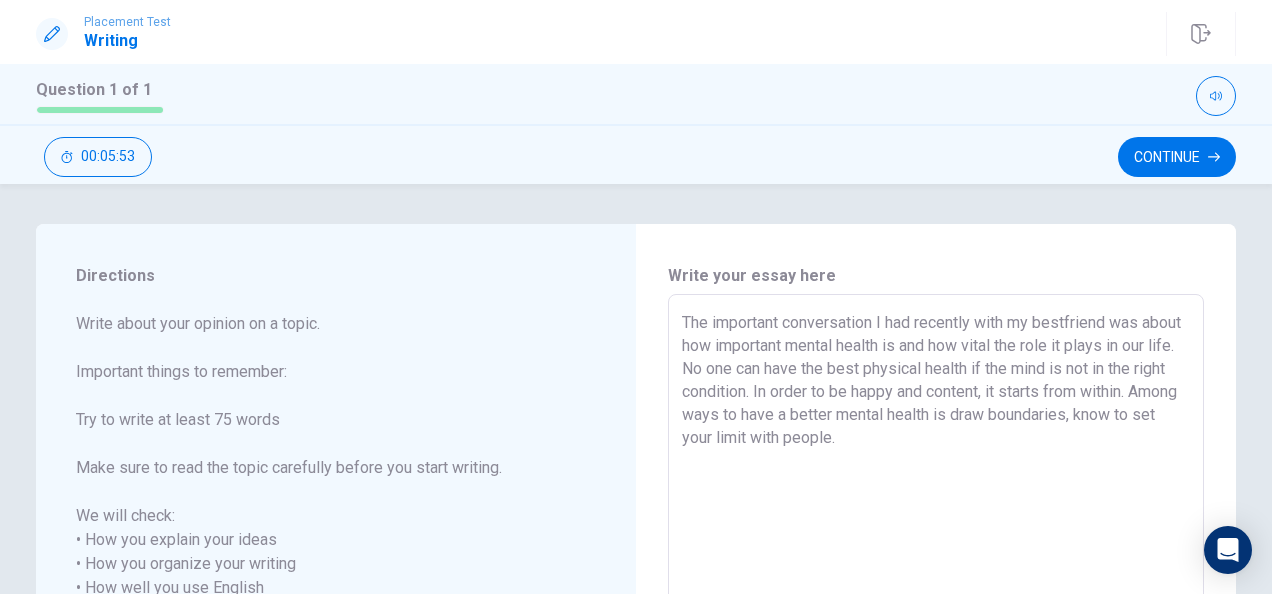 click on "The important conversation I had recently with my bestfriend was about how important mental health is and how vital the role it plays in our life. No one can have the best physical health if the mind is not in the right condition. In order to be happy and content, it starts from within. Among ways to have a better mental health is draw boundaries, know to set your limit with people." at bounding box center (936, 588) 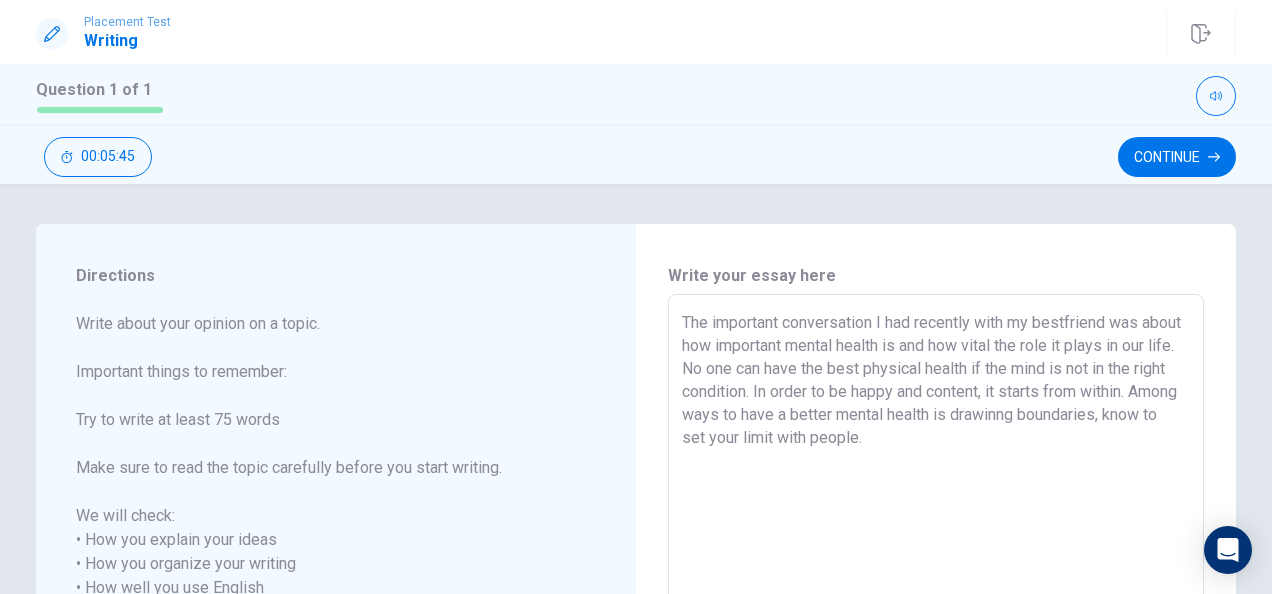 click on "The important conversation I had recently with my bestfriend was about how important mental health is and how vital the role it plays in our life. No one can have the best physical health if the mind is not in the right condition. In order to be happy and content, it starts from within. Among ways to have a better mental health is drawinng boundaries, know to set your limit with people." at bounding box center (936, 588) 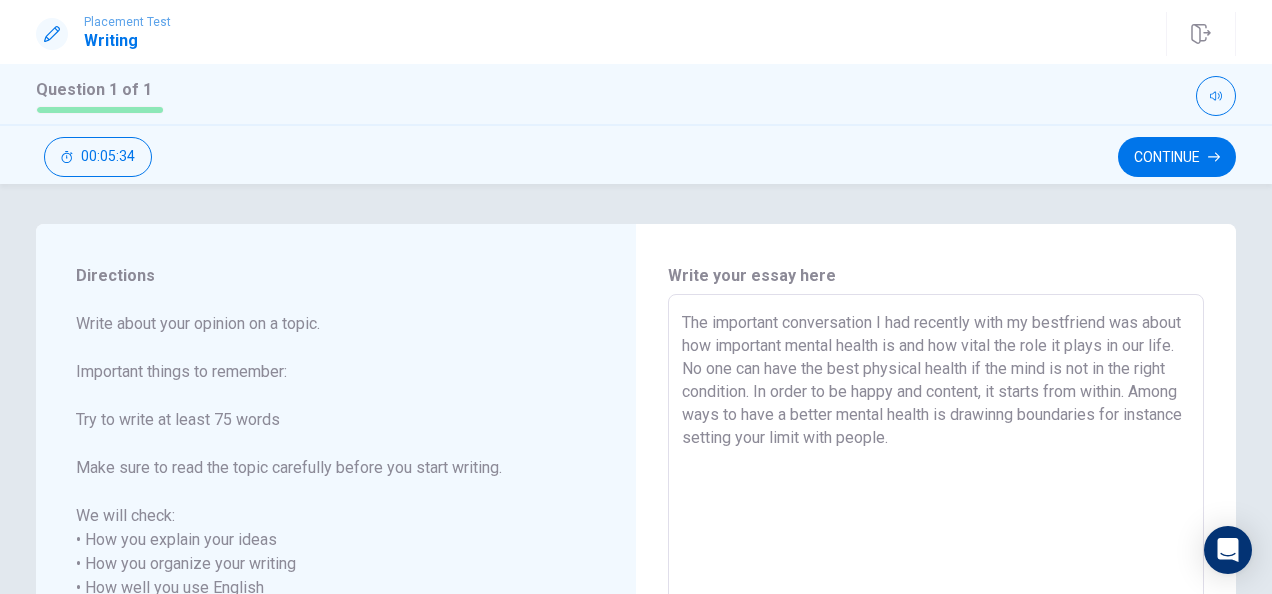 click on "The important conversation I had recently with my bestfriend was about how important mental health is and how vital the role it plays in our life. No one can have the best physical health if the mind is not in the right condition. In order to be happy and content, it starts from within. Among ways to have a better mental health is drawinng boundaries for instance setting your limit with people." at bounding box center [936, 588] 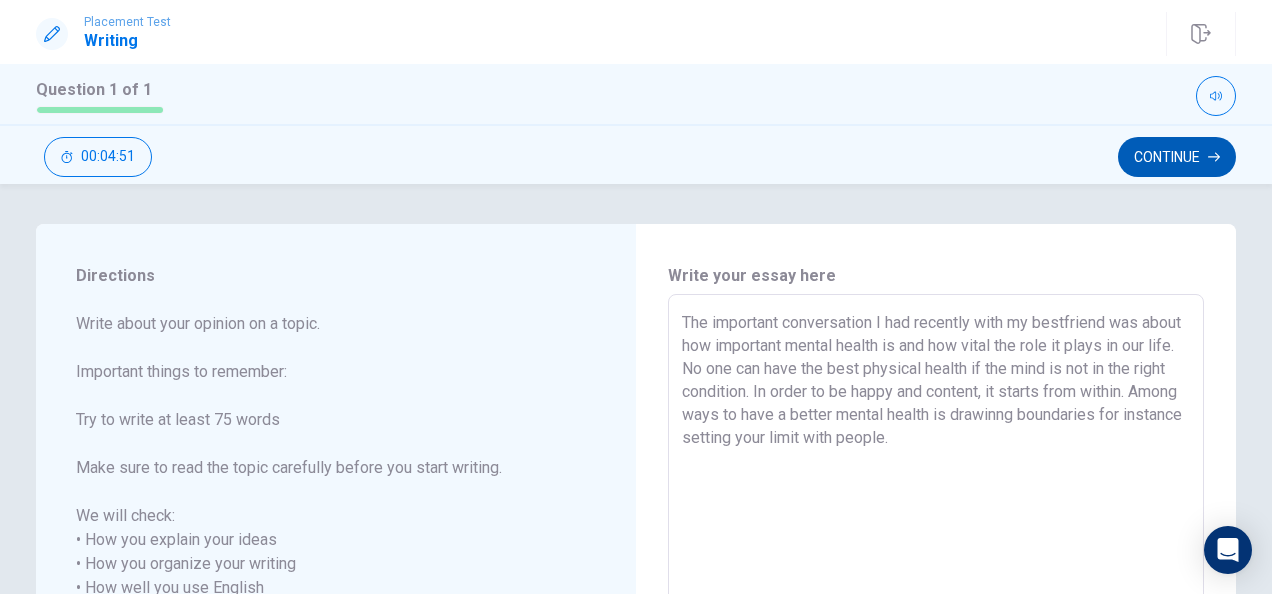 click on "Continue 00:04:51" at bounding box center [636, 154] 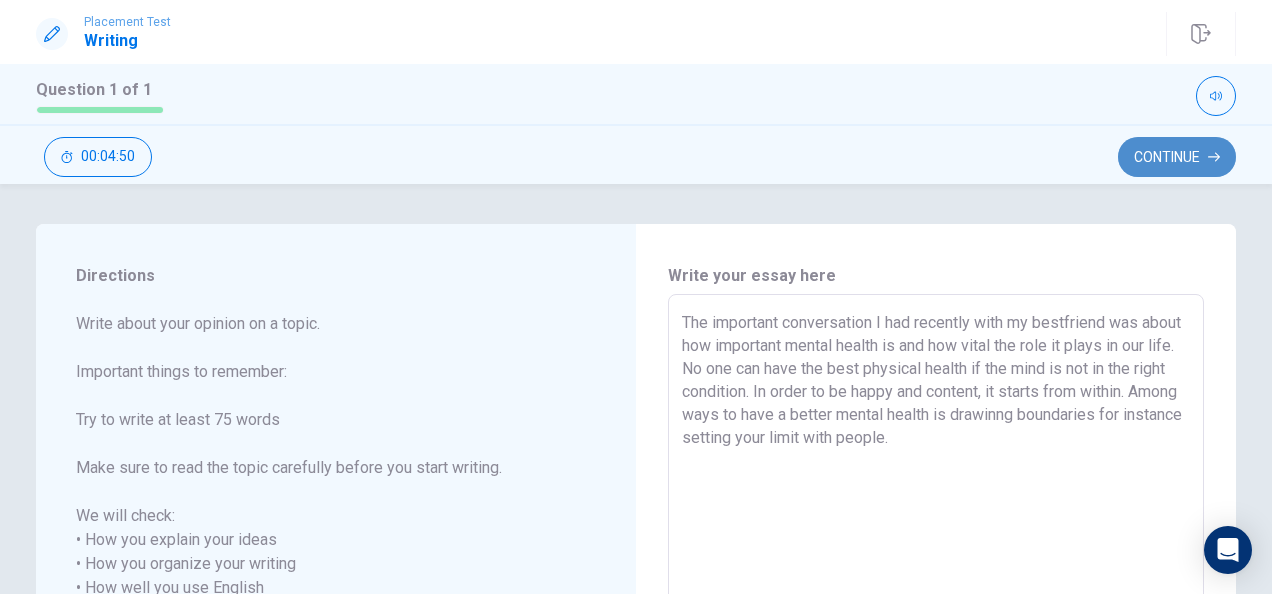 click on "Continue" at bounding box center [1177, 157] 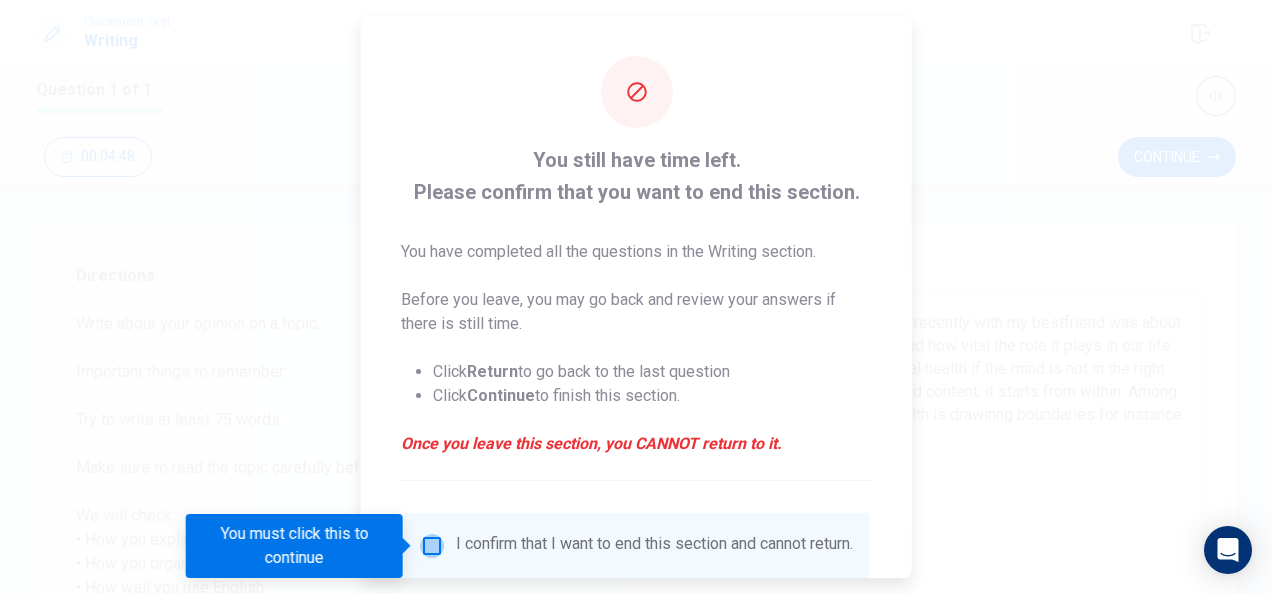 click at bounding box center (432, 546) 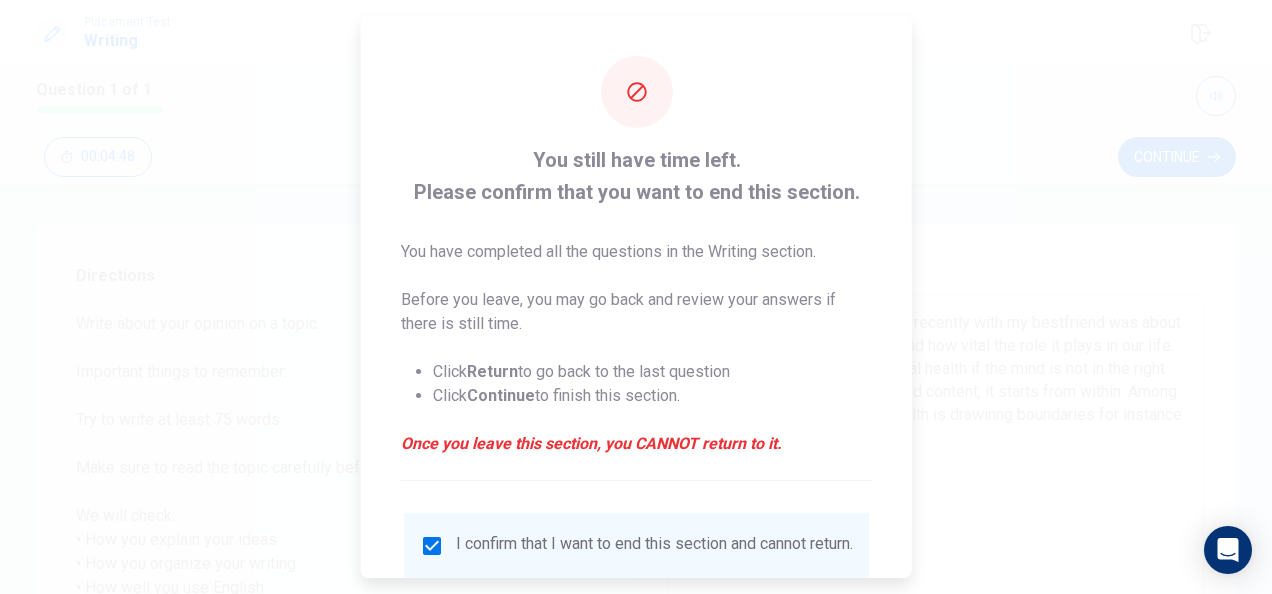 scroll, scrollTop: 152, scrollLeft: 0, axis: vertical 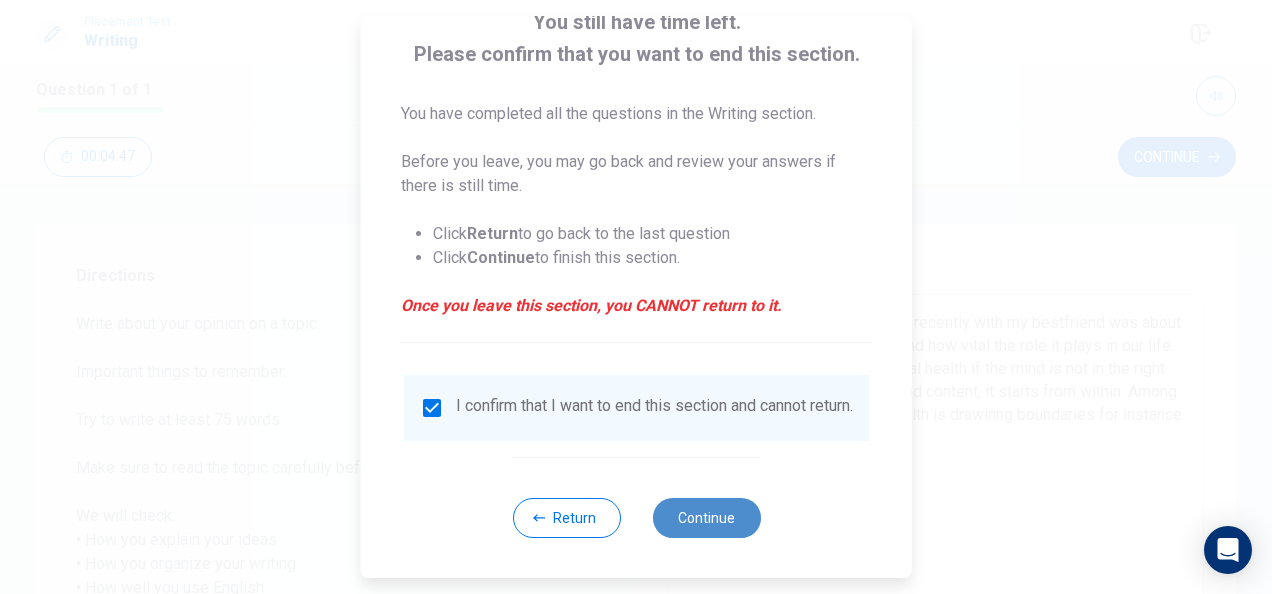 click on "Continue" at bounding box center [706, 518] 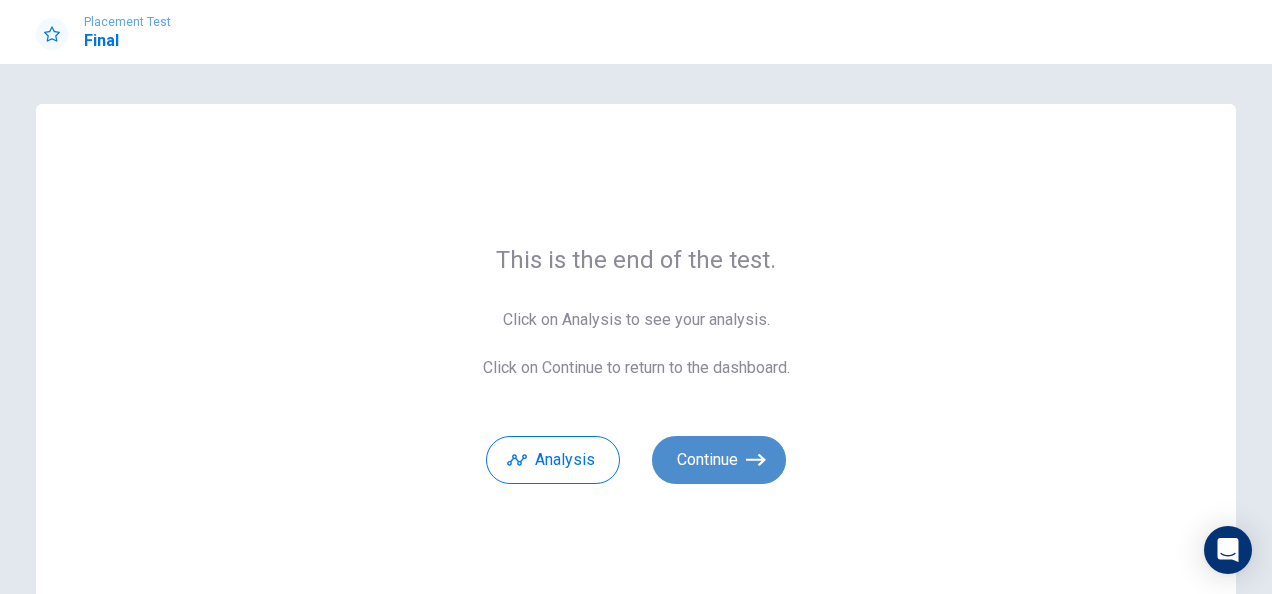 click on "Continue" at bounding box center [719, 460] 